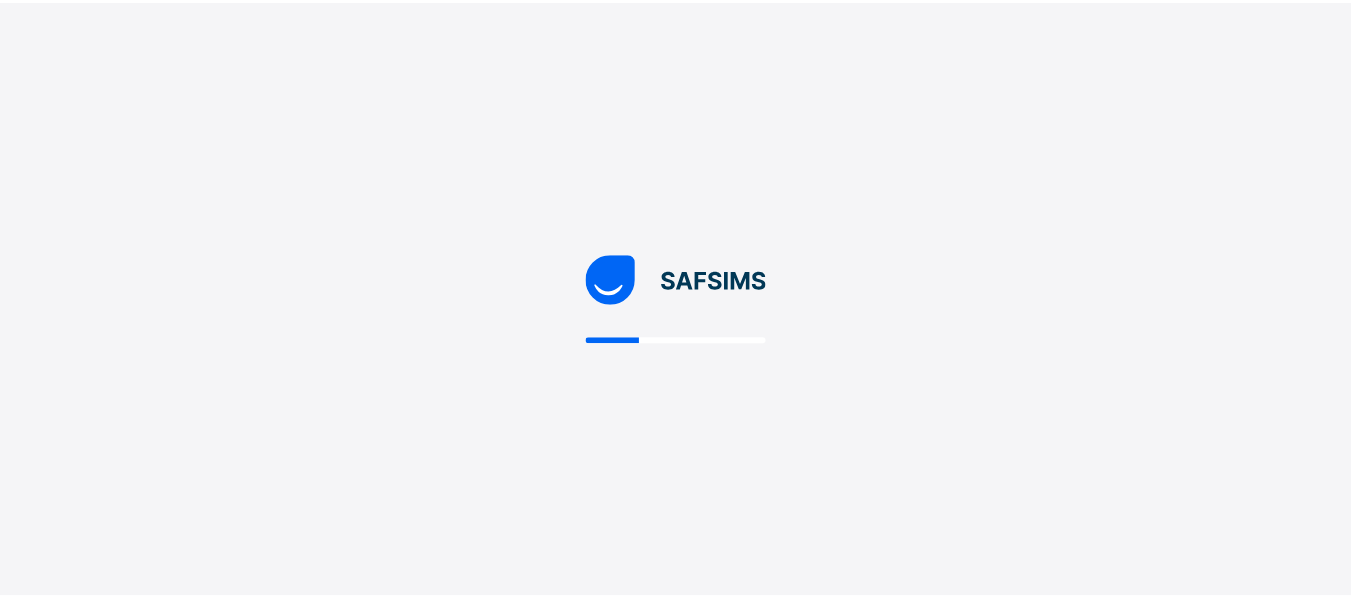 scroll, scrollTop: 0, scrollLeft: 0, axis: both 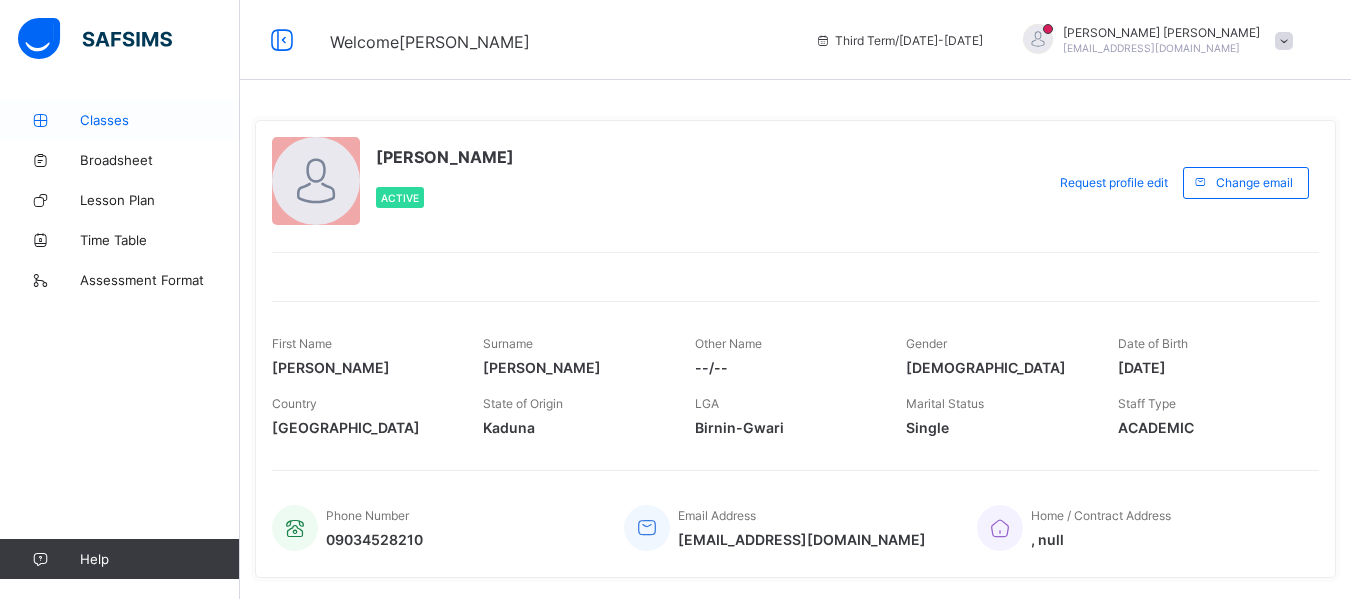 click on "Classes" at bounding box center [160, 120] 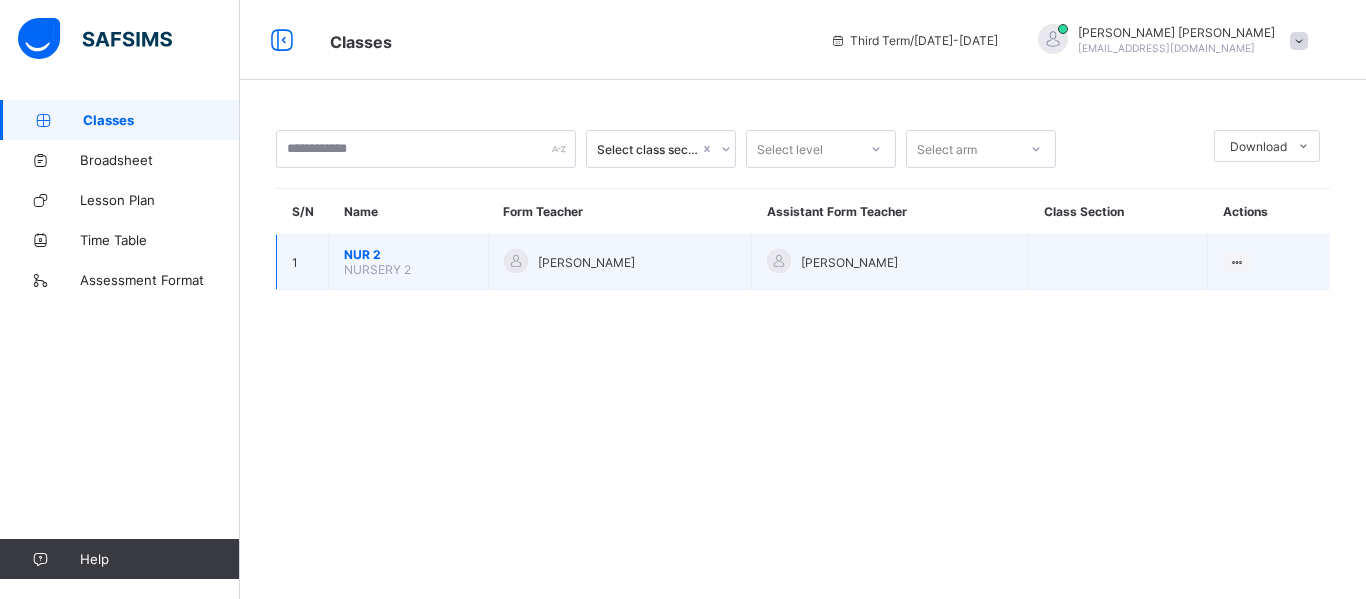 click on "NUR 2" at bounding box center (408, 254) 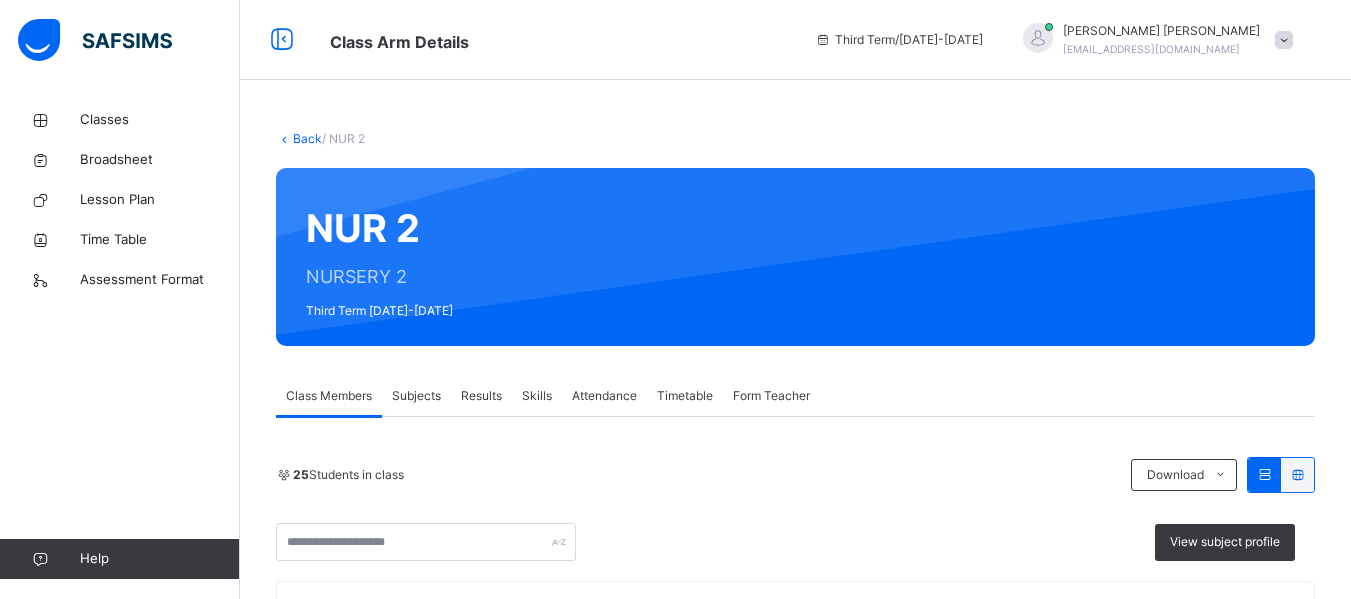 click on "Subjects" at bounding box center [416, 396] 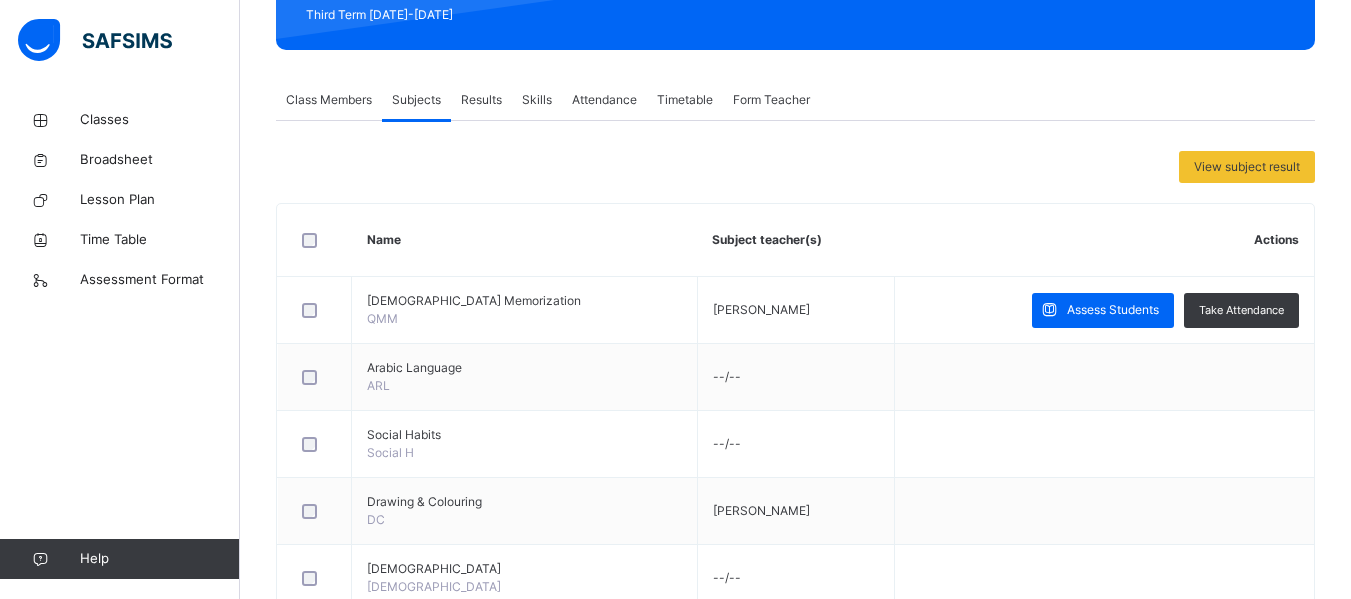scroll, scrollTop: 292, scrollLeft: 0, axis: vertical 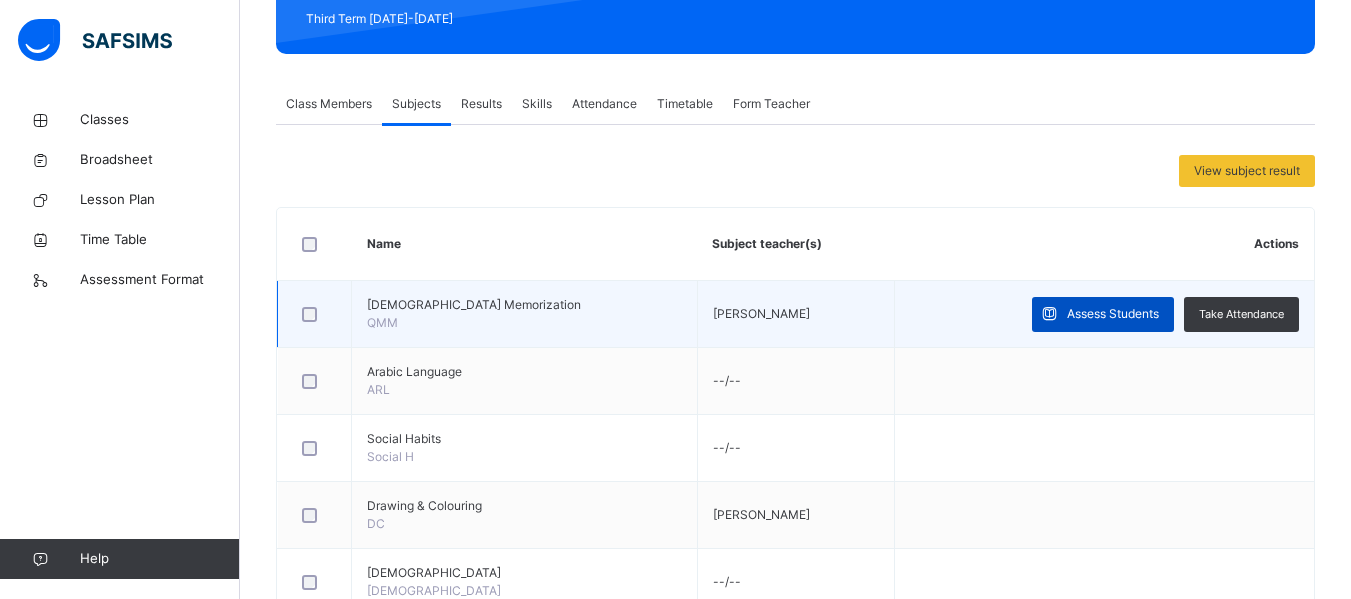 click on "Assess Students" at bounding box center (1113, 314) 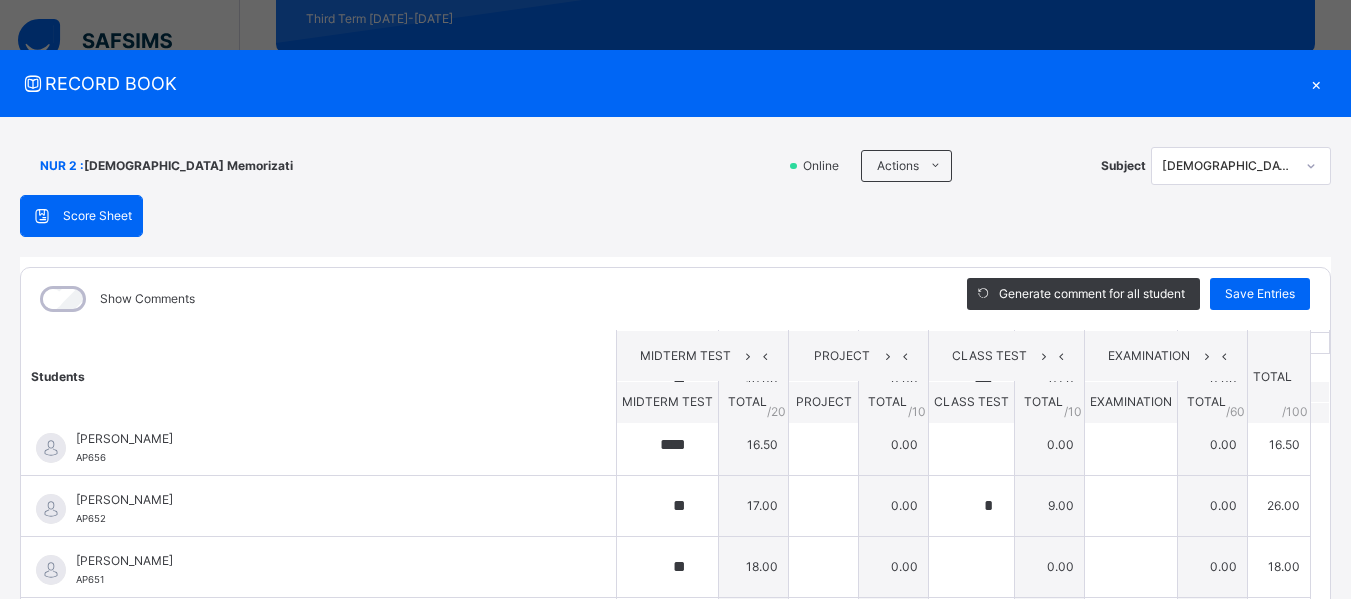 scroll, scrollTop: 0, scrollLeft: 0, axis: both 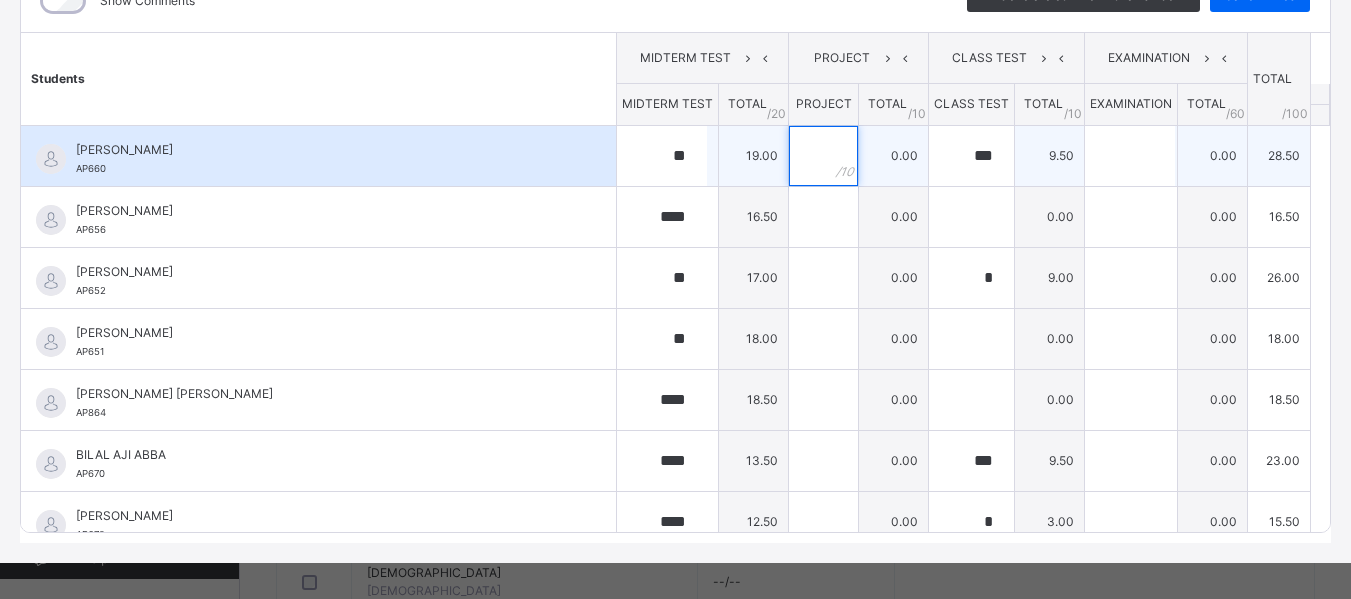 click at bounding box center (823, 156) 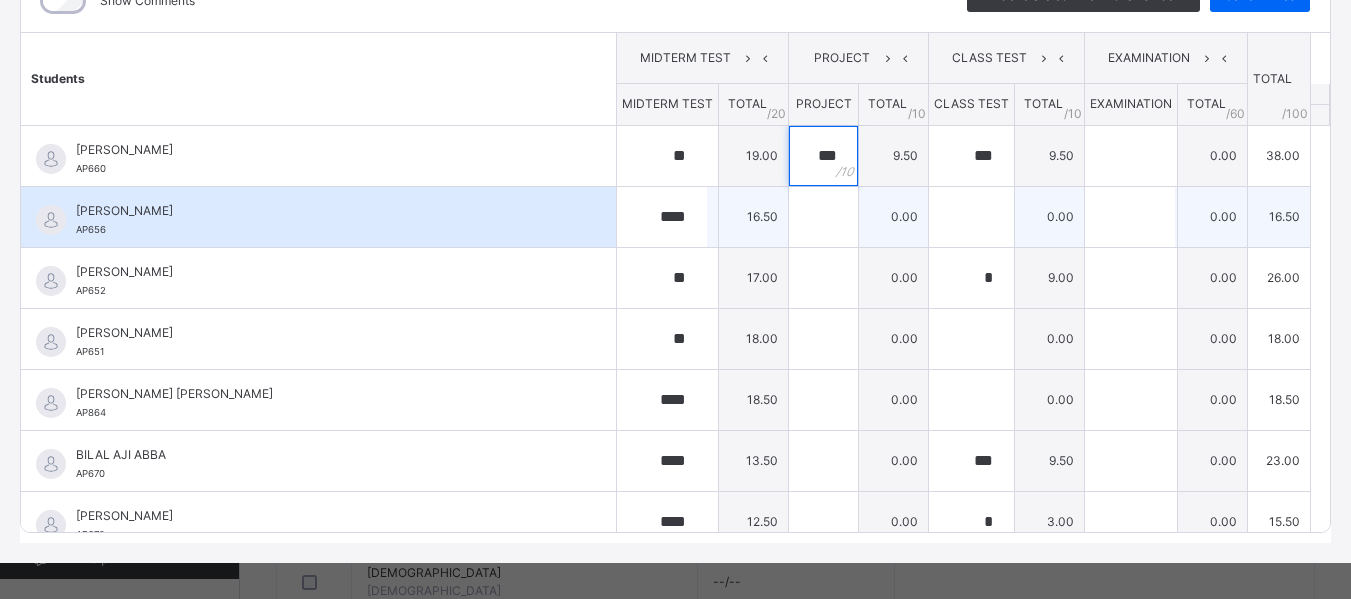 type on "***" 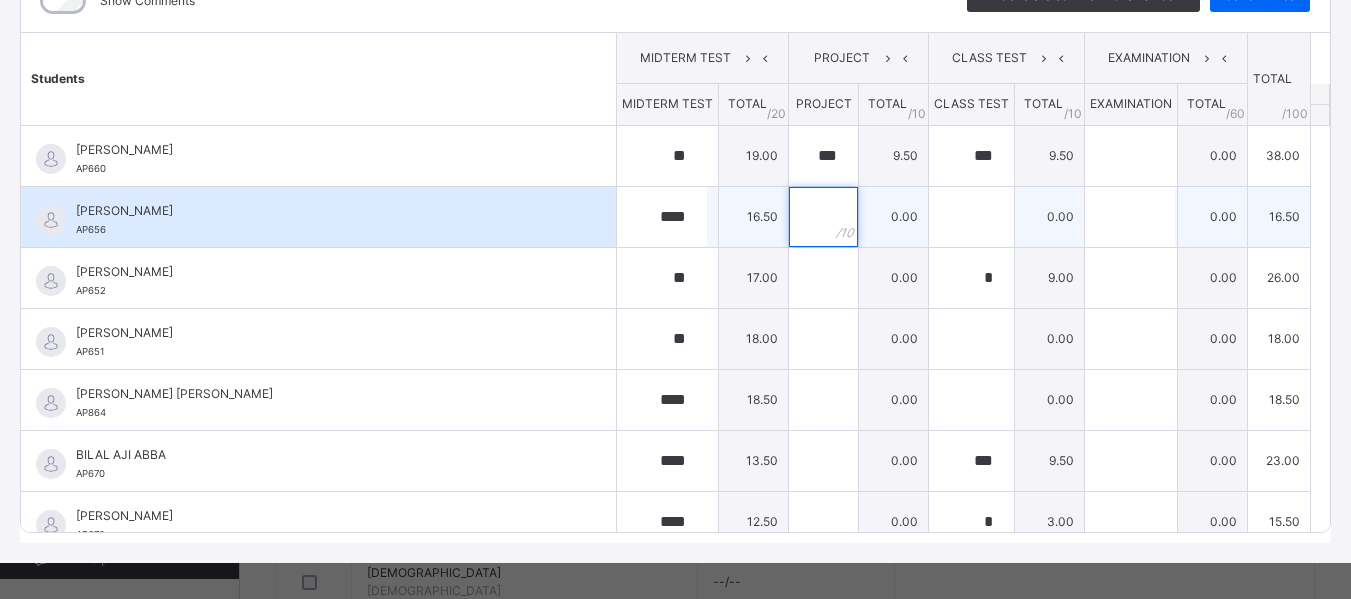 click at bounding box center (823, 217) 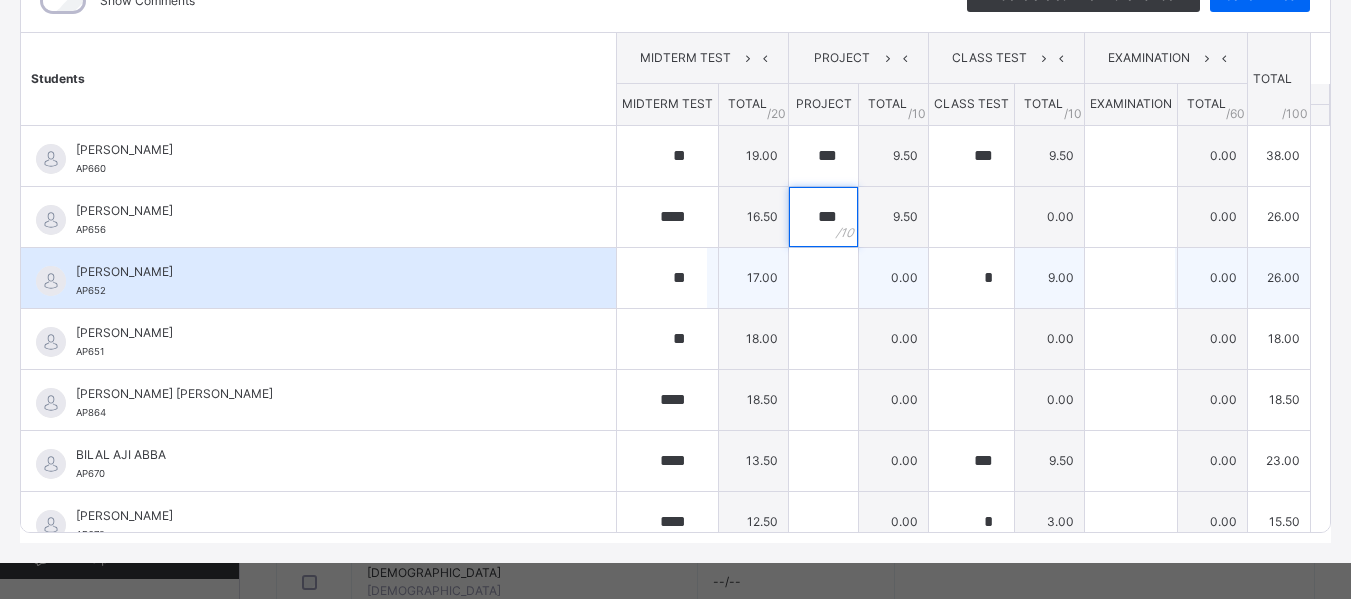 type on "***" 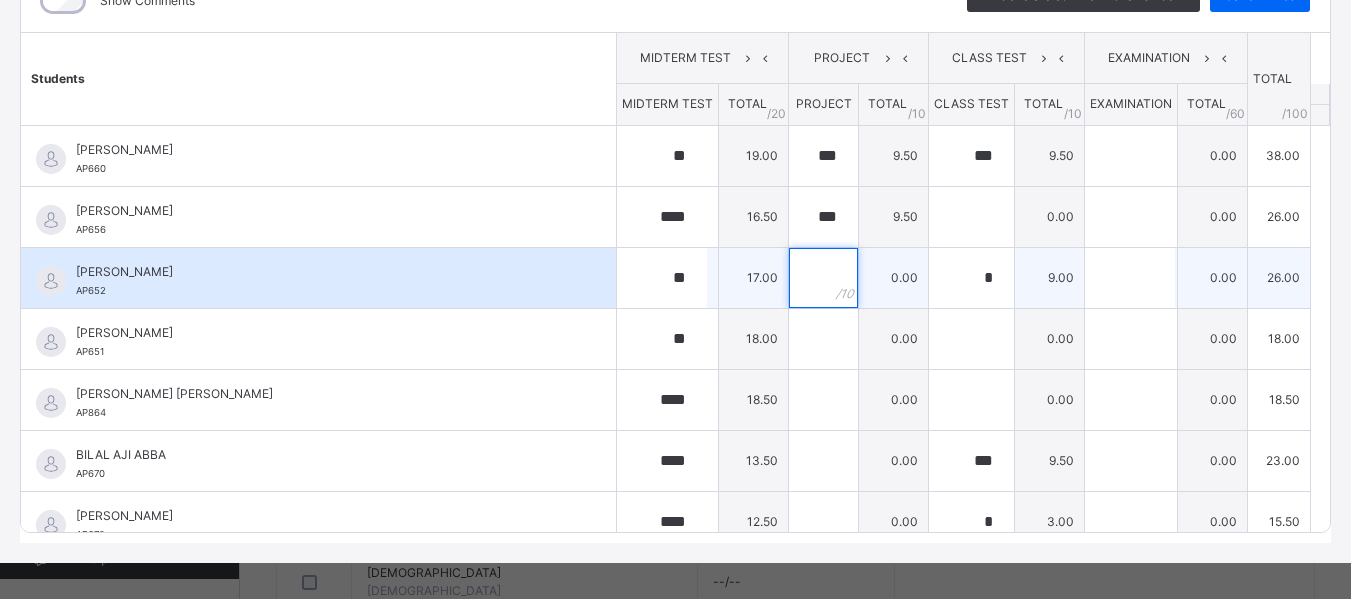 click at bounding box center [823, 278] 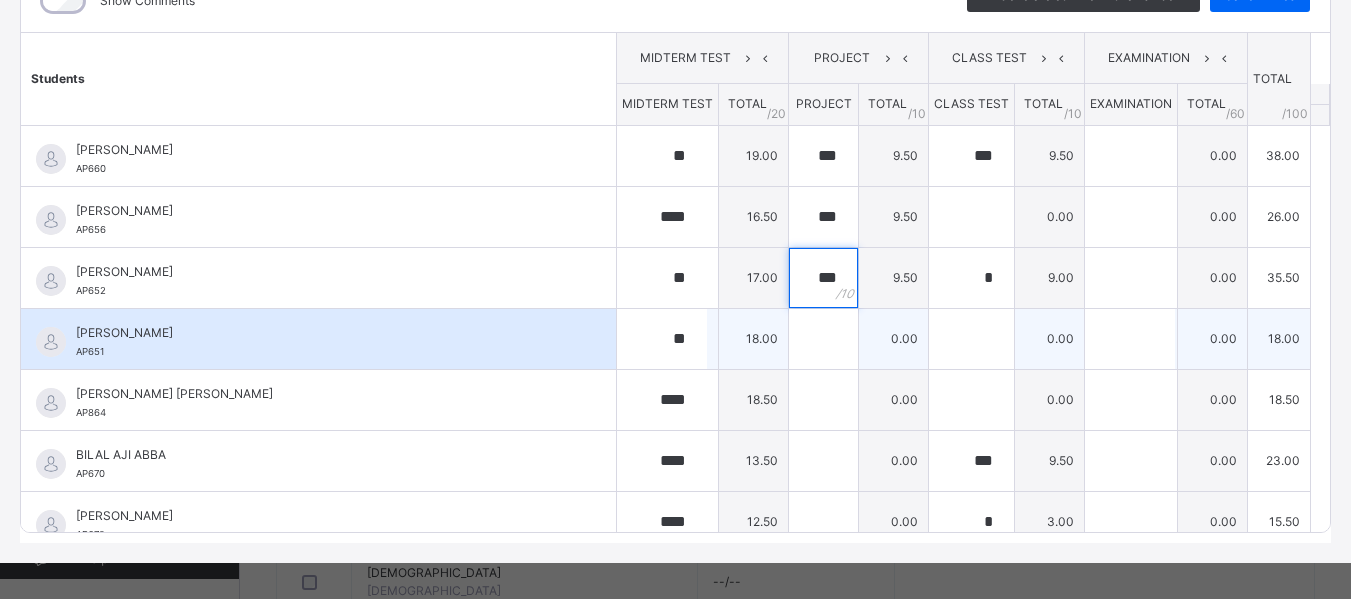 type on "***" 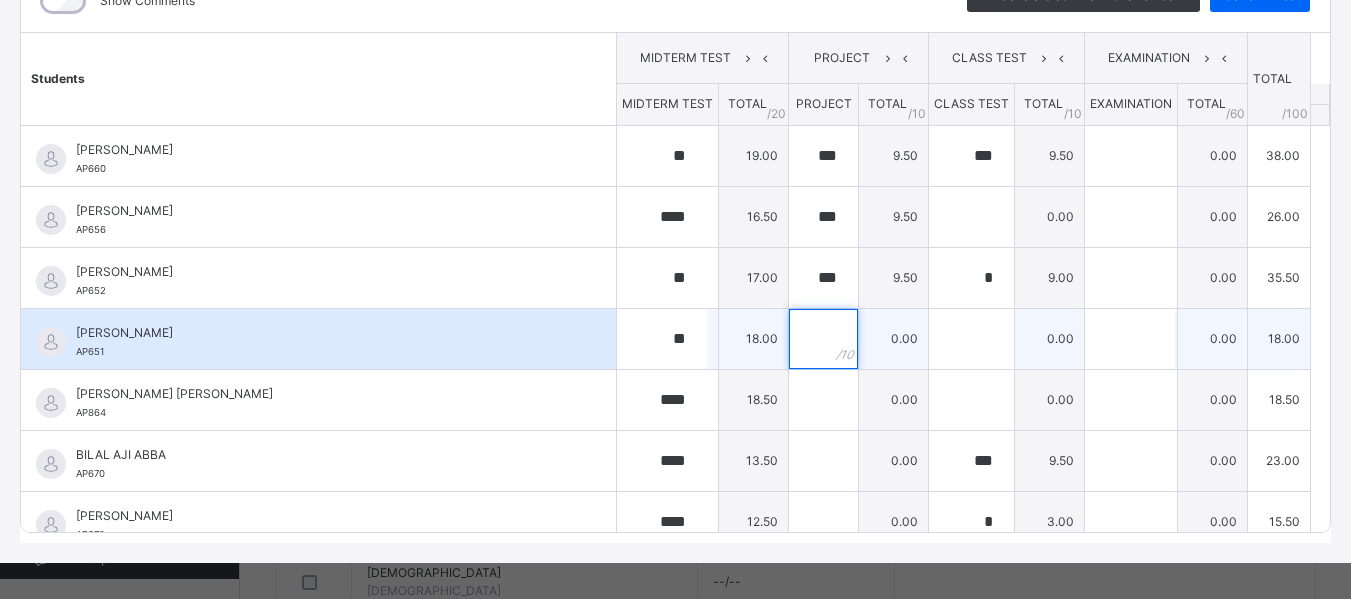 click at bounding box center [823, 339] 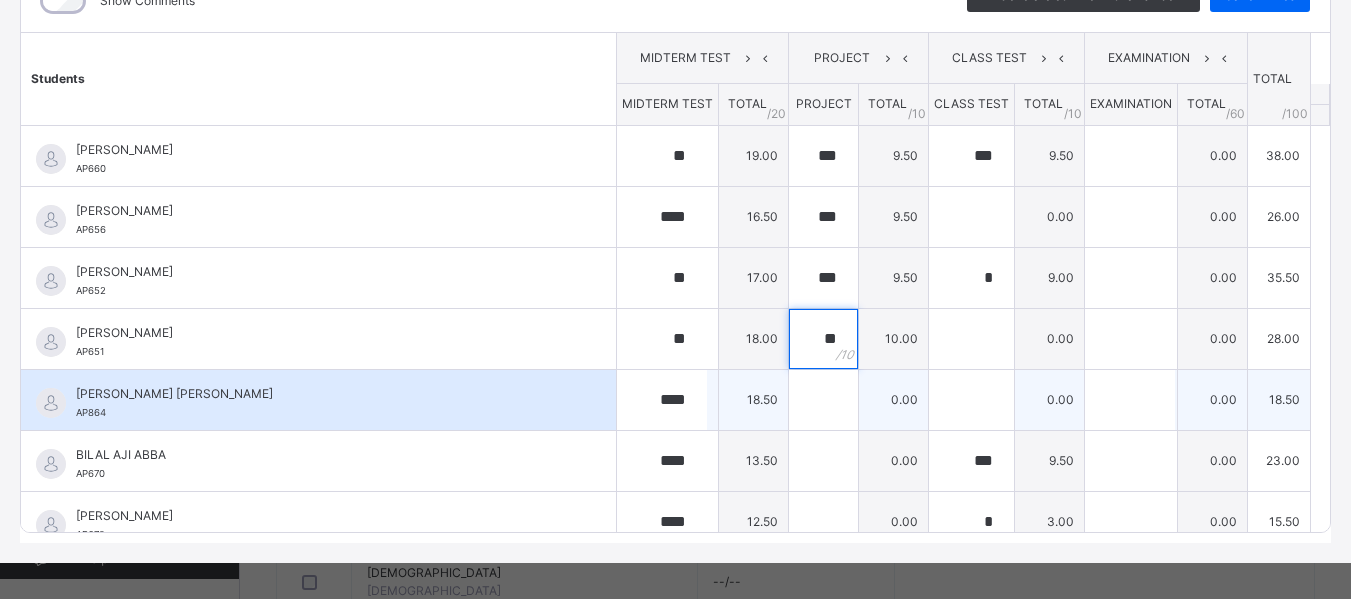 type on "**" 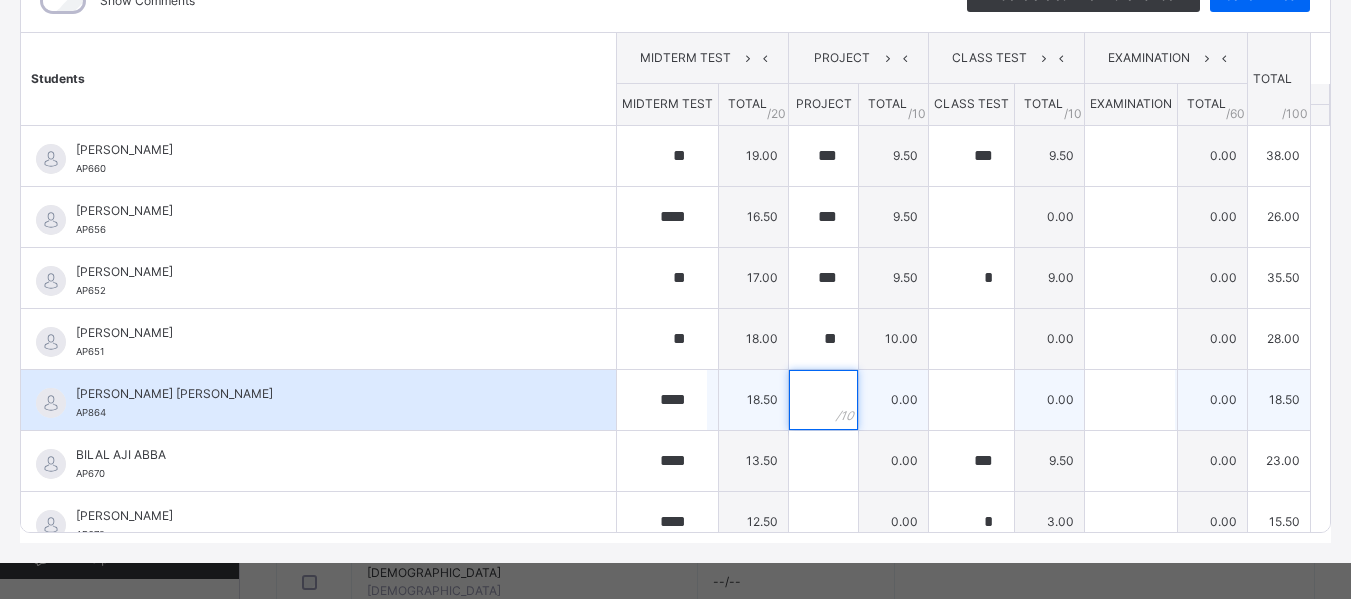 click at bounding box center [823, 400] 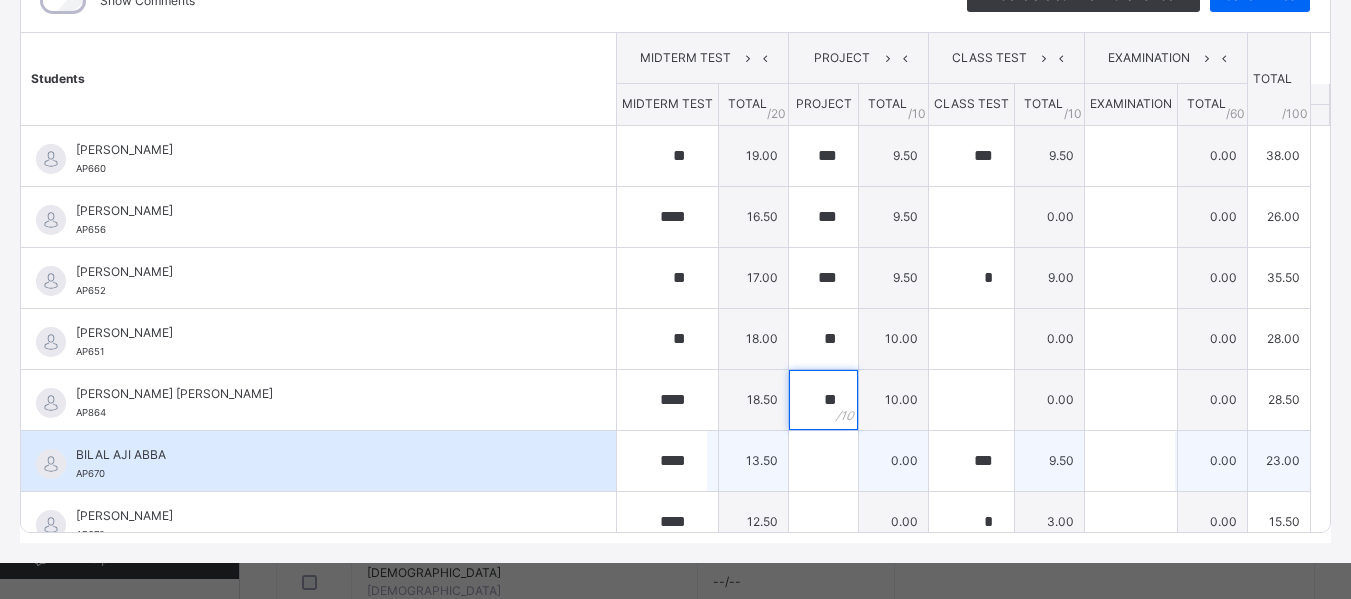 type on "*" 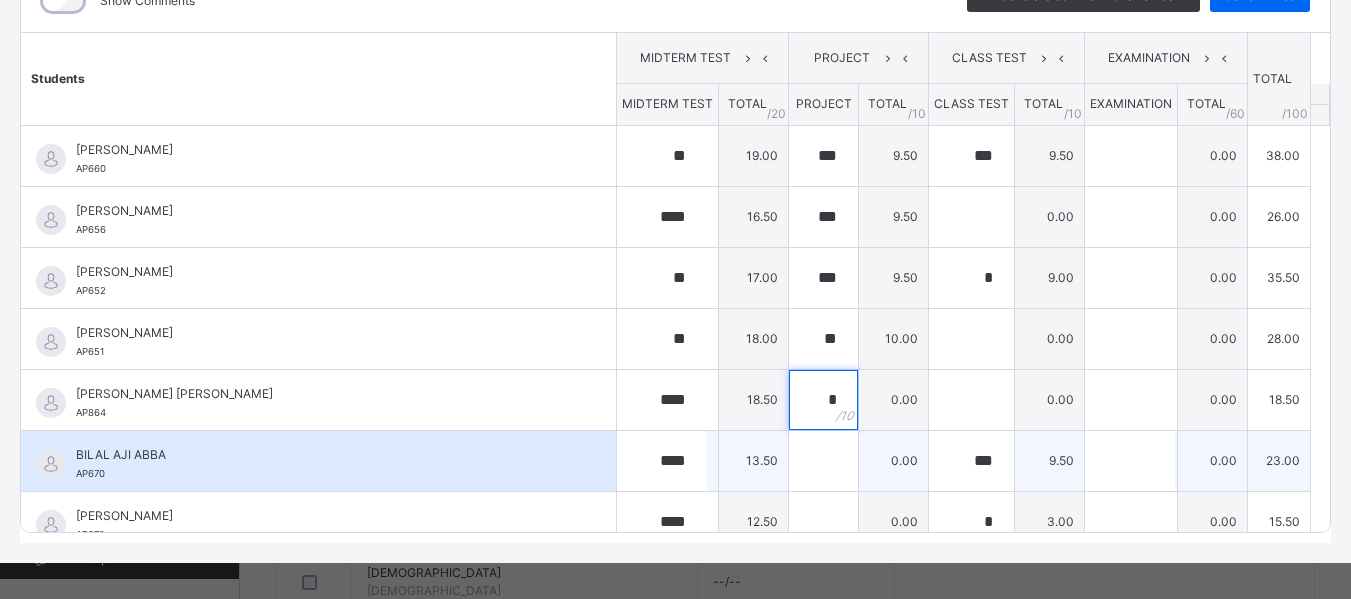 type on "*" 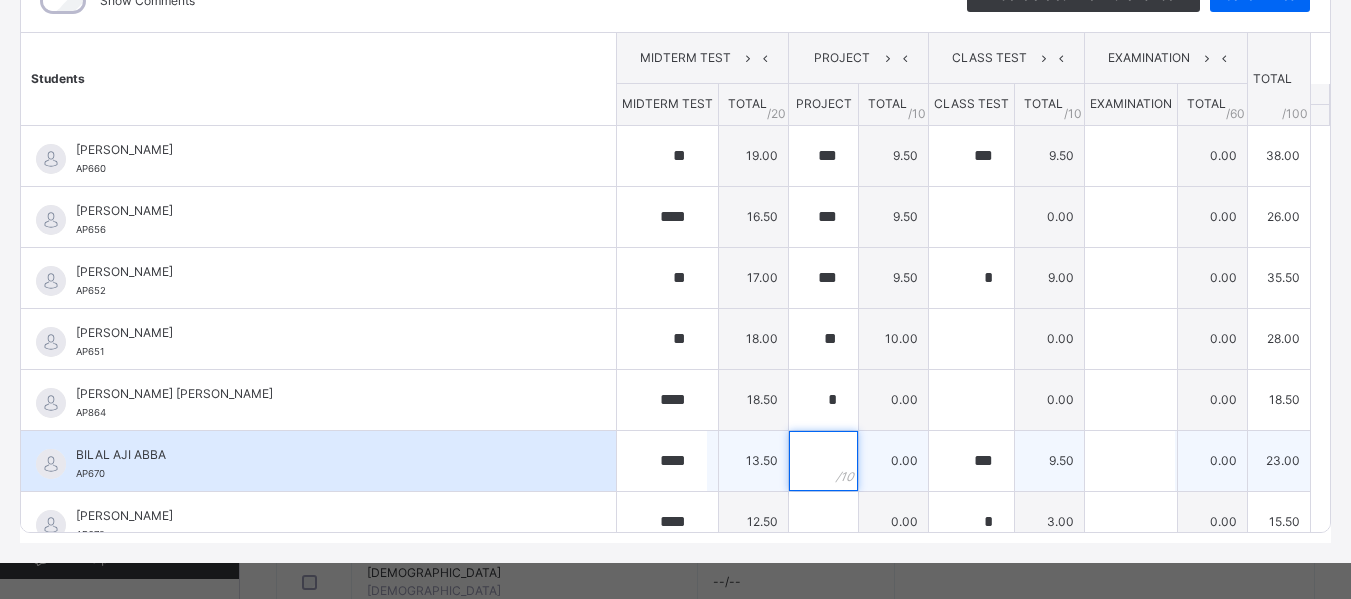 click at bounding box center (823, 461) 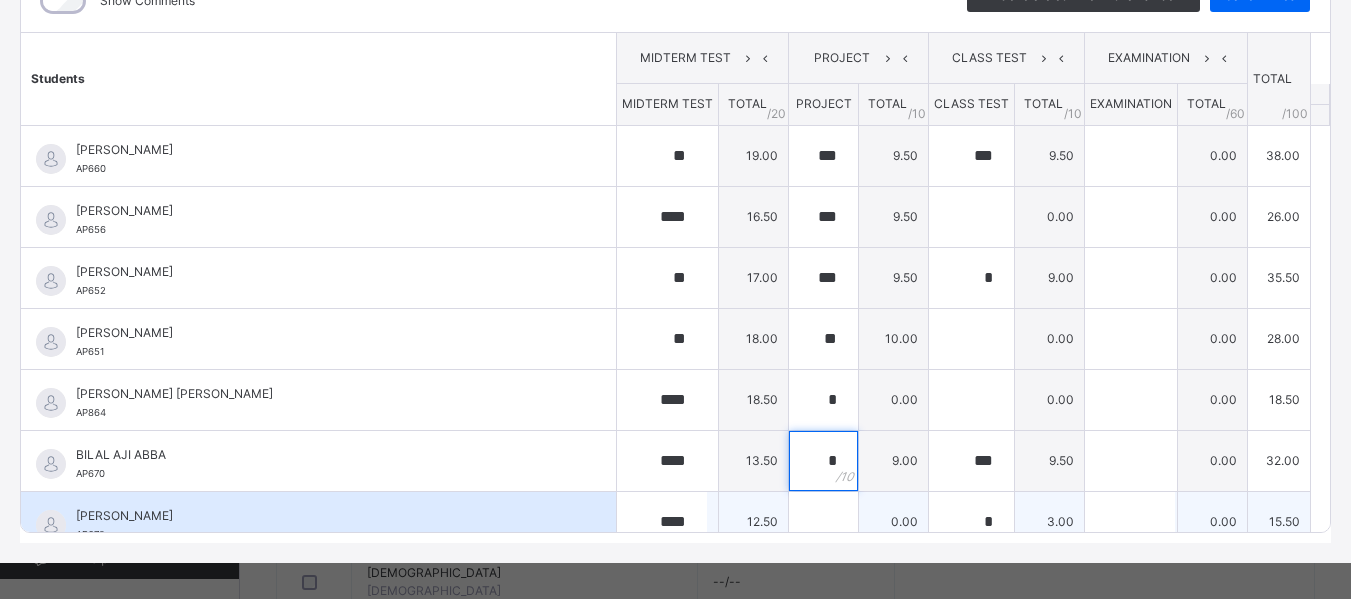 type on "*" 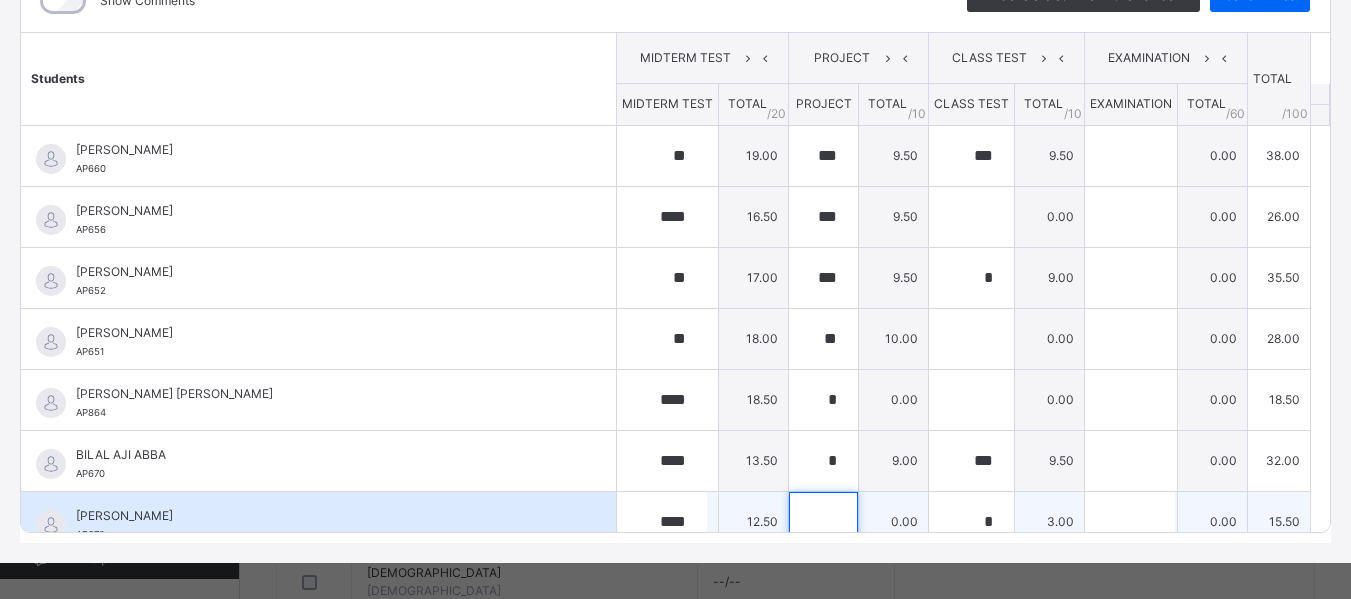 click at bounding box center [823, 522] 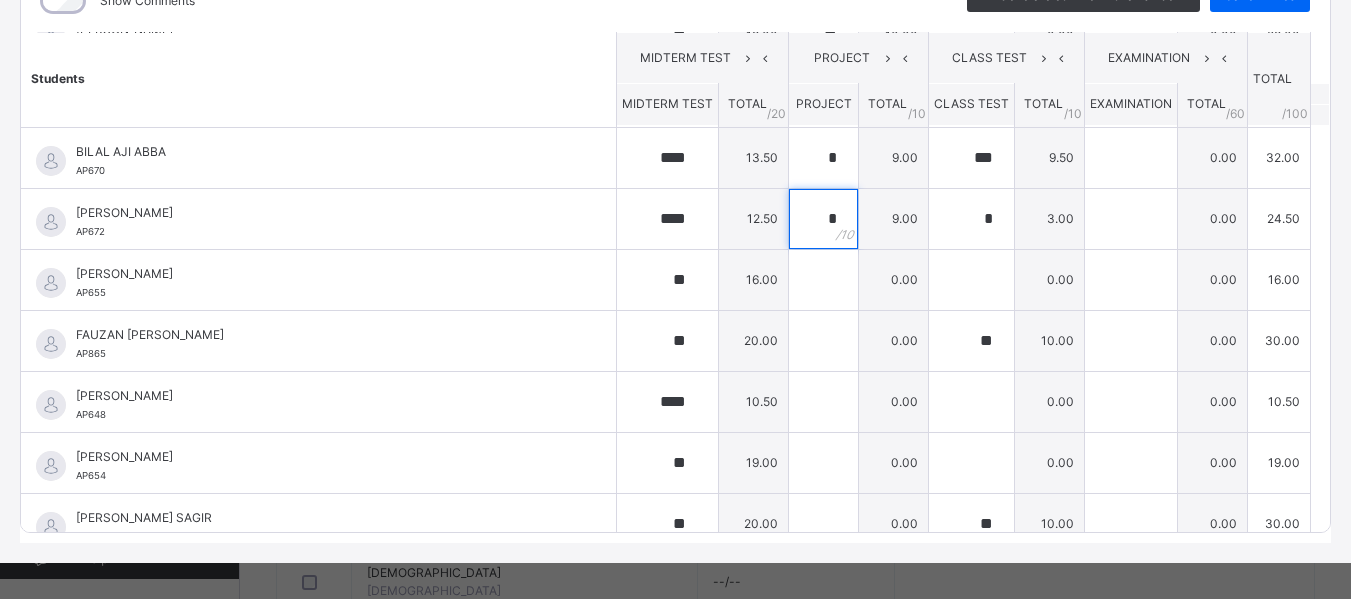 scroll, scrollTop: 317, scrollLeft: 0, axis: vertical 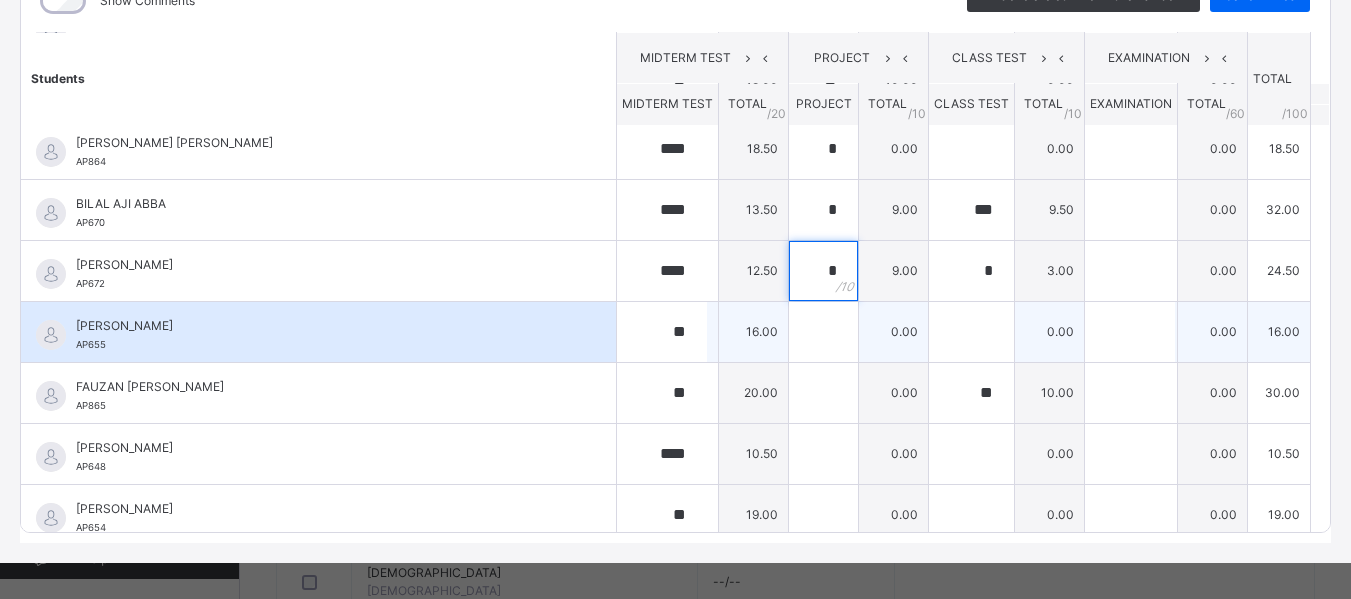 type on "*" 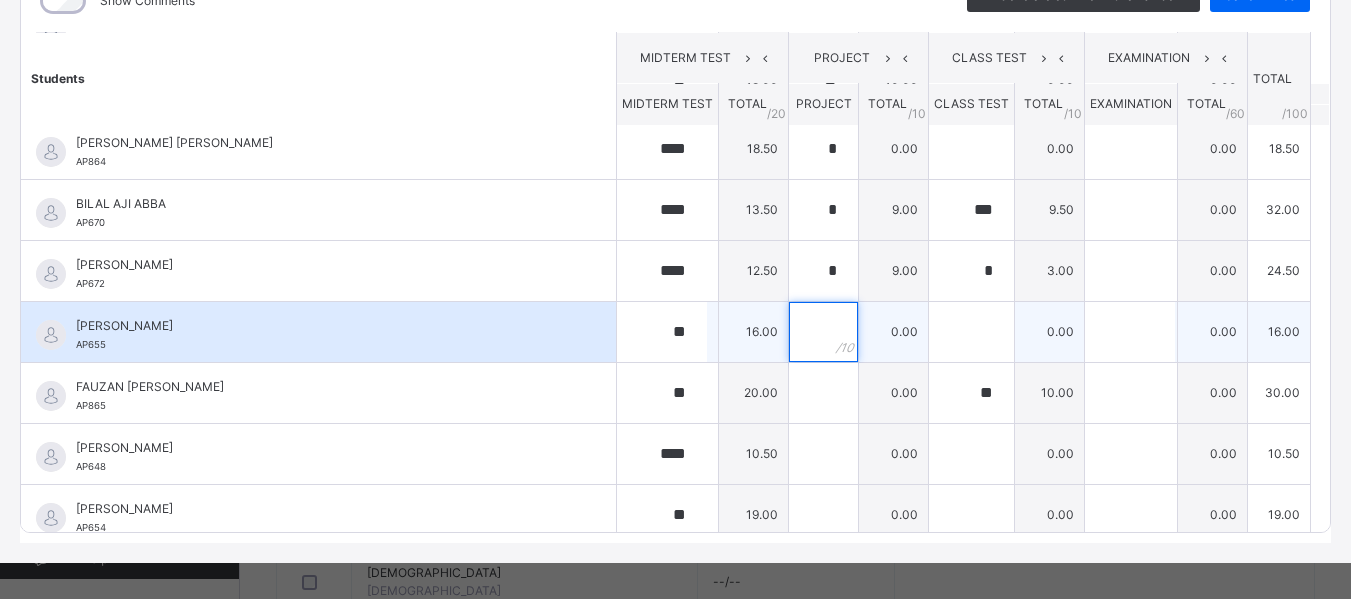 click at bounding box center (823, 332) 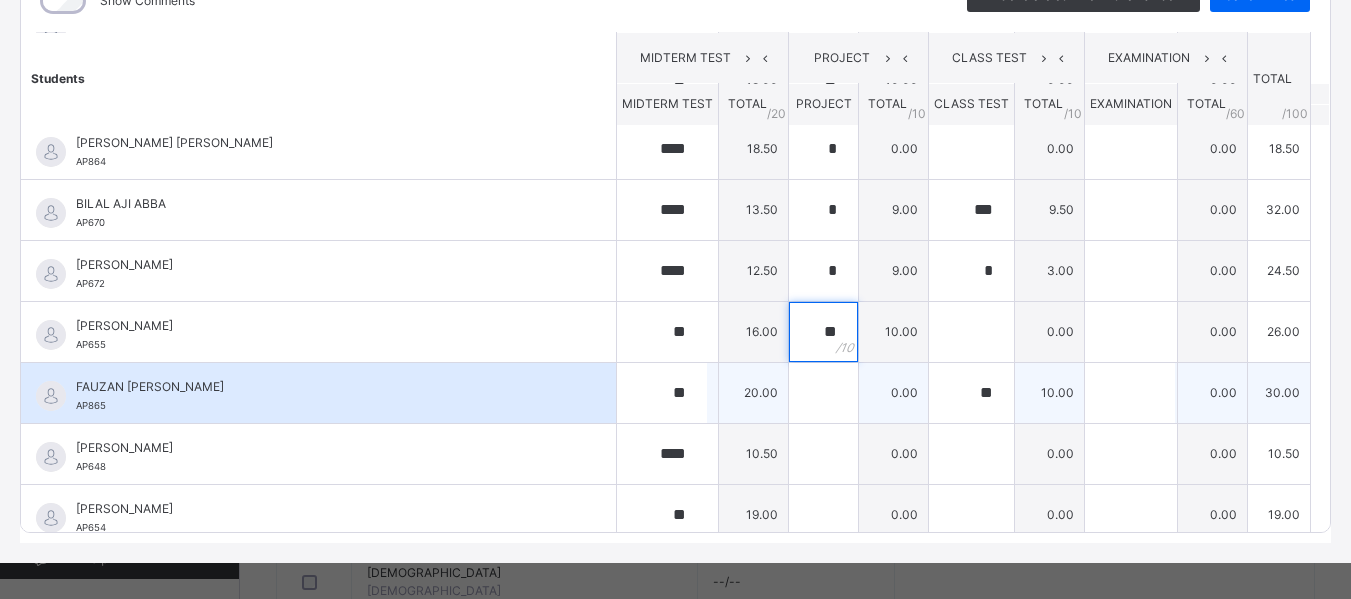 type on "**" 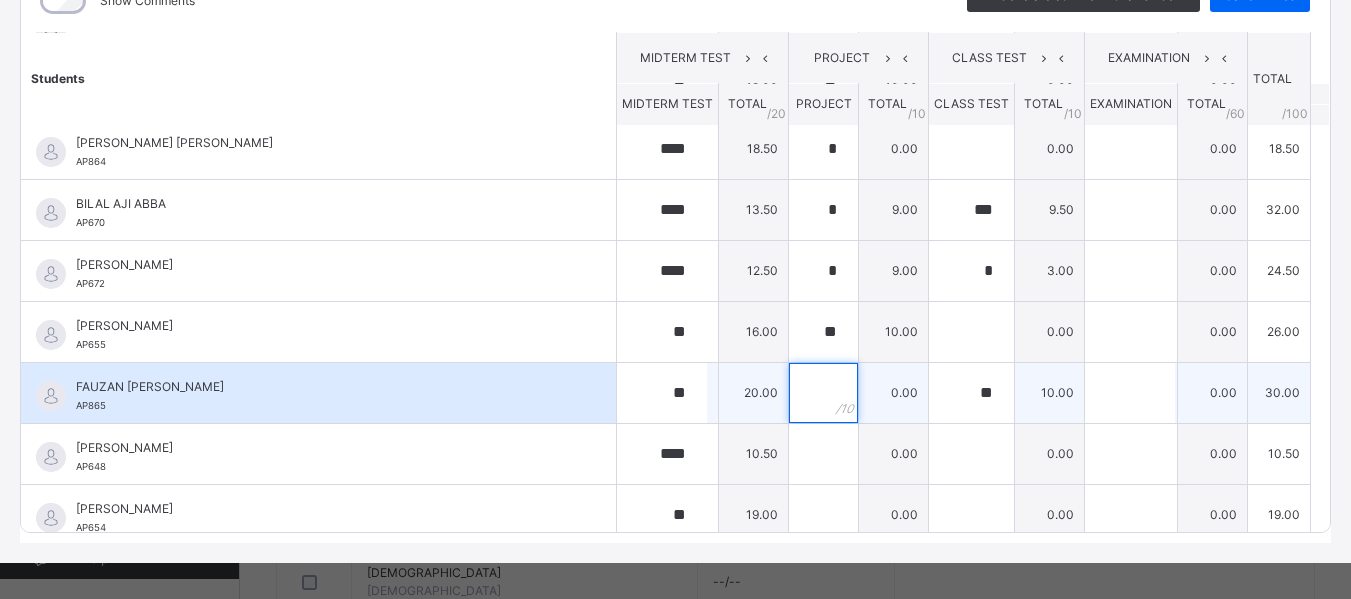 click at bounding box center (823, 393) 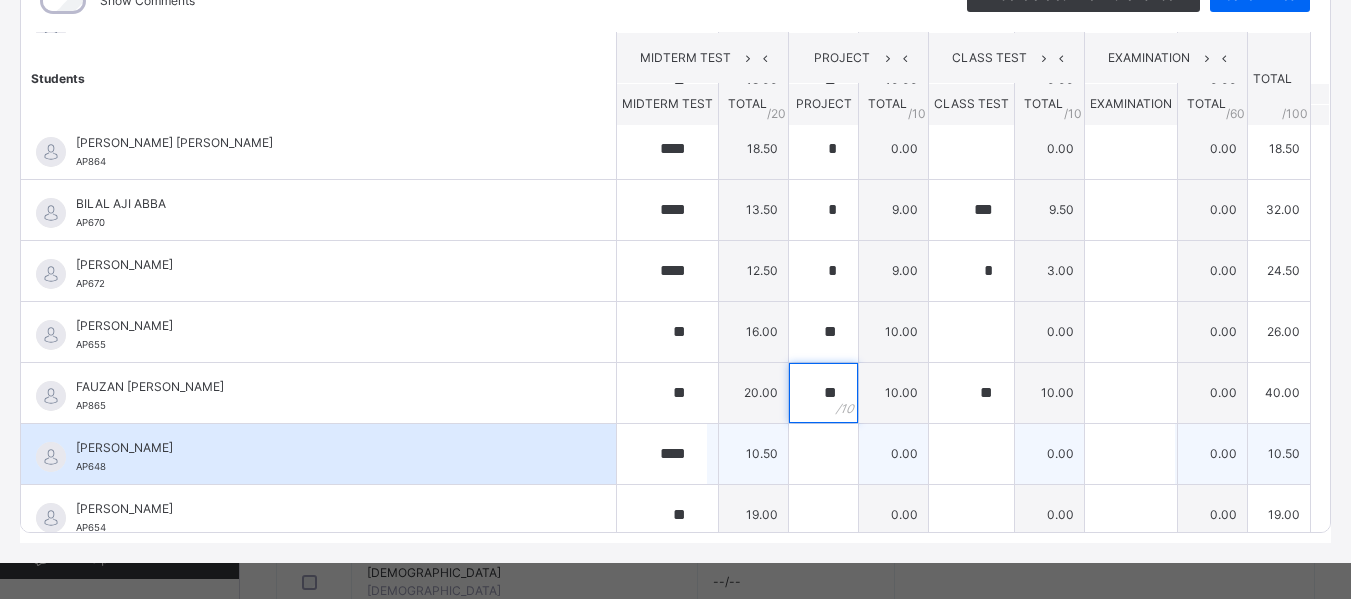 type on "**" 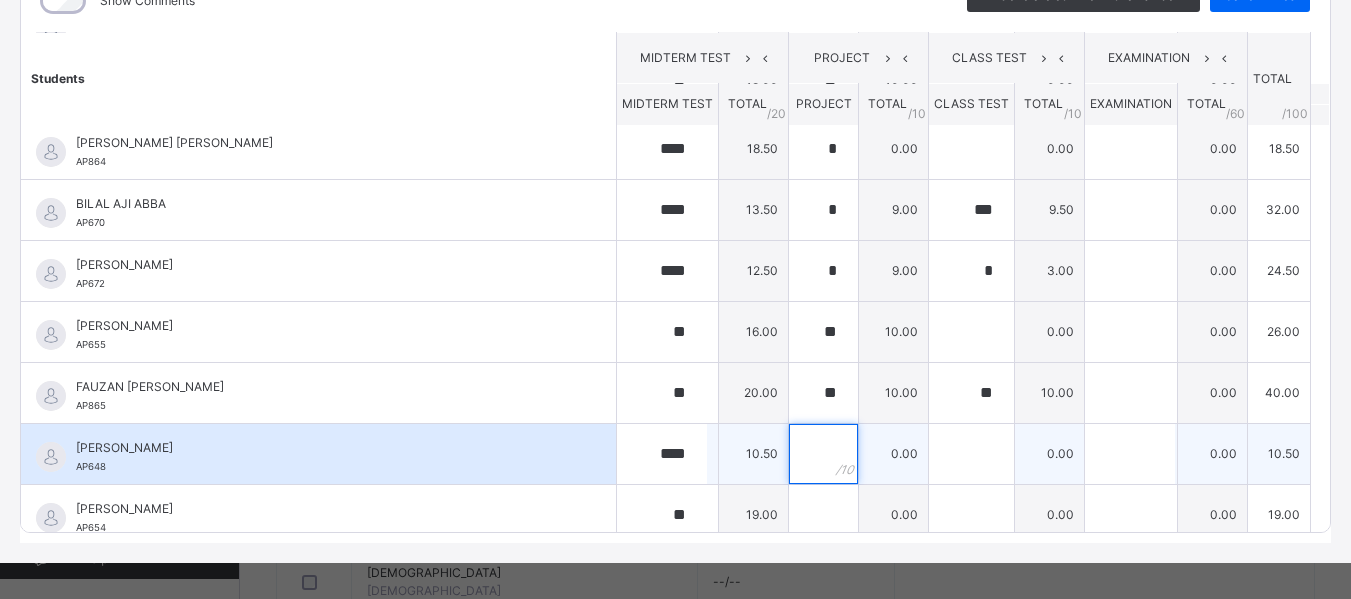 click at bounding box center (823, 454) 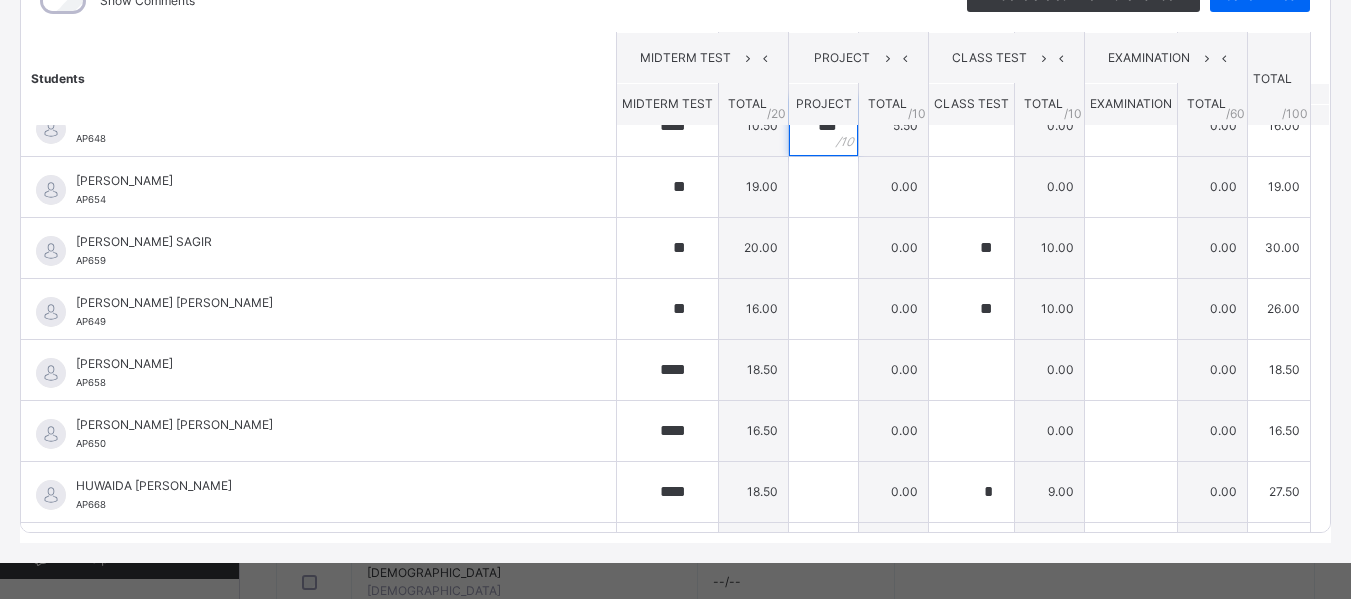 scroll, scrollTop: 575, scrollLeft: 0, axis: vertical 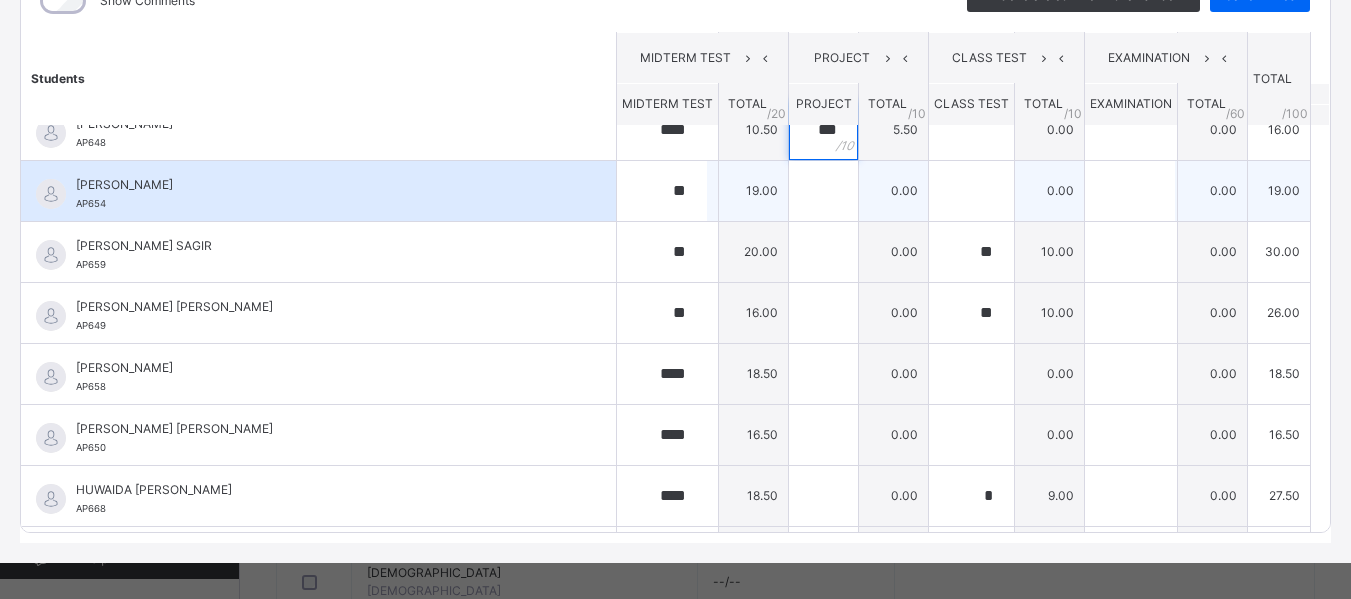 type on "***" 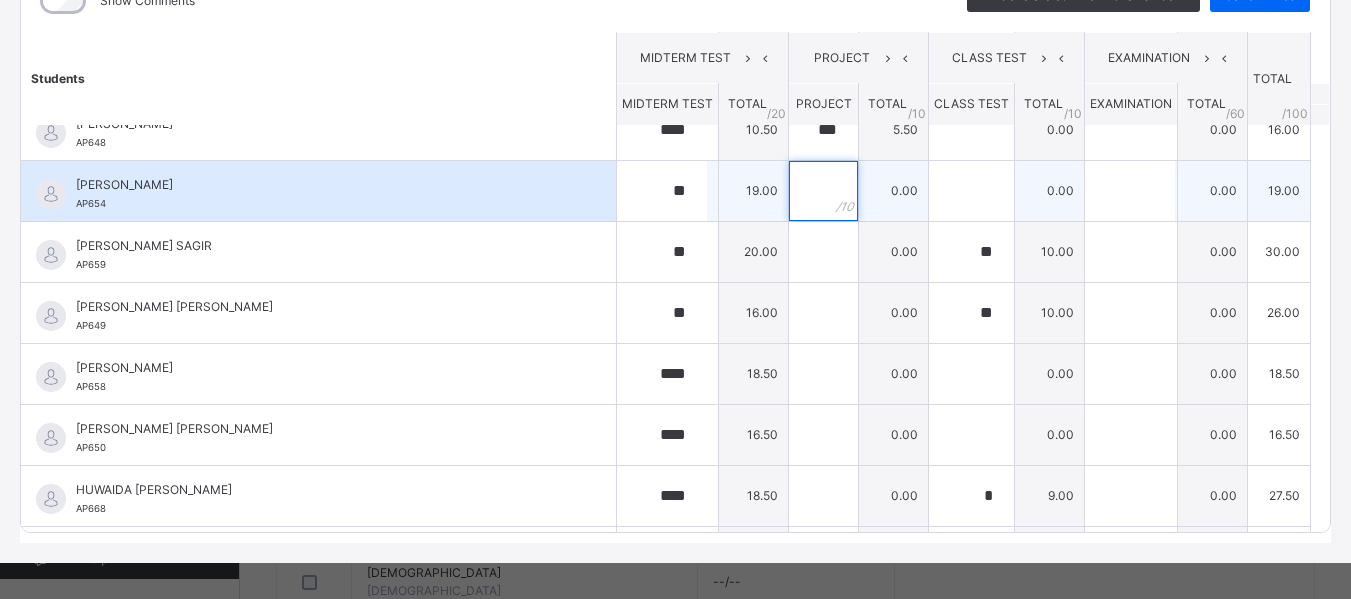 click at bounding box center [823, 191] 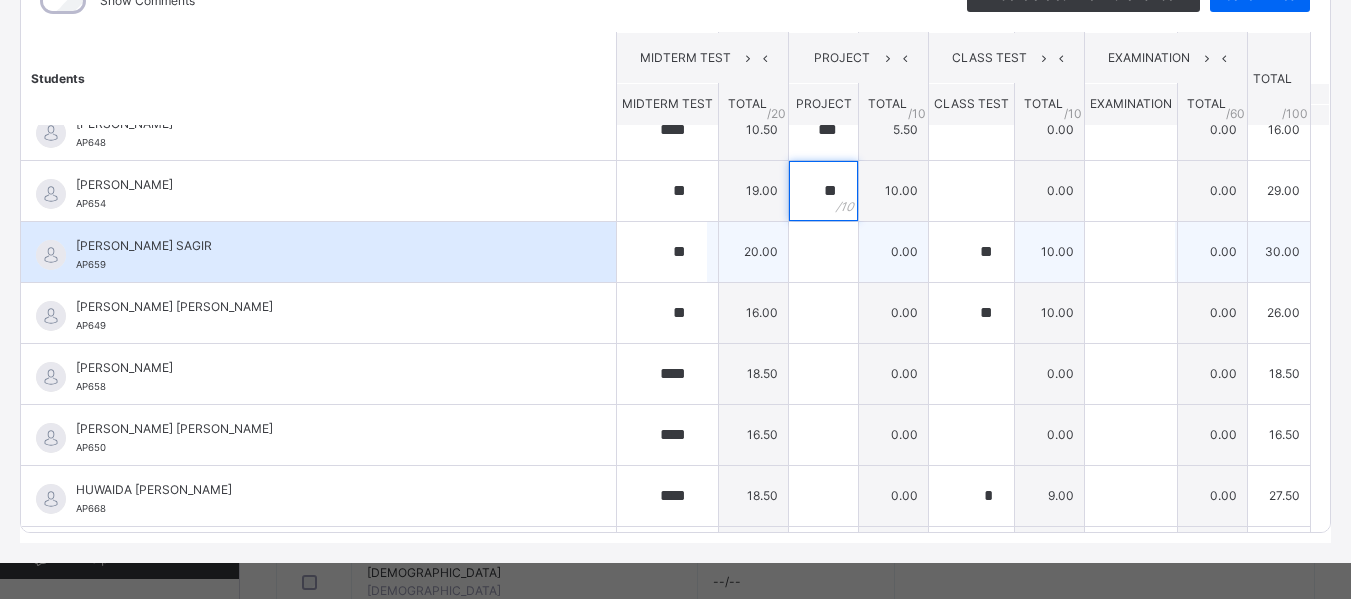type on "**" 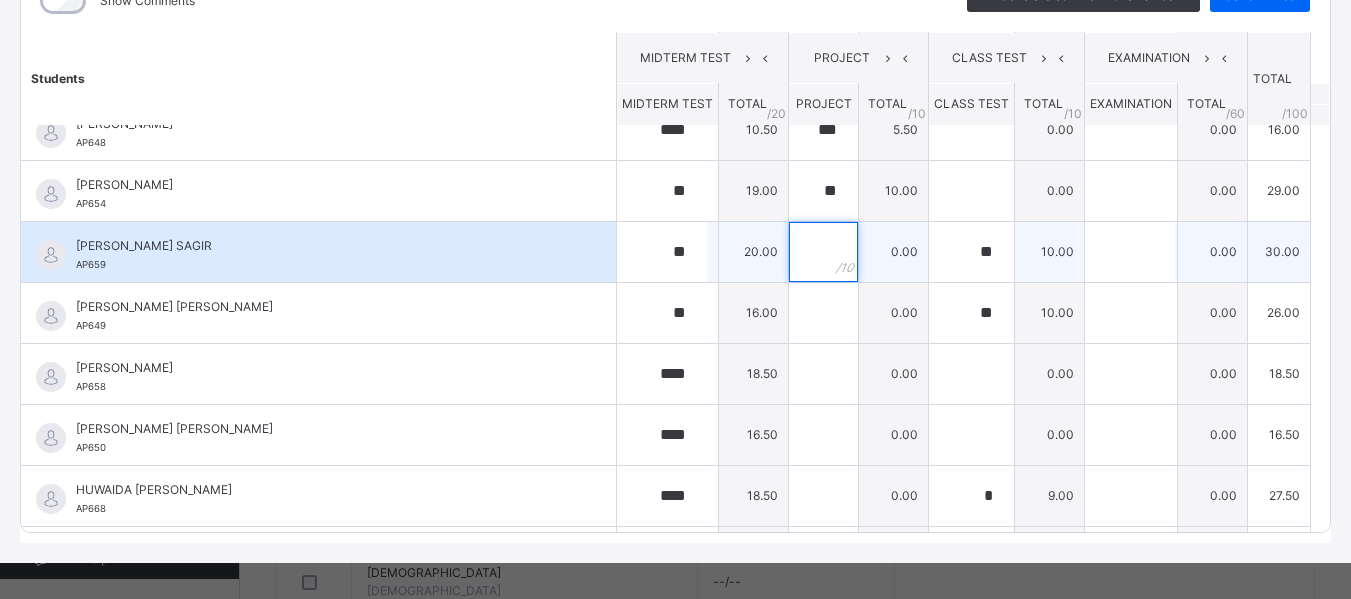 click at bounding box center (823, 252) 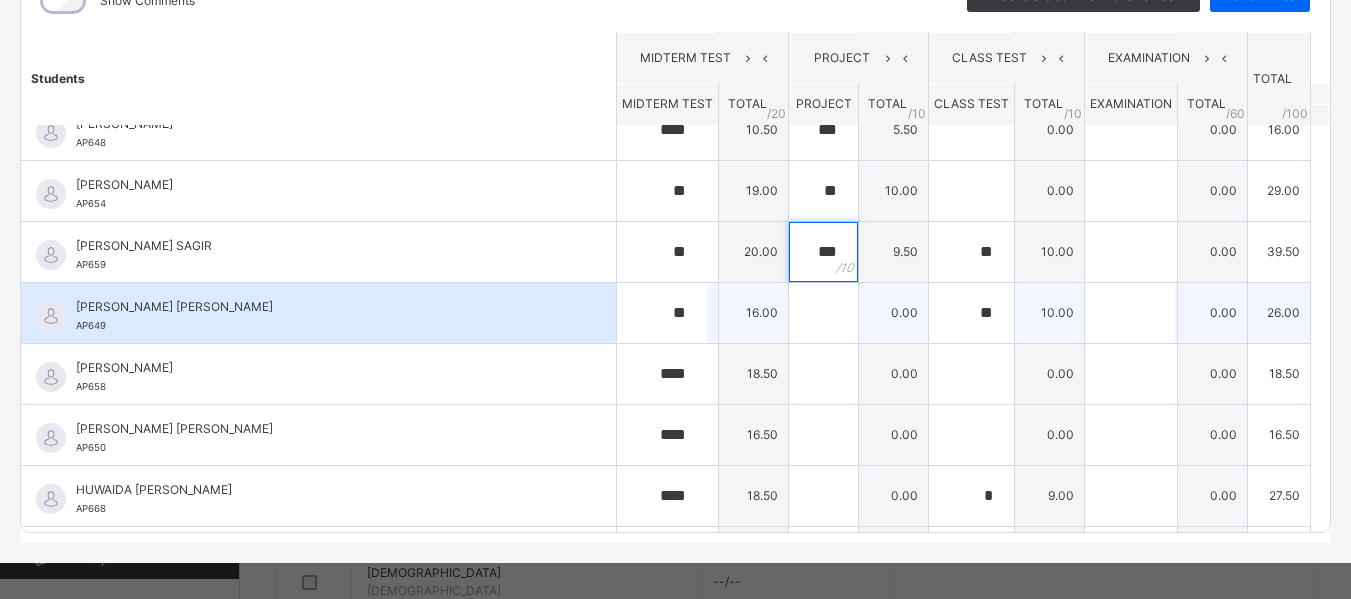 type on "***" 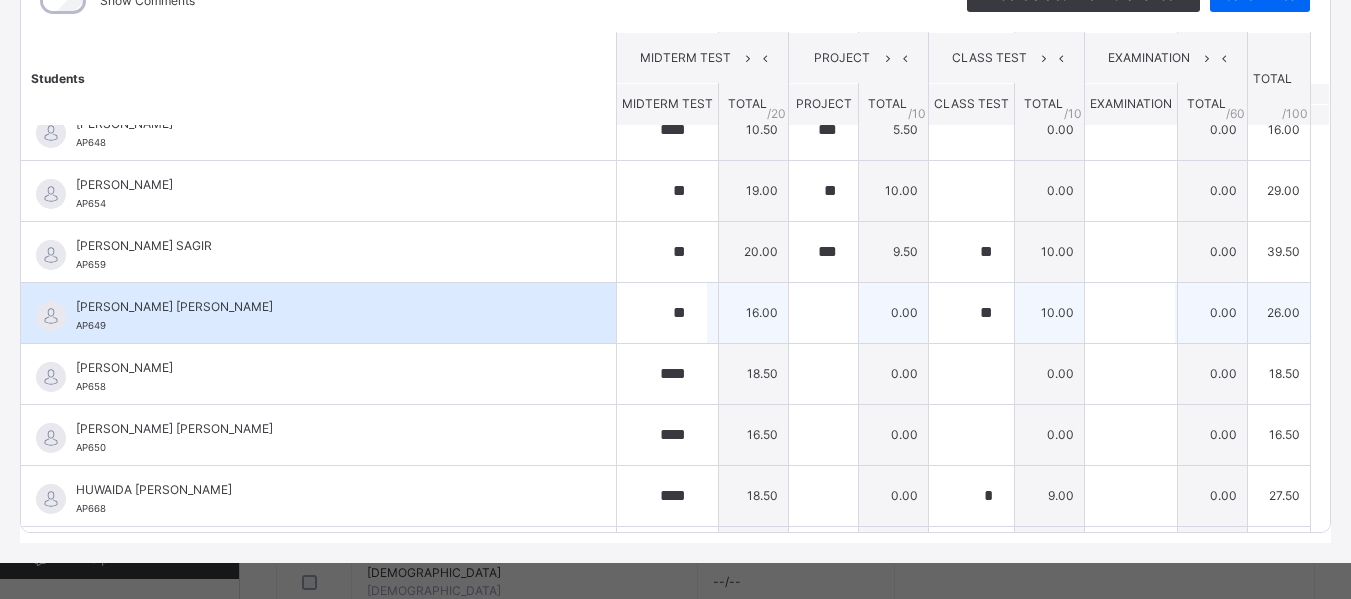 click on "16.00" at bounding box center (754, 312) 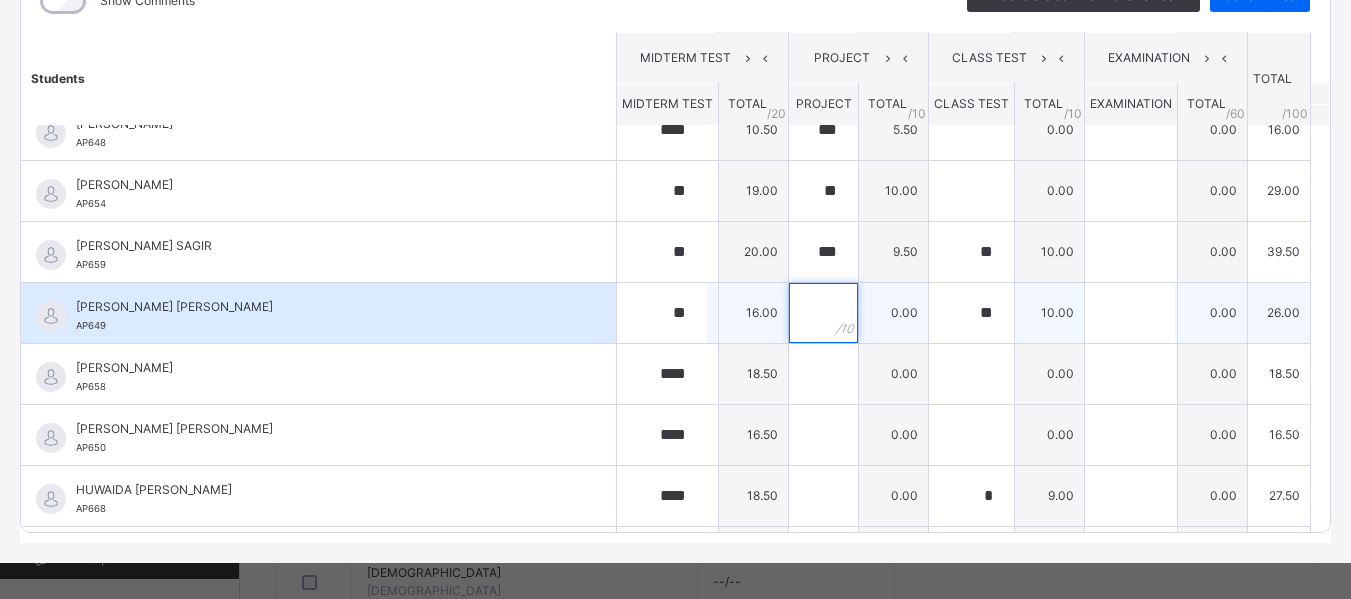 click at bounding box center [823, 313] 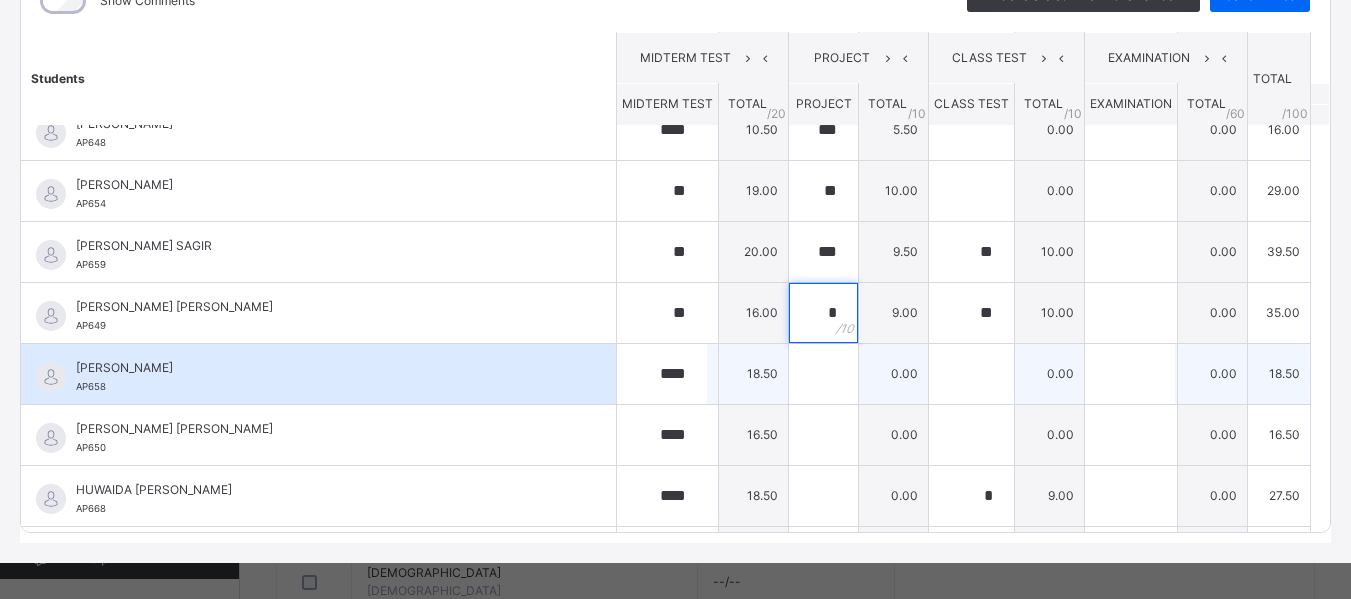 type on "*" 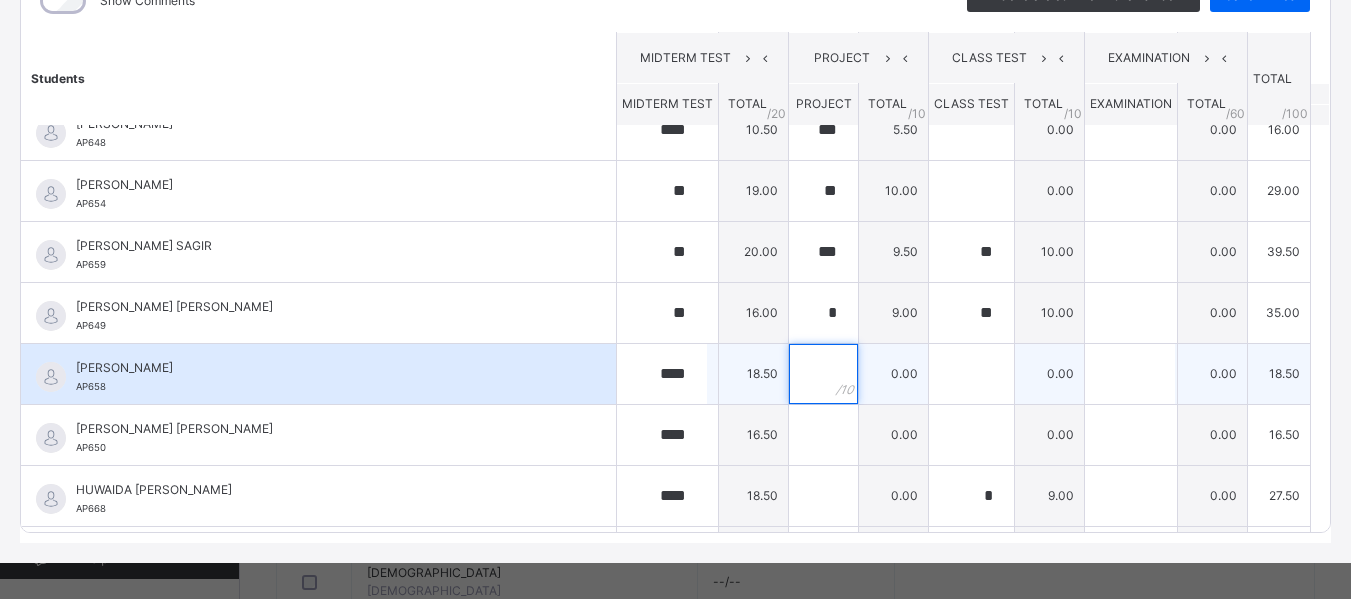 click at bounding box center (823, 374) 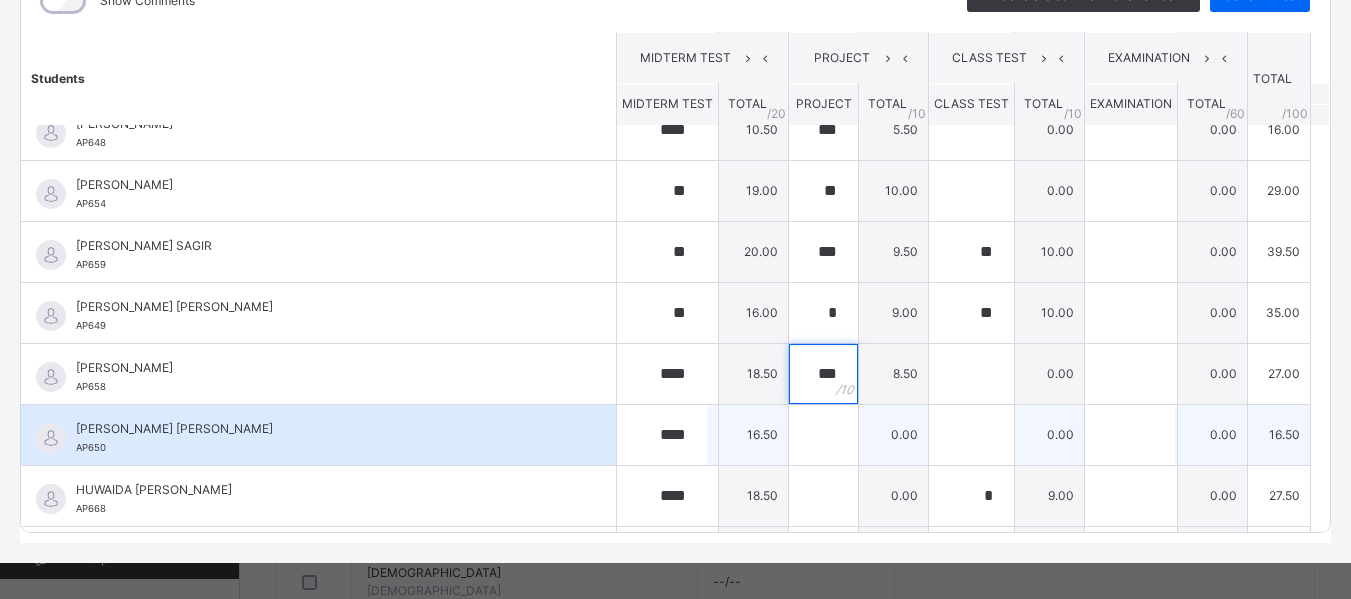type on "***" 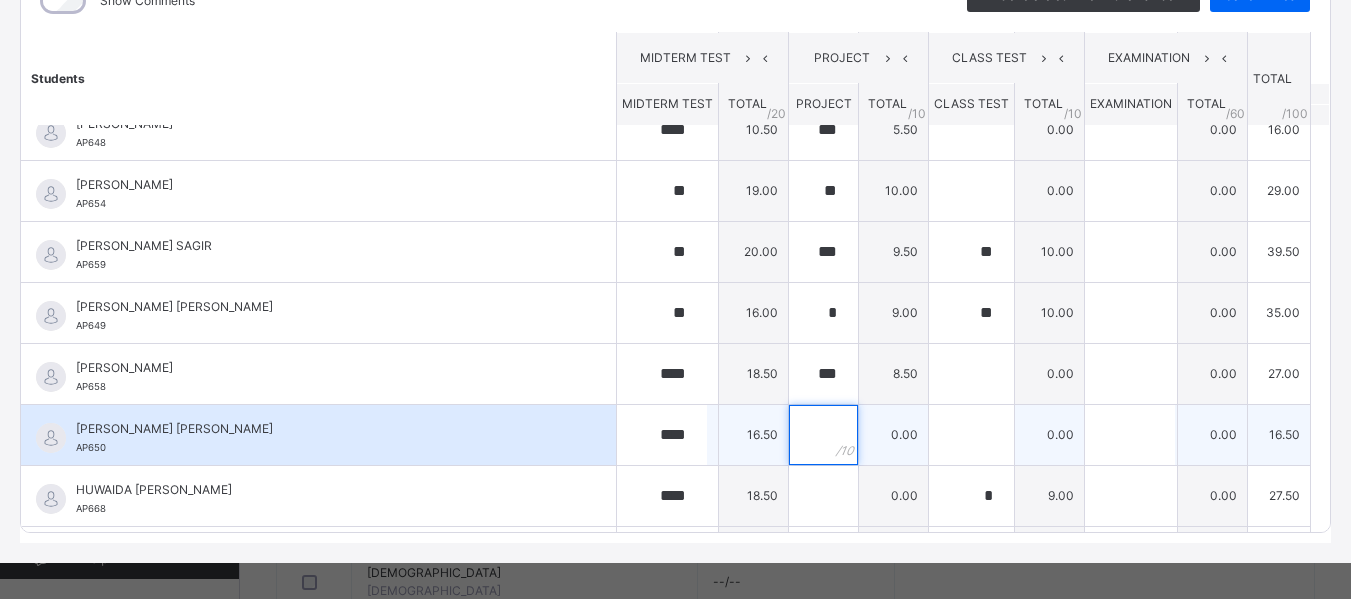 click at bounding box center (823, 435) 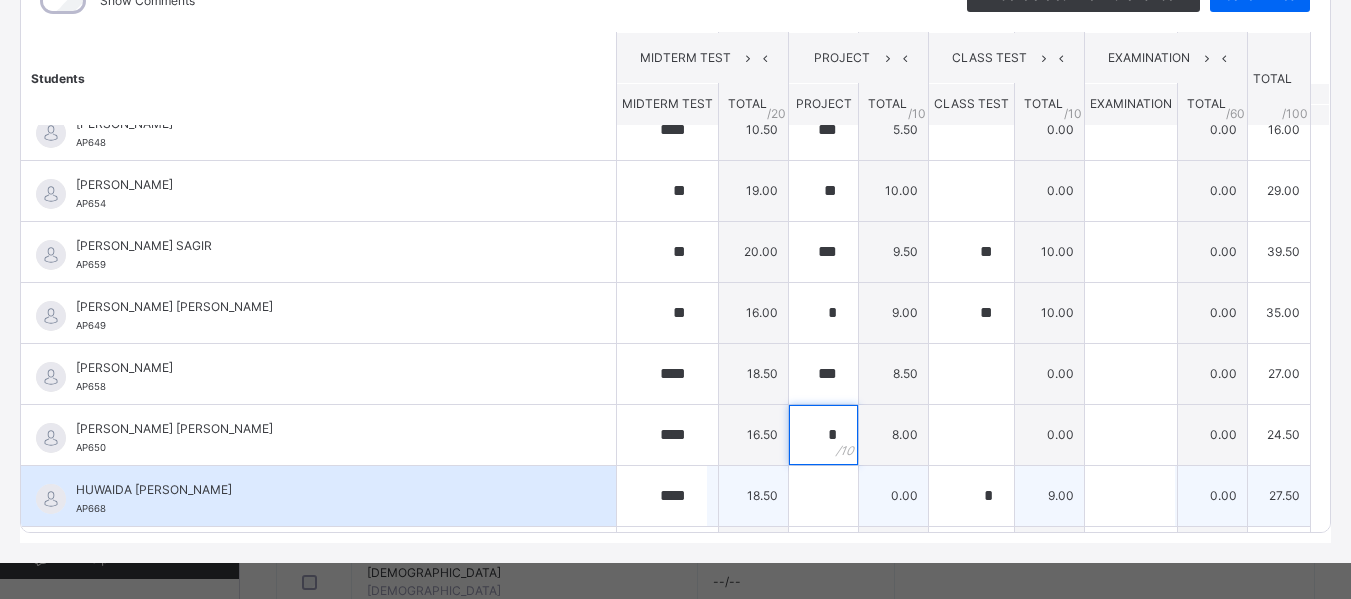 type on "*" 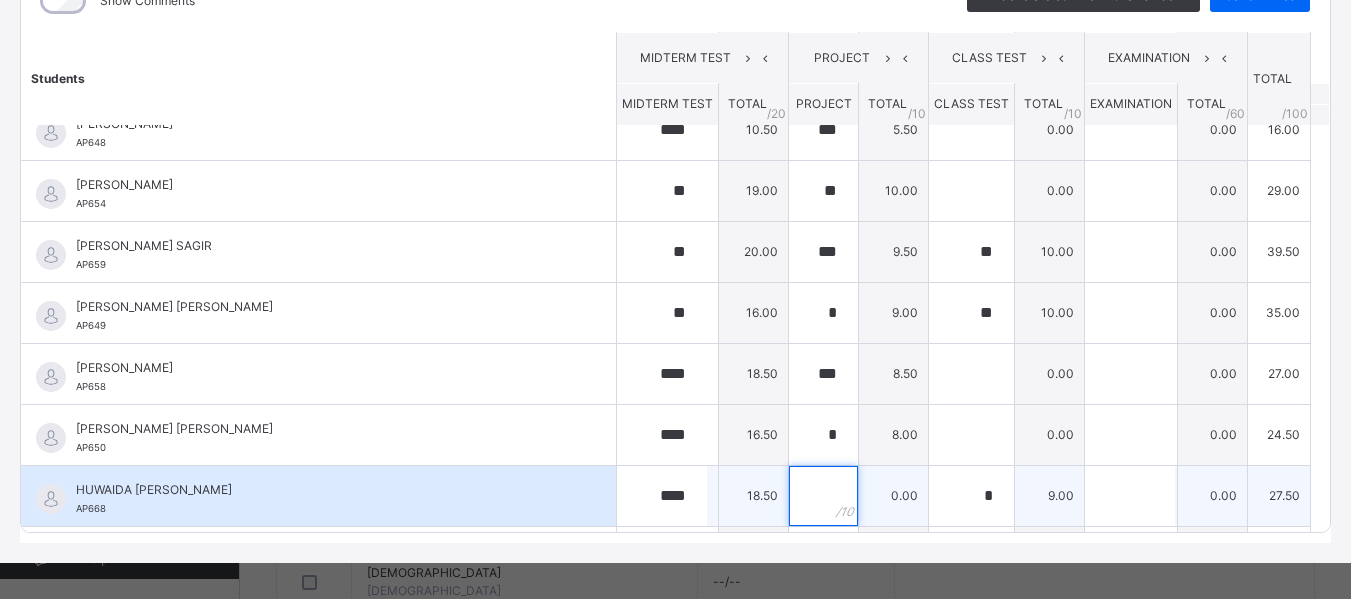 click at bounding box center [823, 496] 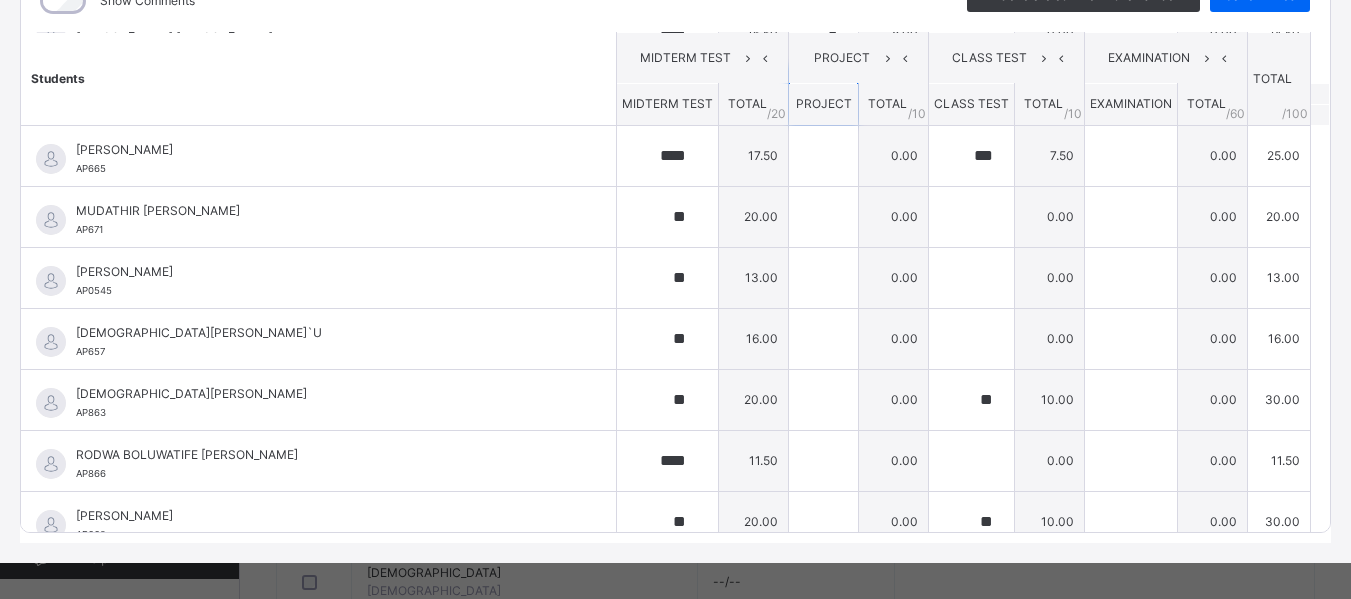 scroll, scrollTop: 980, scrollLeft: 0, axis: vertical 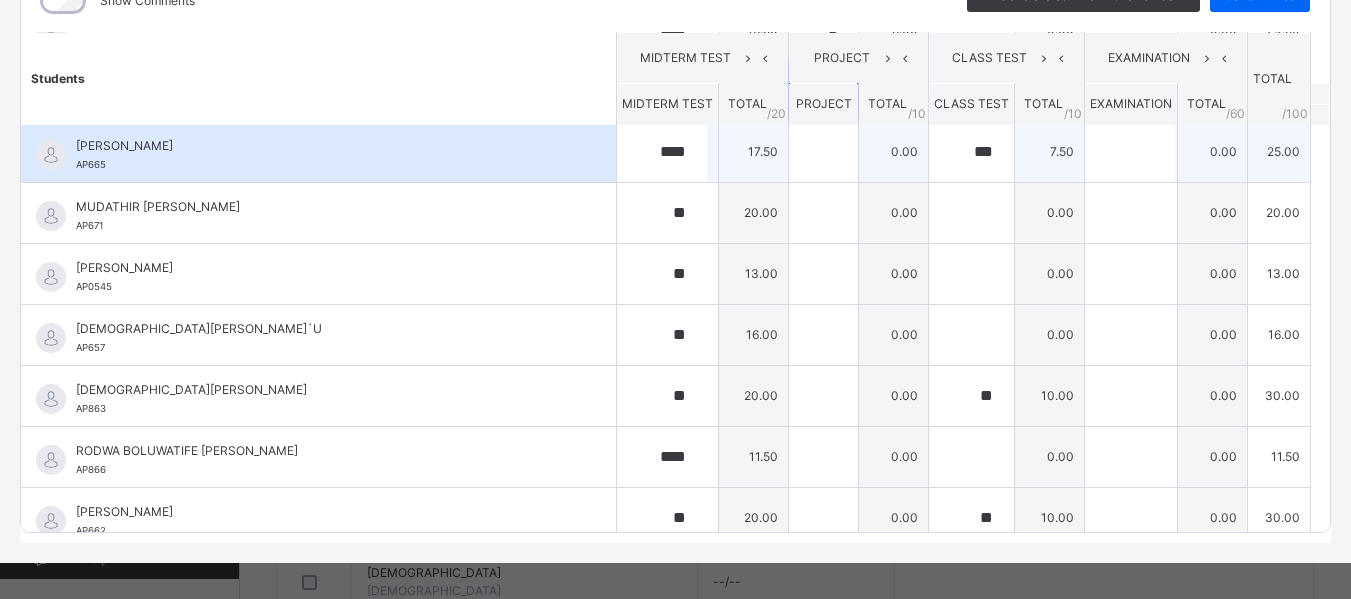 type on "***" 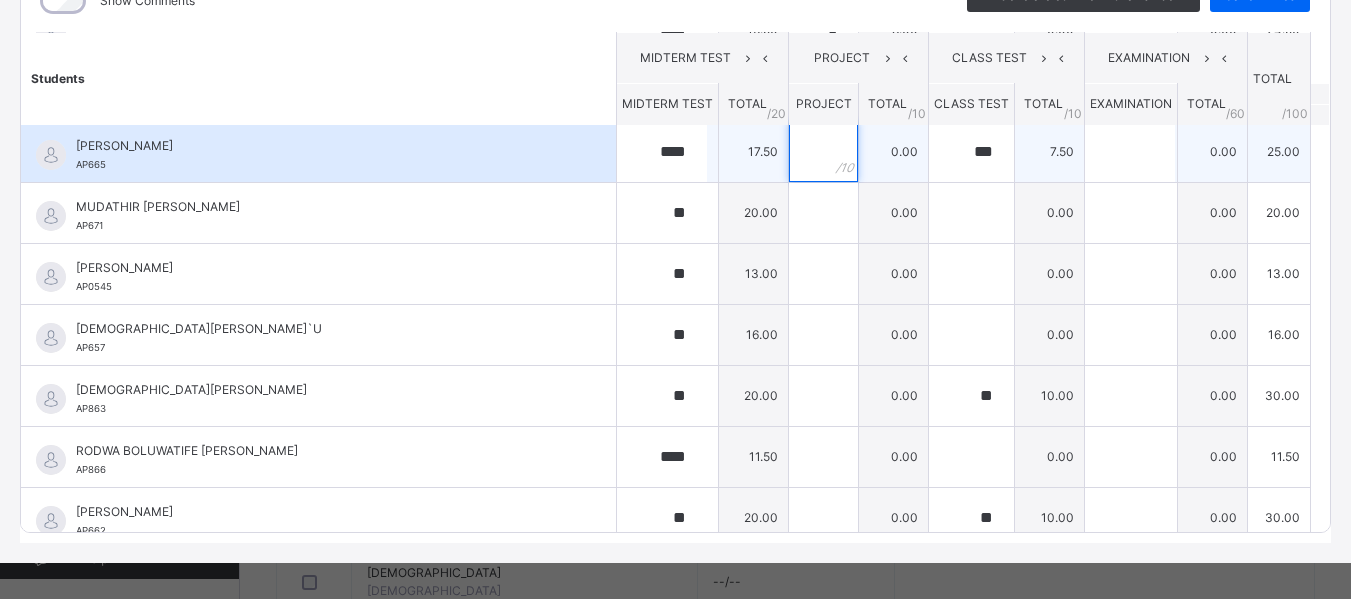 click at bounding box center [823, 152] 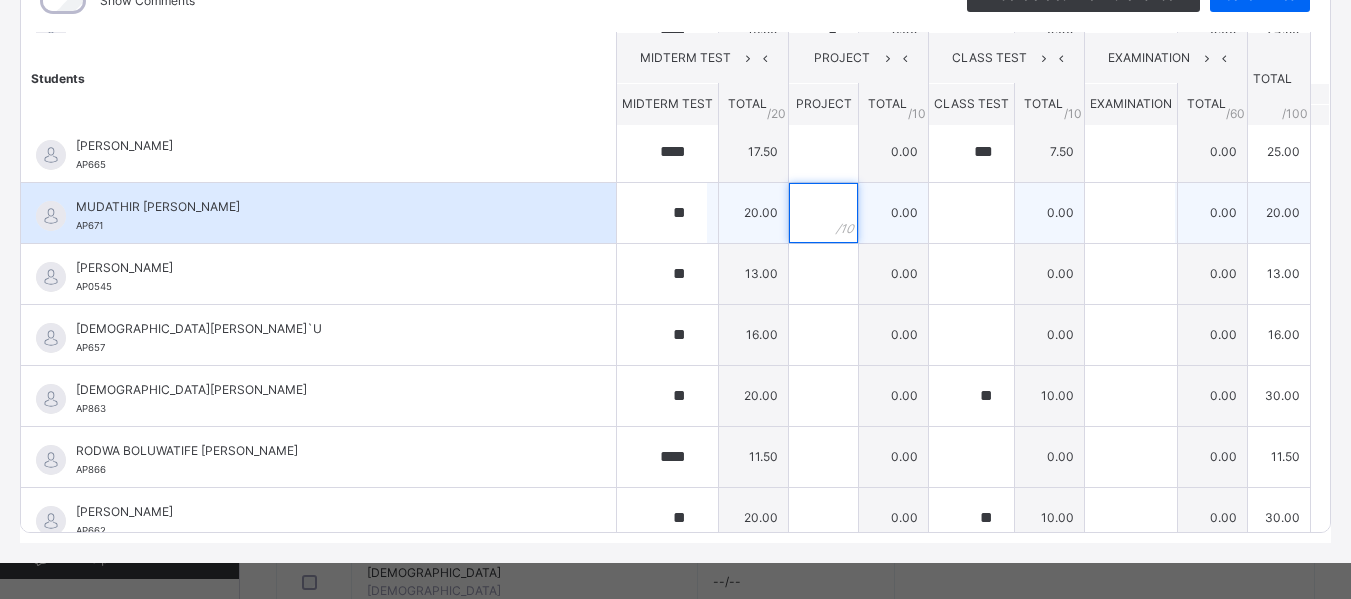click at bounding box center (823, 213) 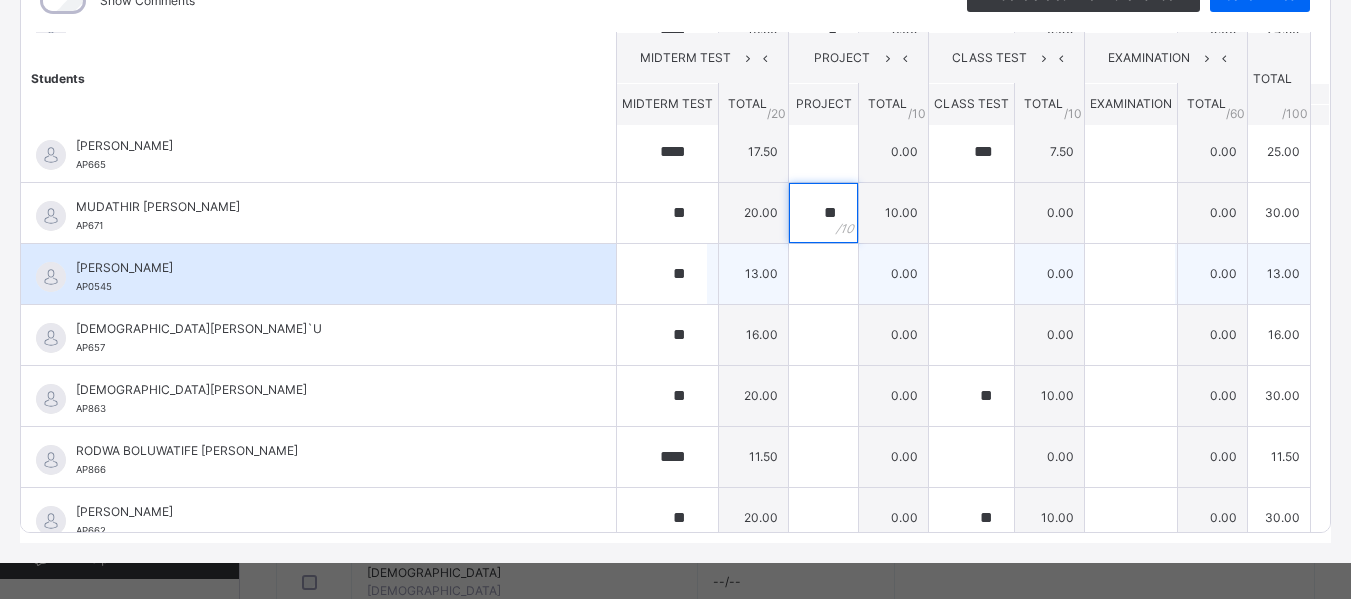 type on "**" 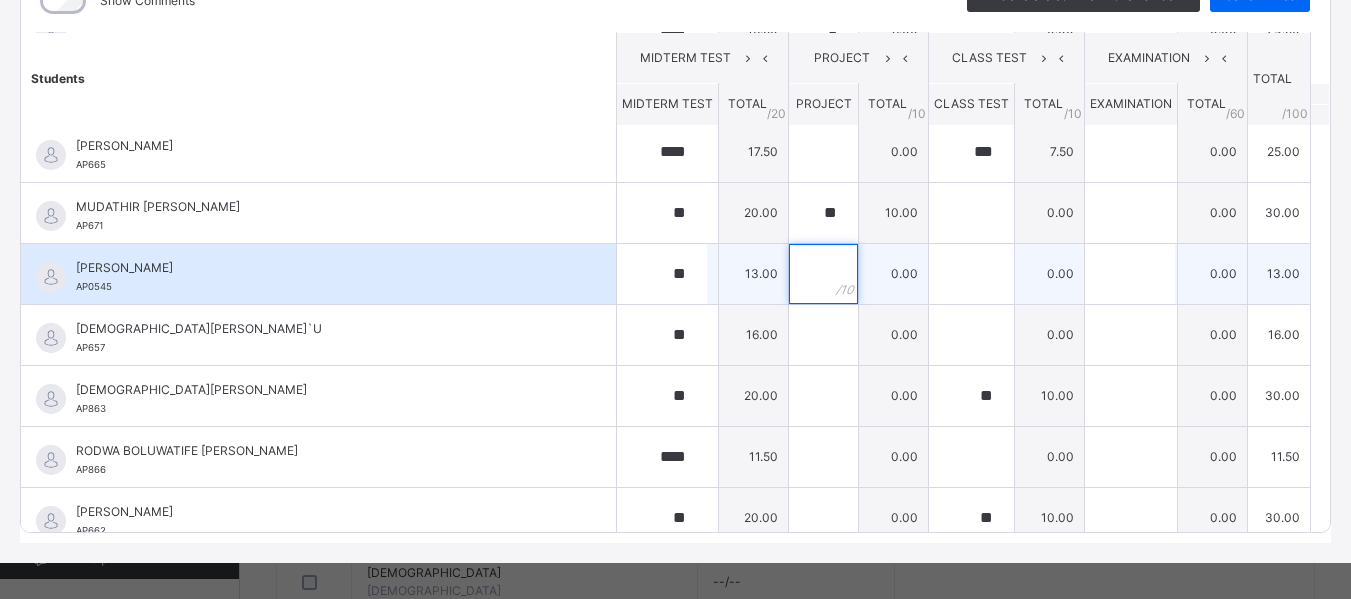 click at bounding box center [823, 274] 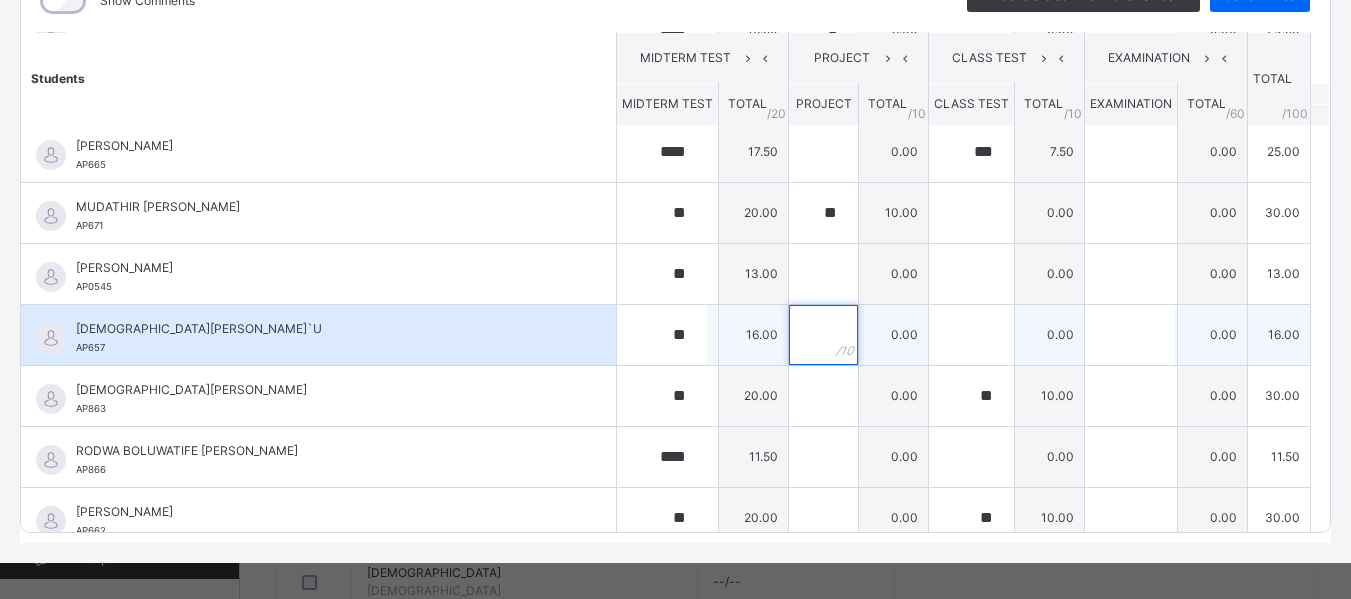 click at bounding box center (823, 335) 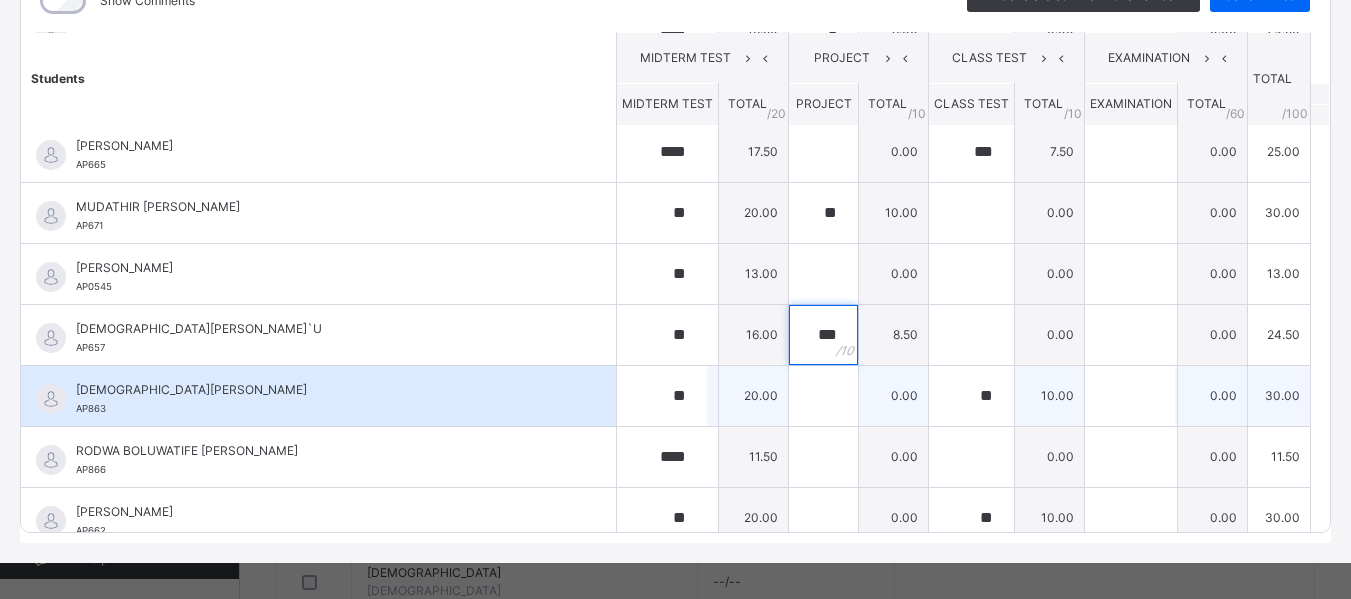 type on "***" 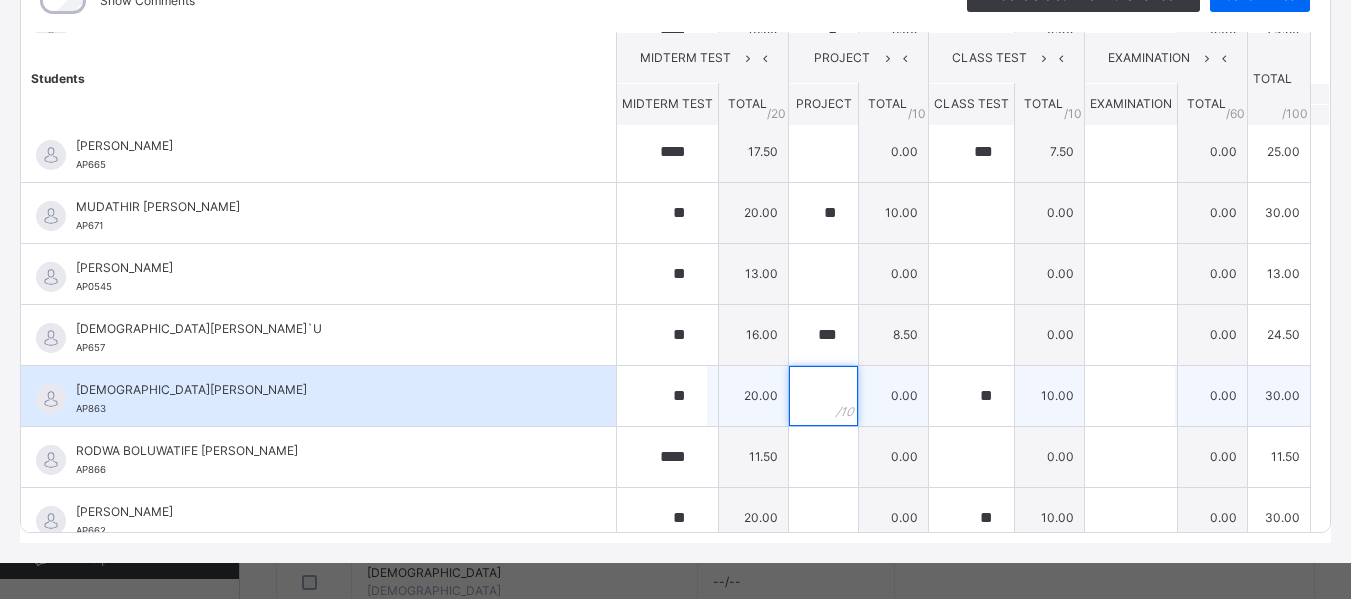 click at bounding box center (823, 396) 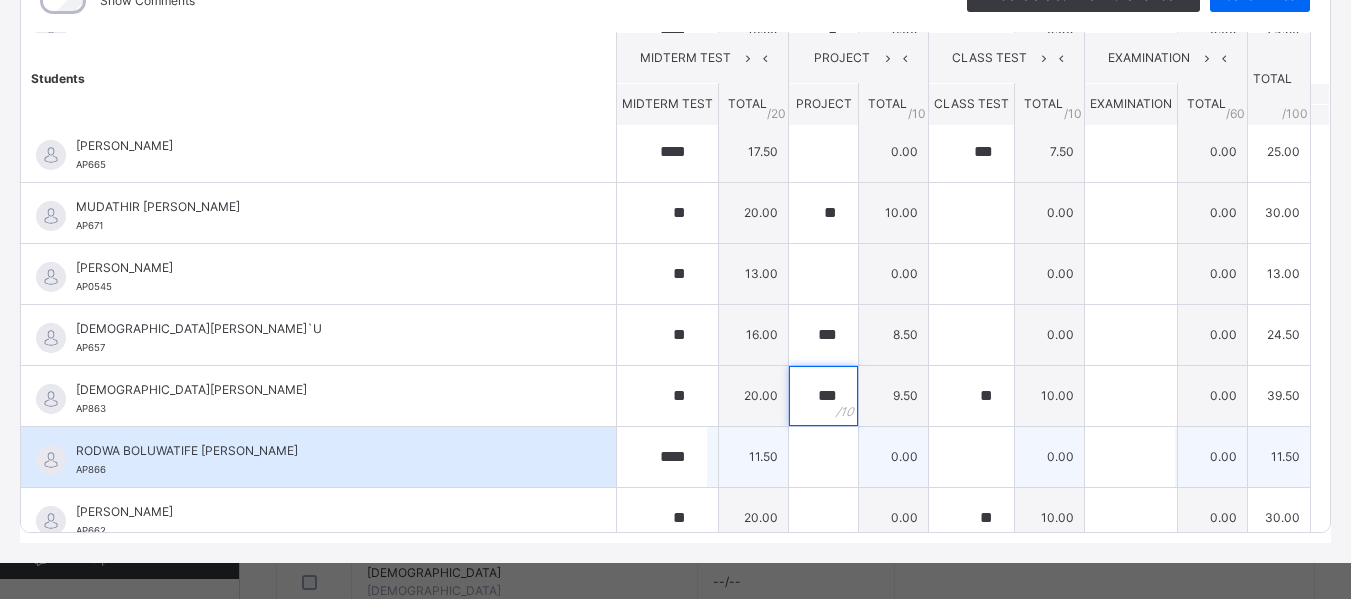 type on "***" 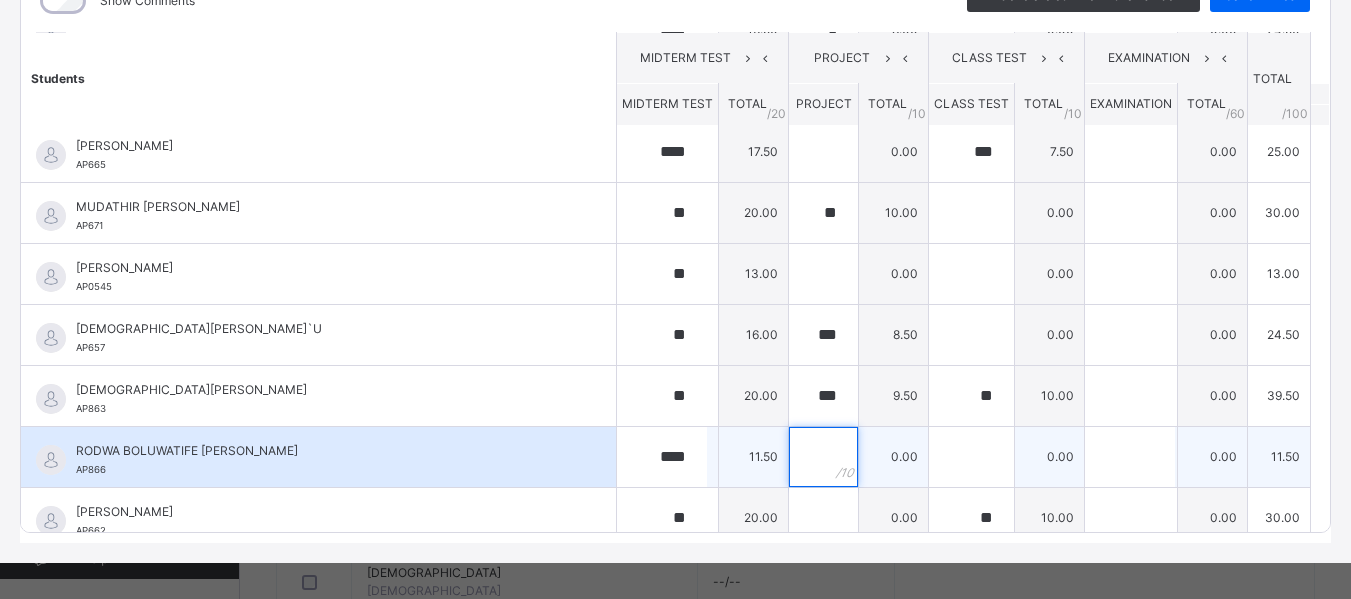 click at bounding box center [823, 457] 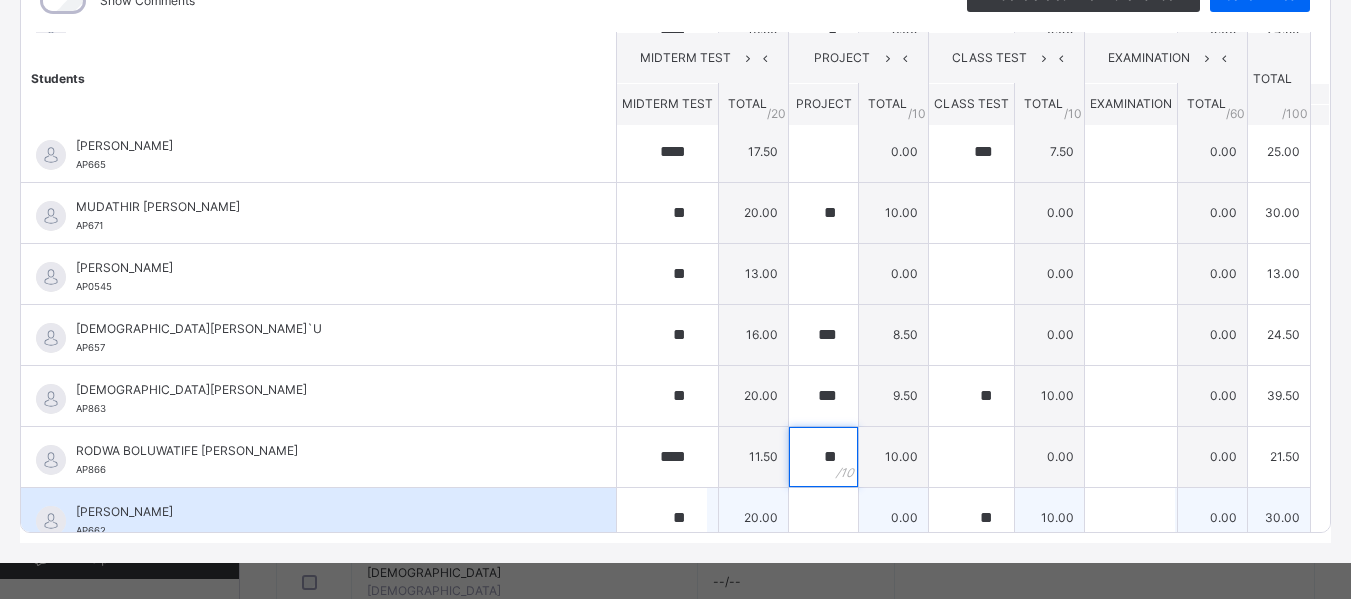 type on "**" 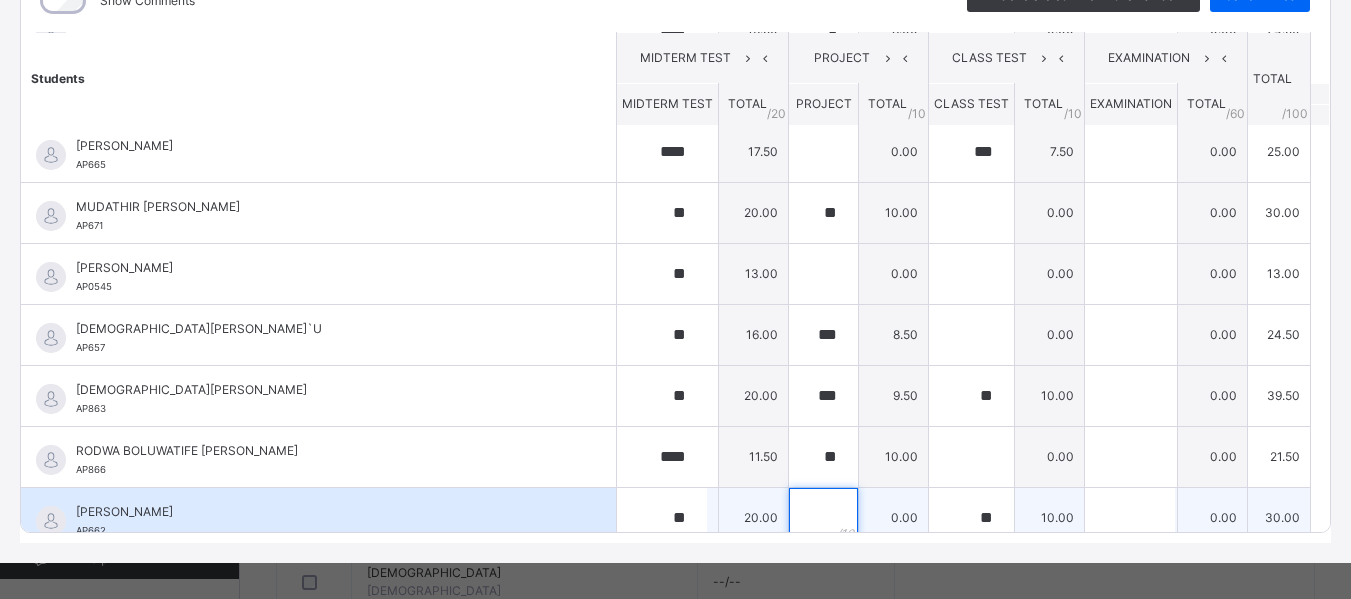 click at bounding box center [823, 518] 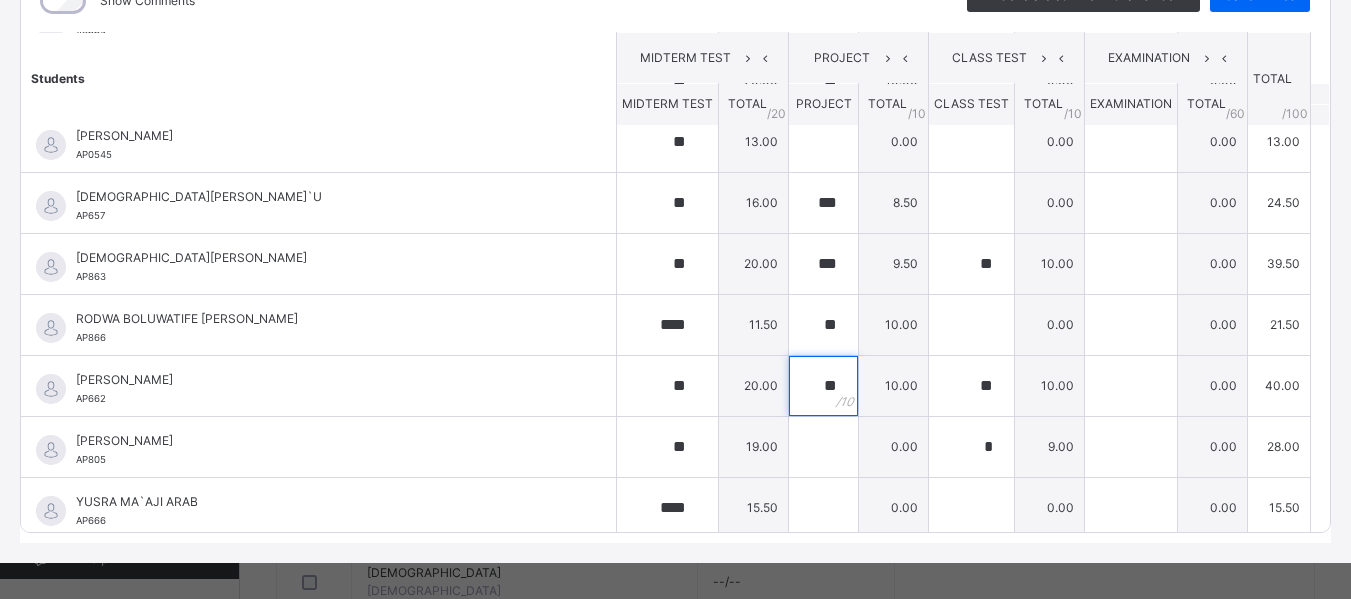 scroll, scrollTop: 1119, scrollLeft: 0, axis: vertical 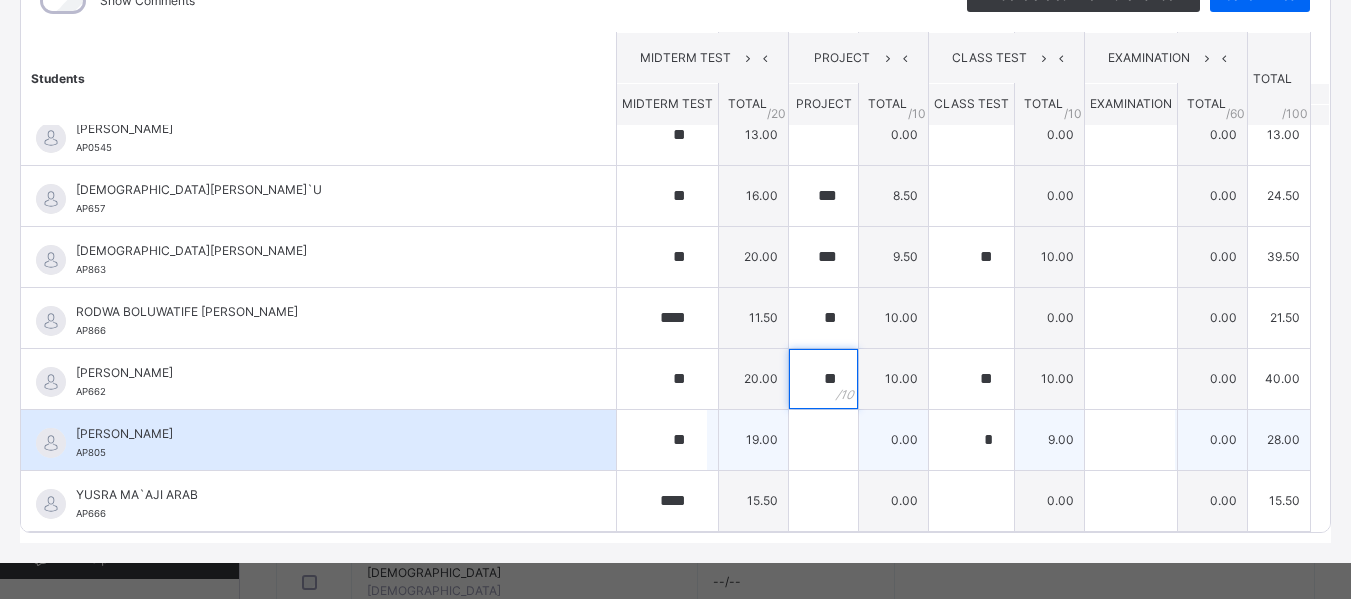 type on "**" 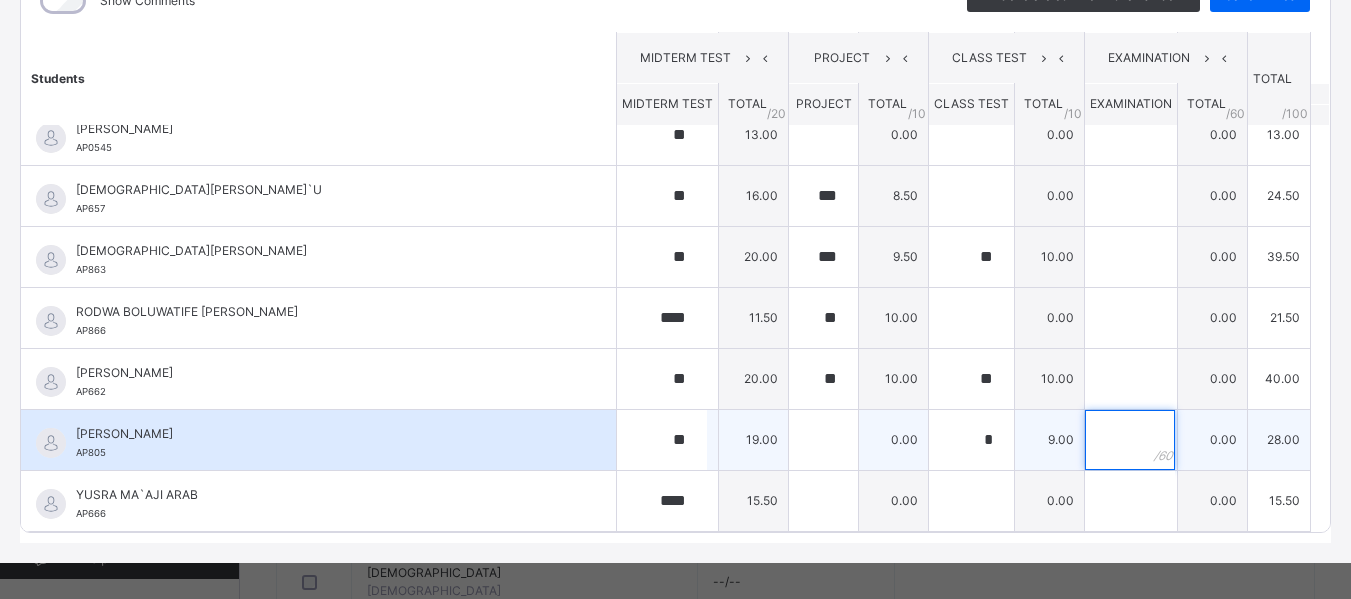 click at bounding box center (1130, 440) 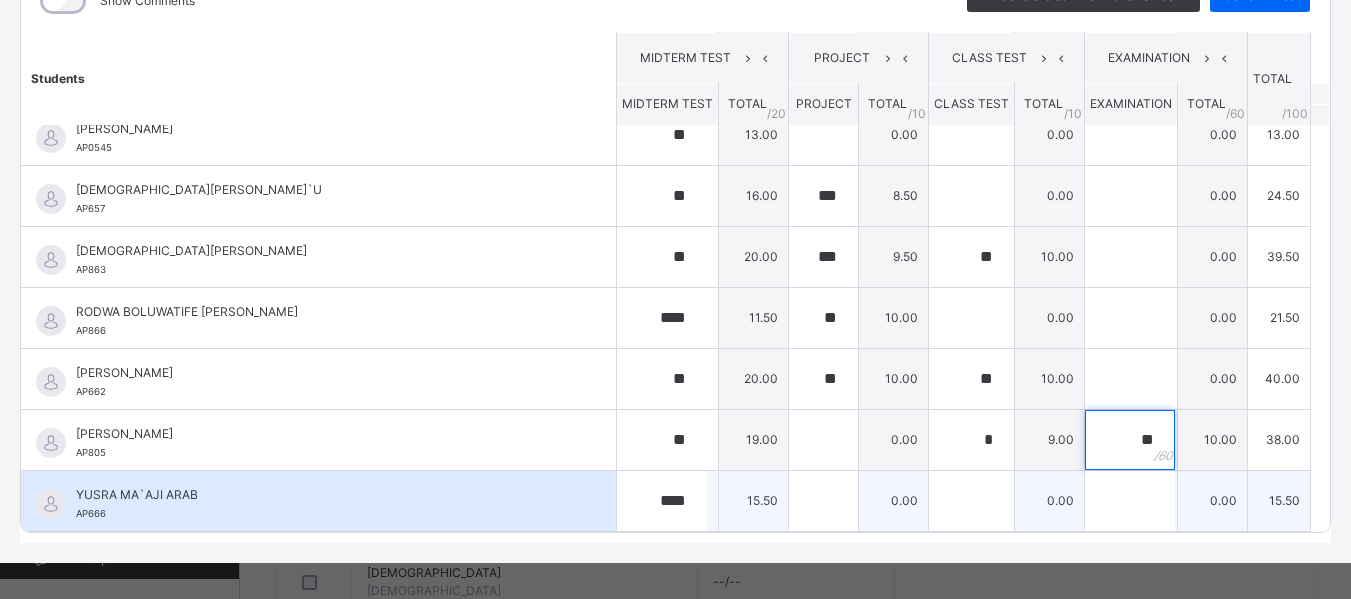 type on "**" 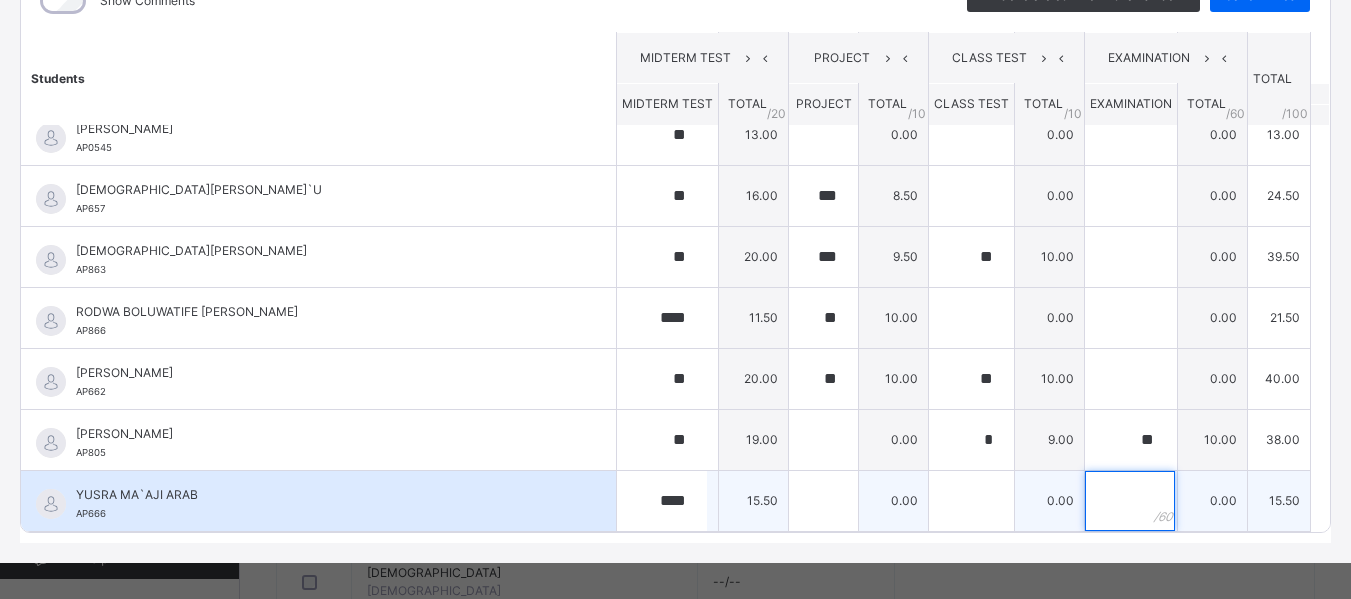 click at bounding box center (1130, 501) 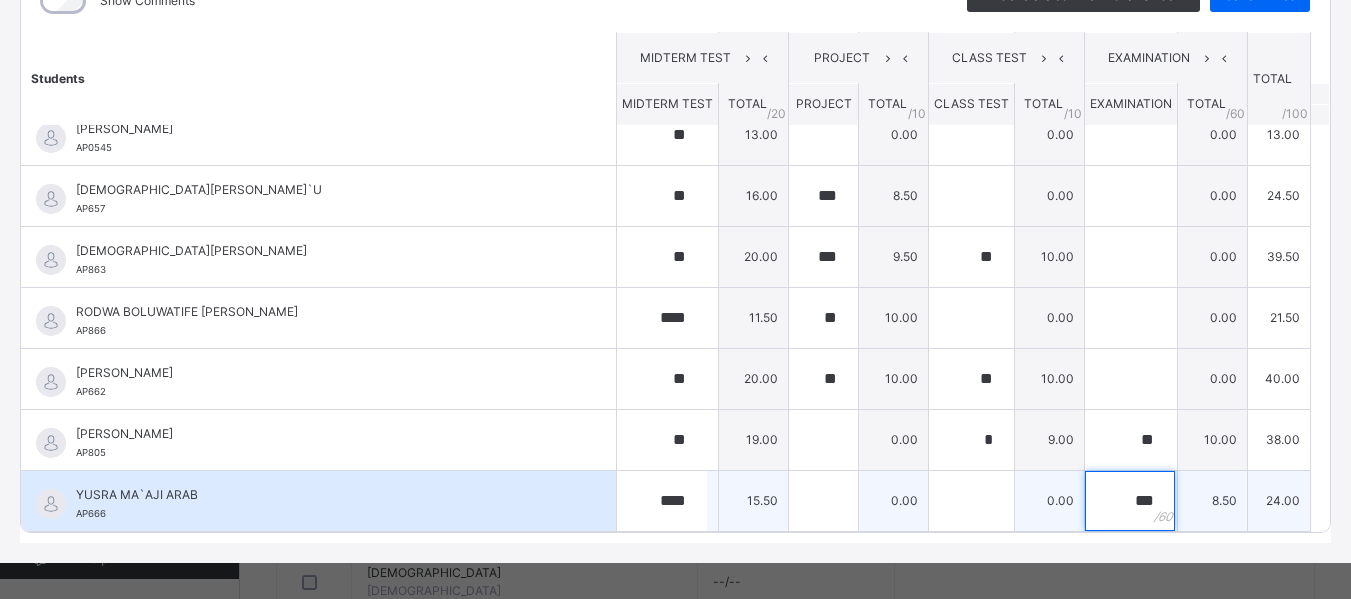 type on "***" 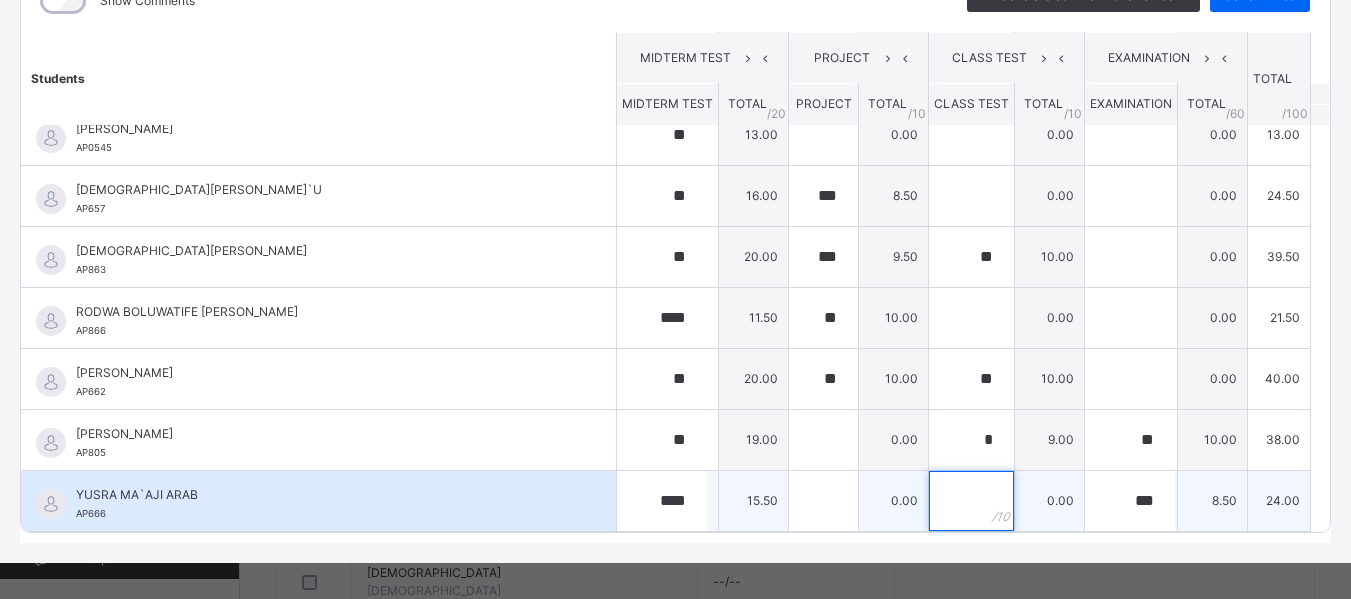 click at bounding box center [971, 501] 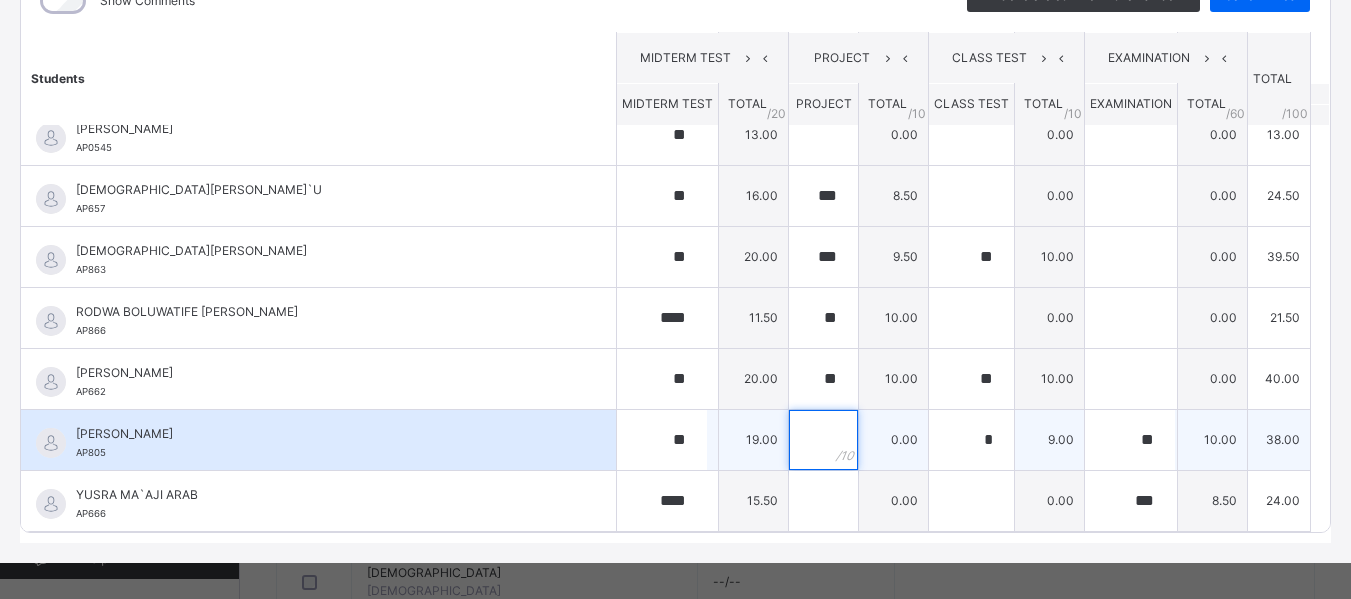 click at bounding box center (823, 440) 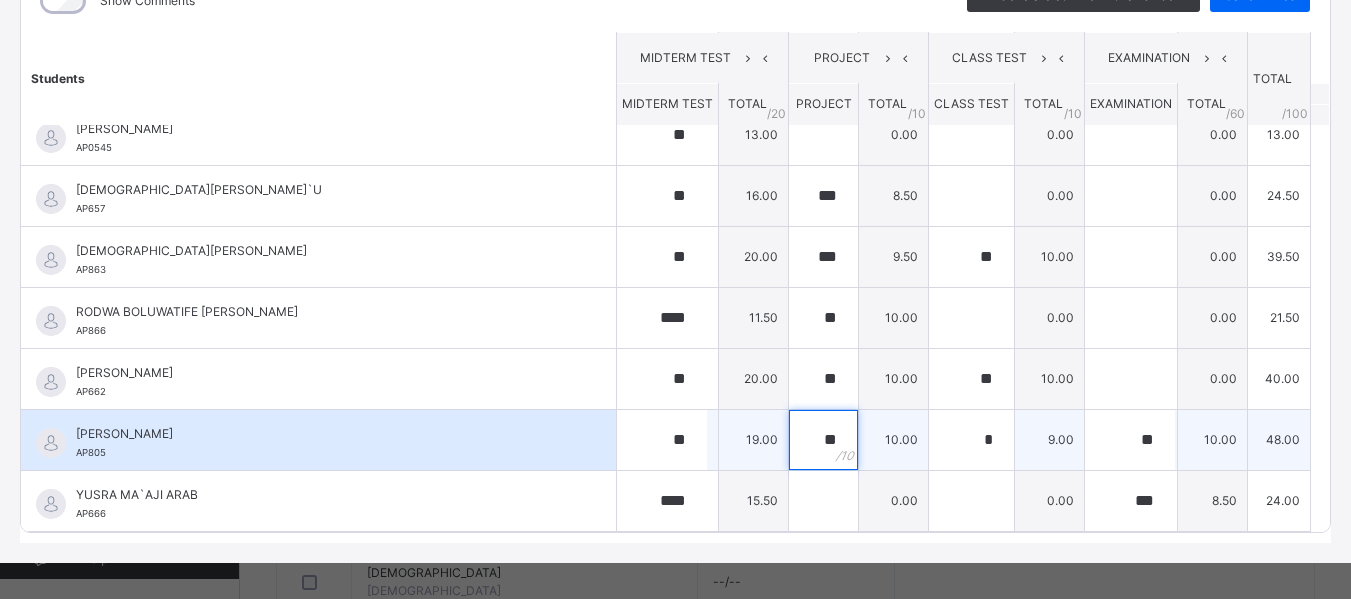 type on "**" 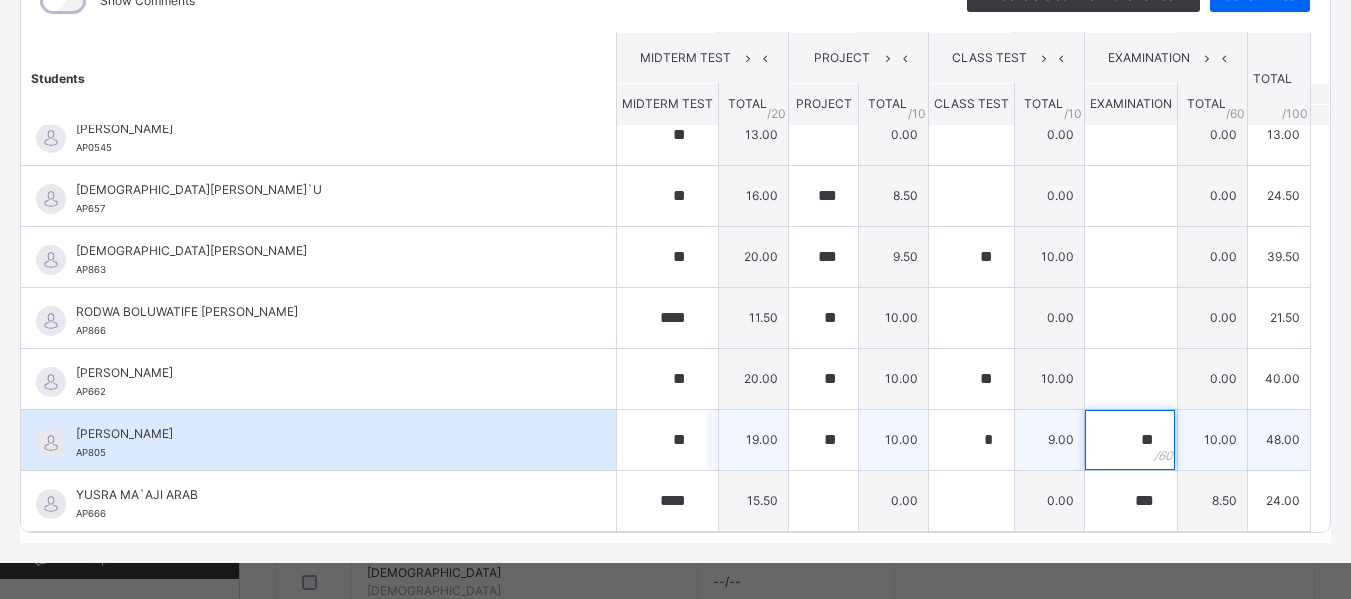 click on "**" at bounding box center [1131, 440] 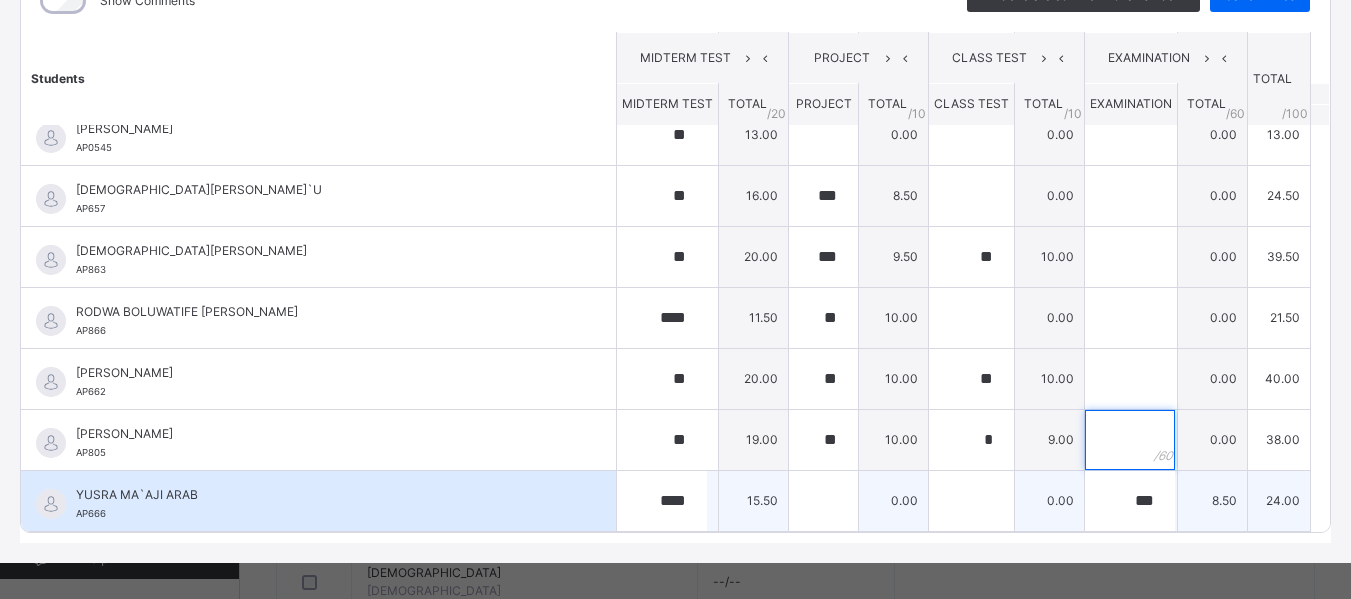 type 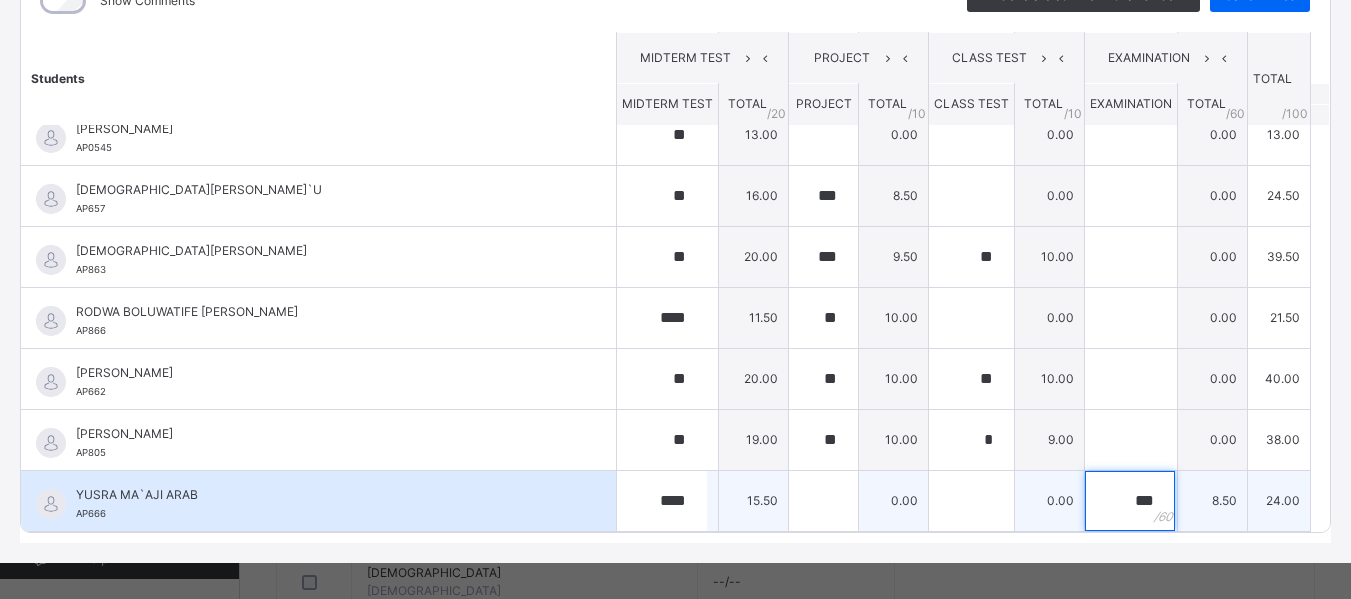 click on "***" at bounding box center [1131, 501] 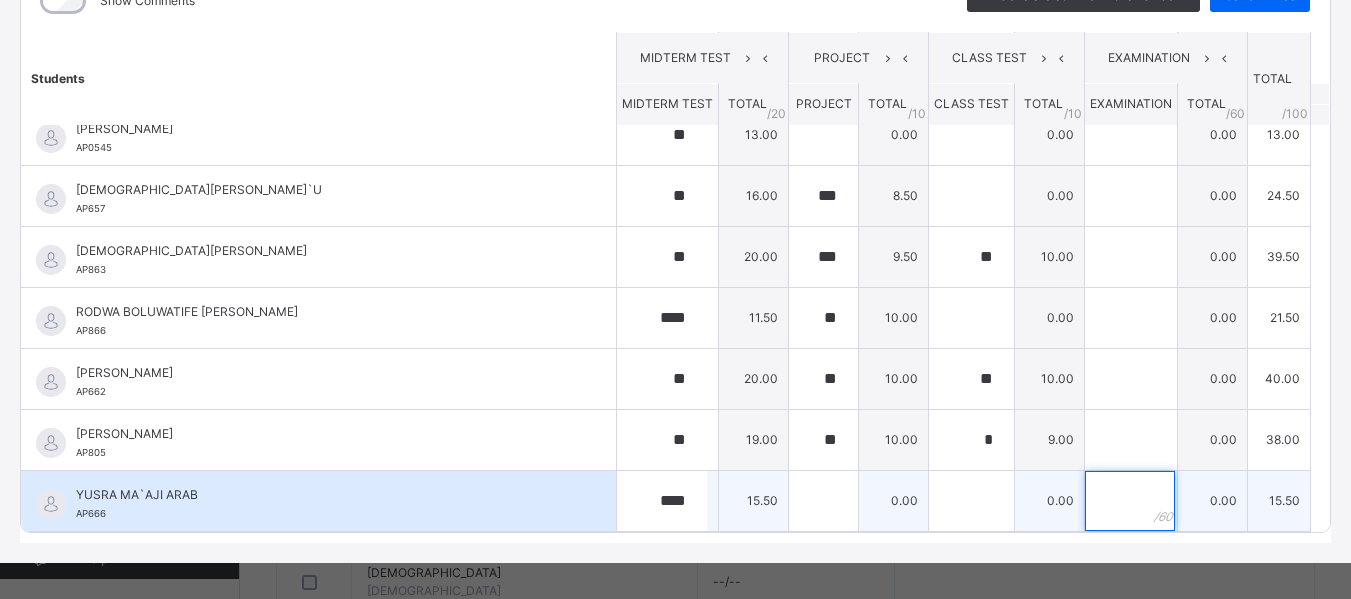 type 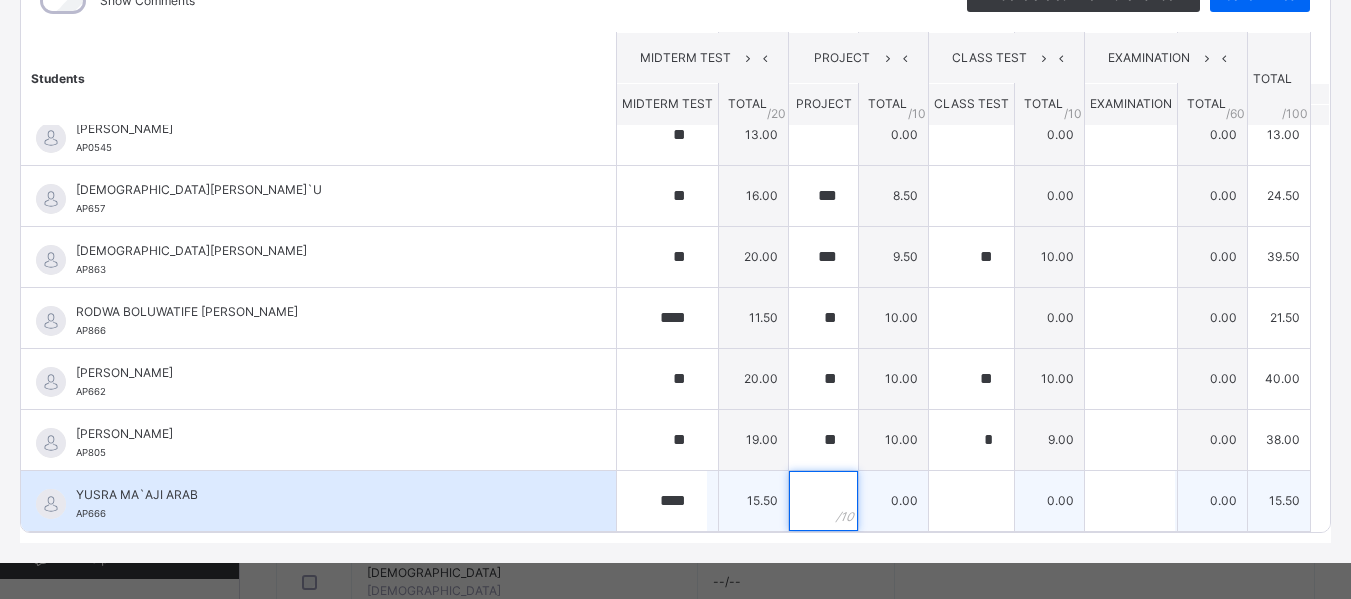 click at bounding box center [823, 501] 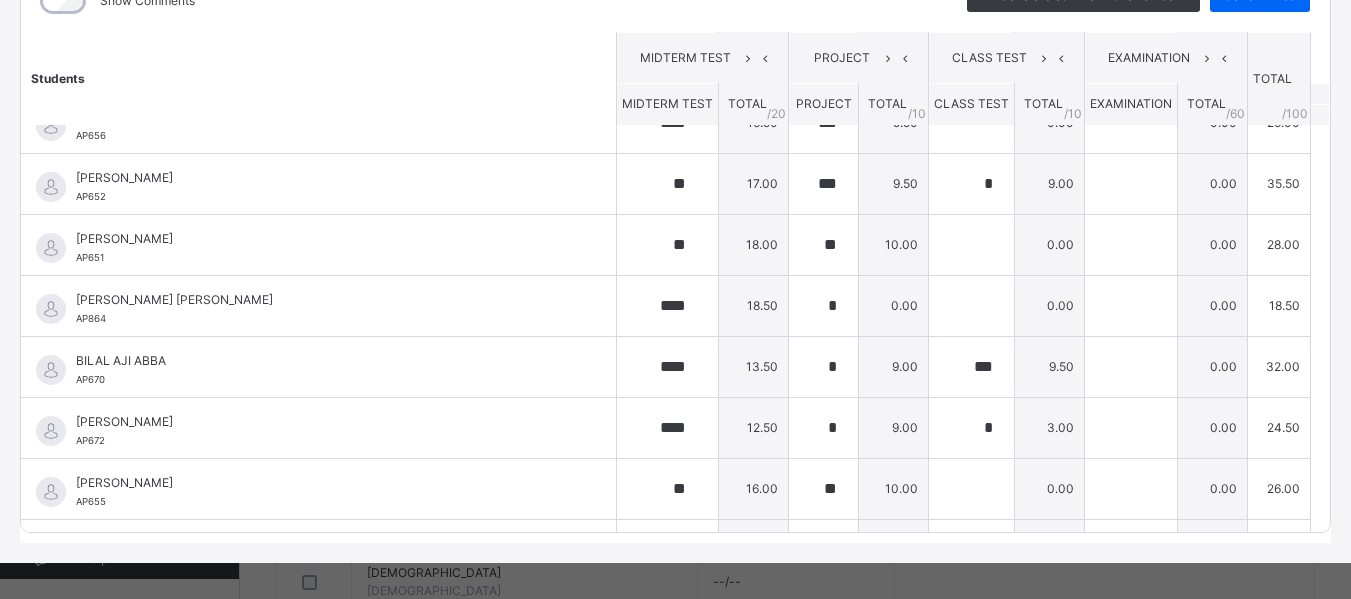 scroll, scrollTop: 0, scrollLeft: 0, axis: both 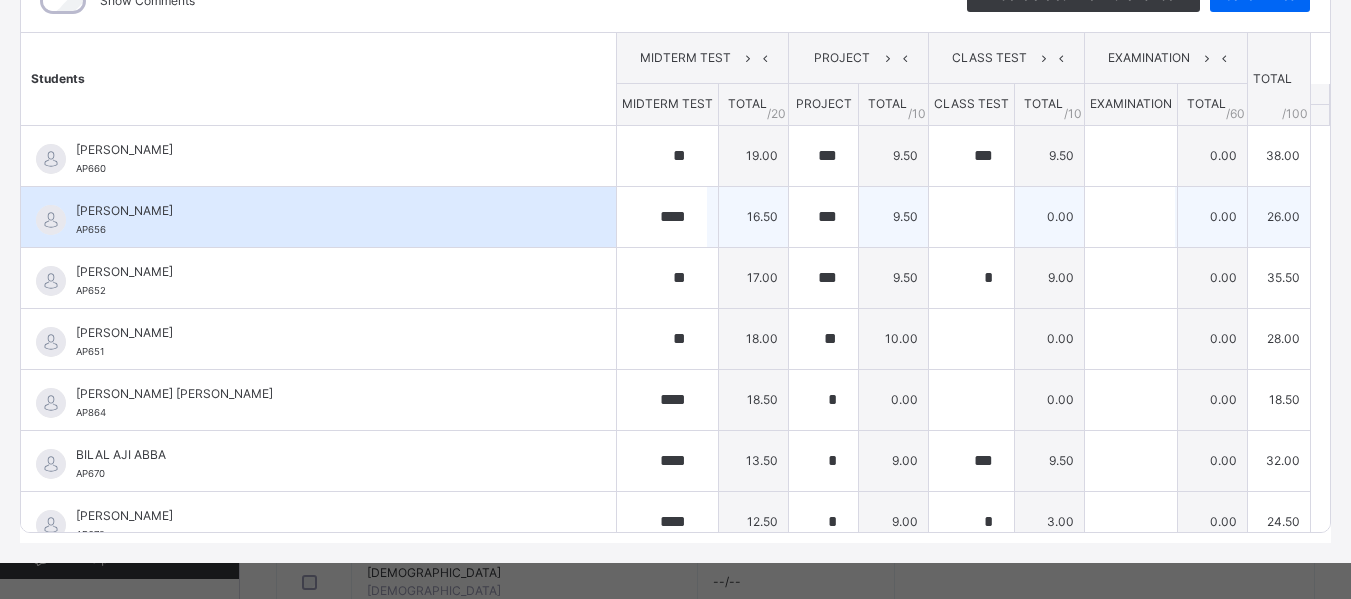 type on "***" 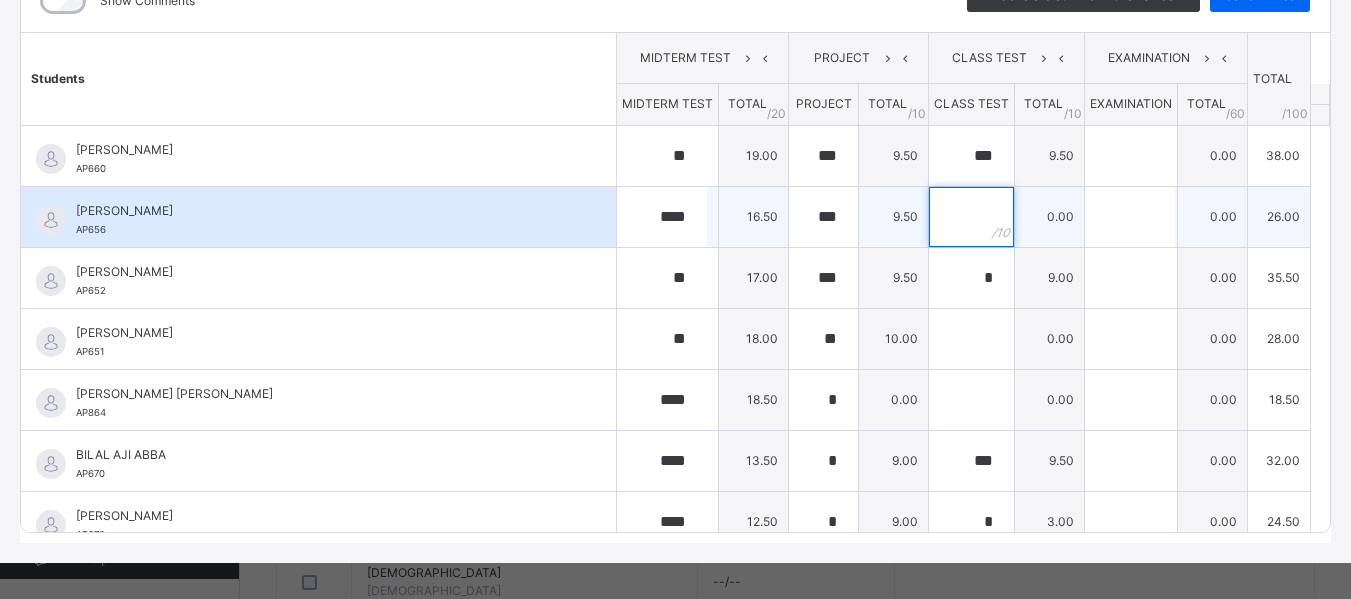 click at bounding box center [971, 217] 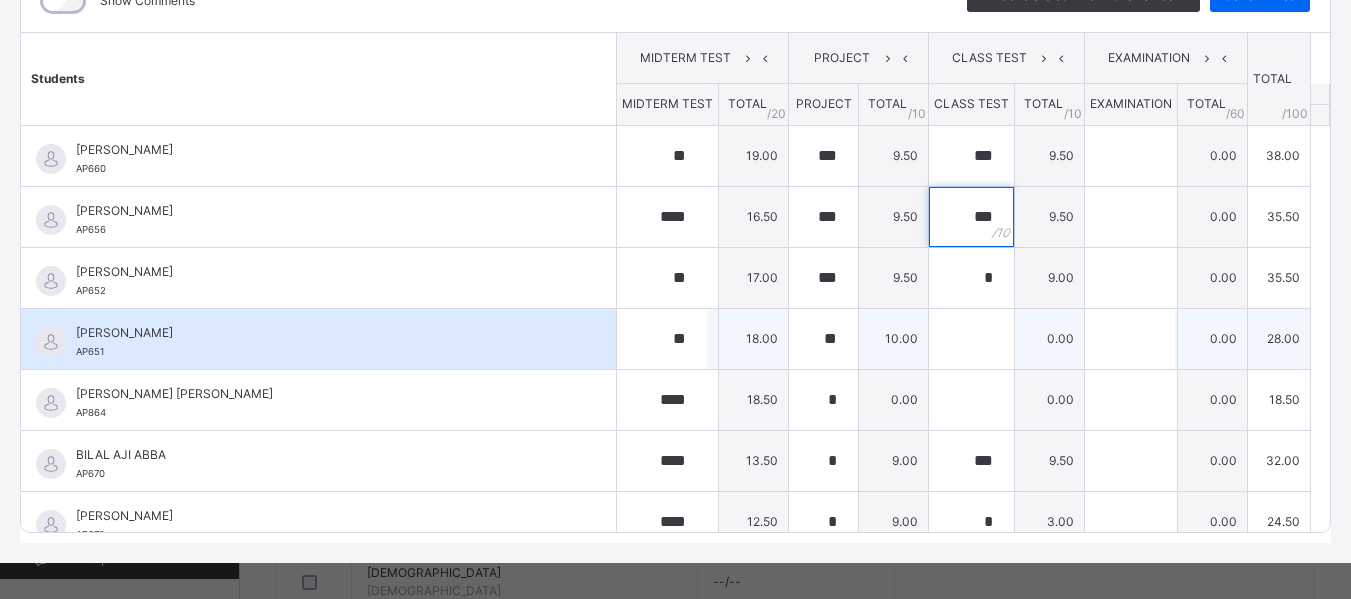 type on "***" 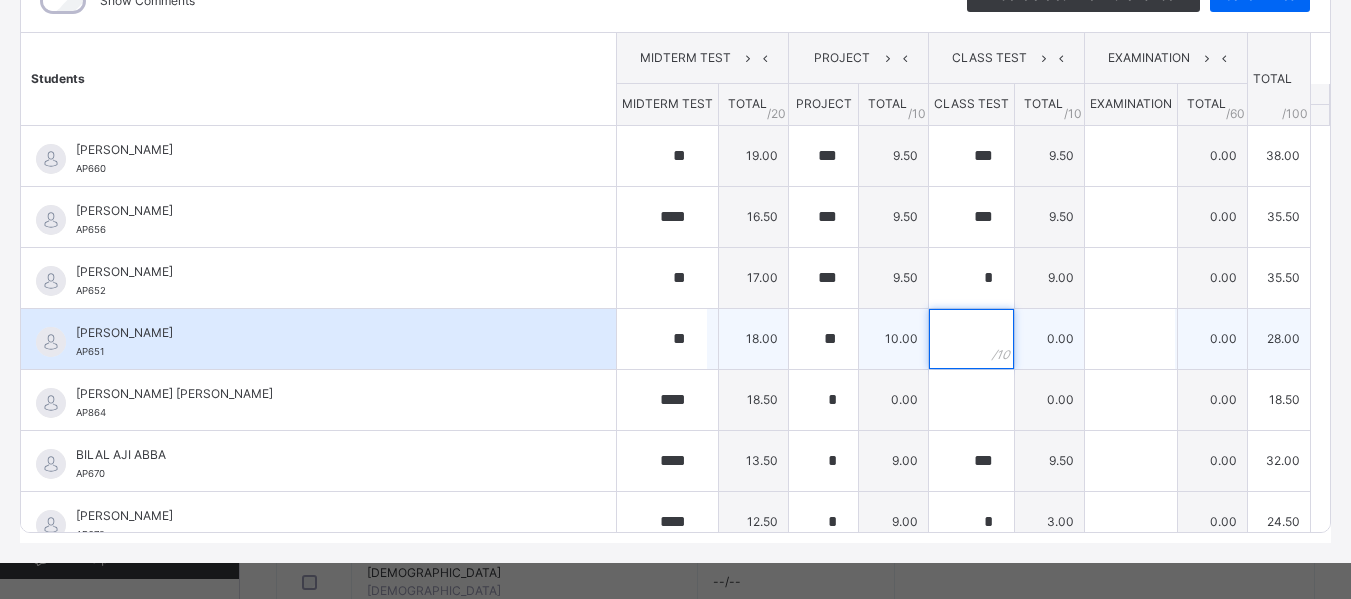 click at bounding box center [971, 339] 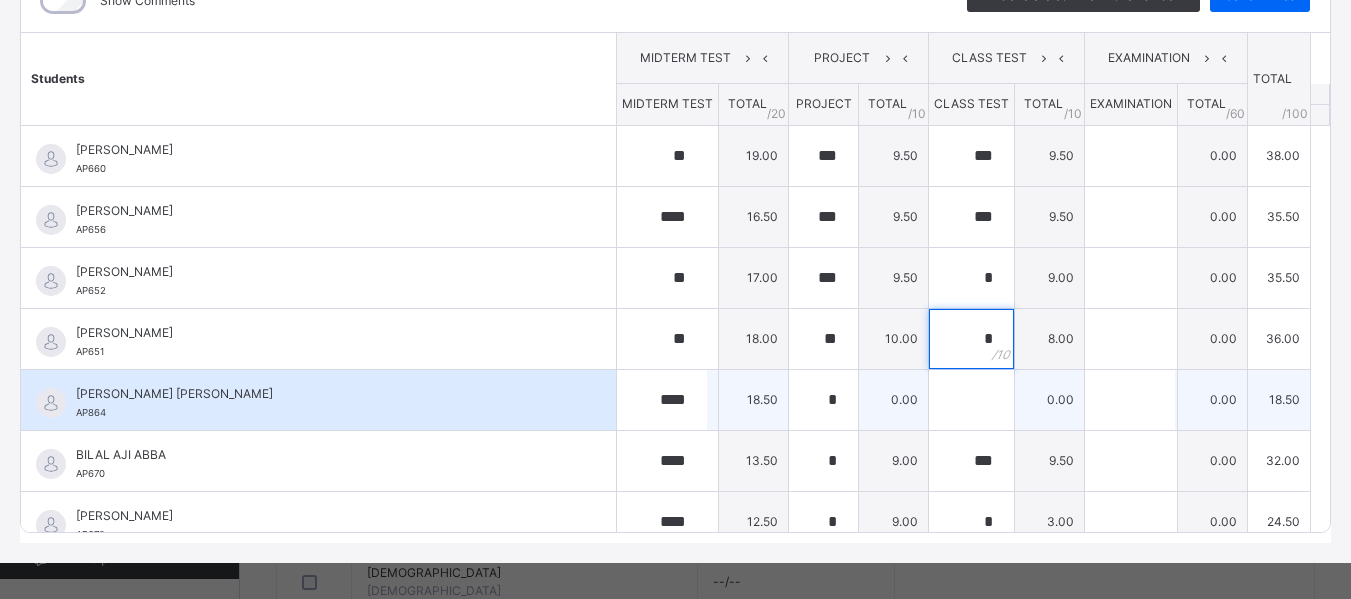 type on "*" 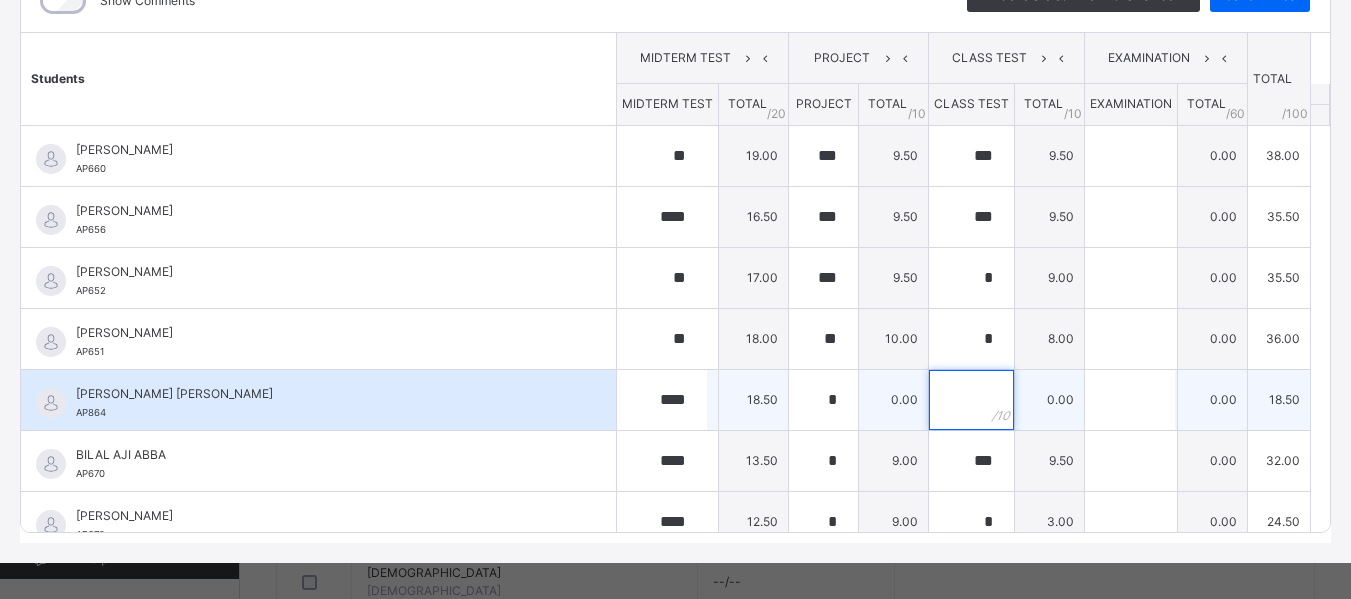 click at bounding box center (971, 400) 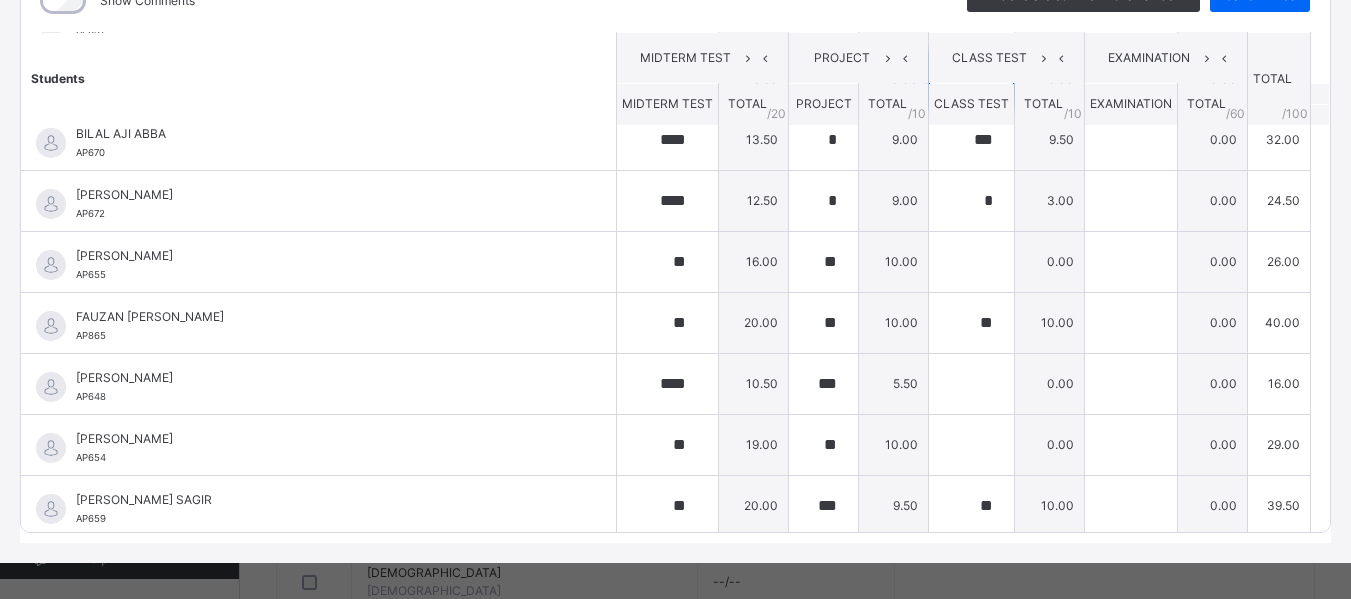 scroll, scrollTop: 324, scrollLeft: 0, axis: vertical 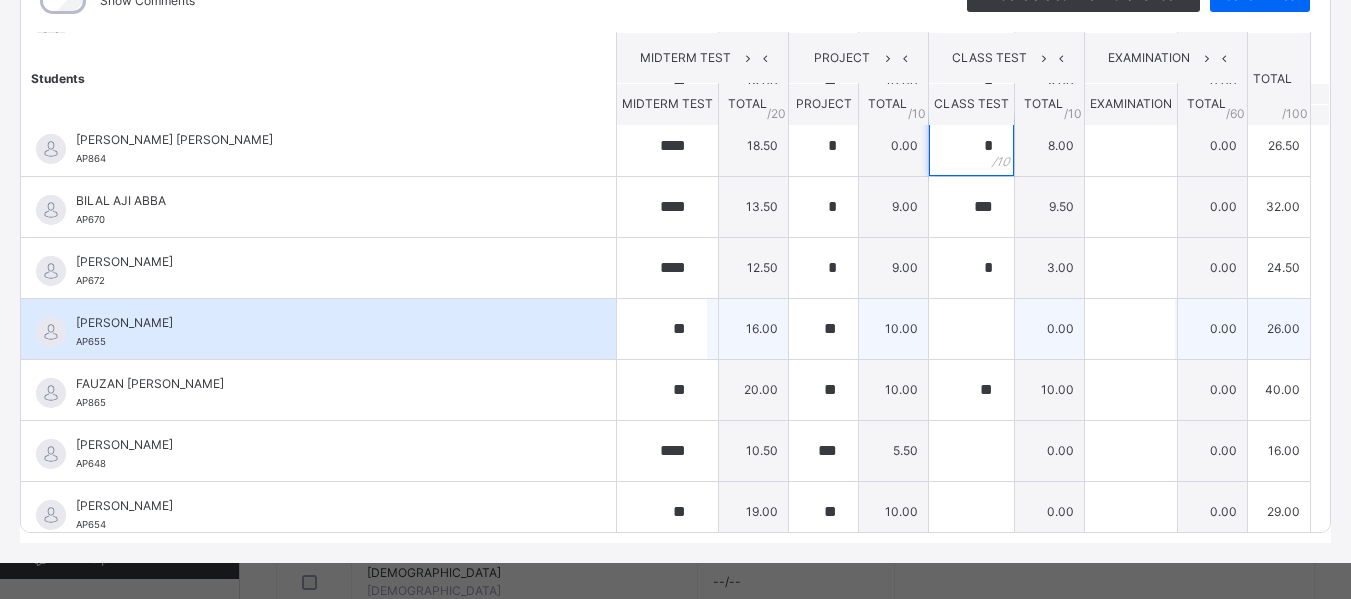 type on "*" 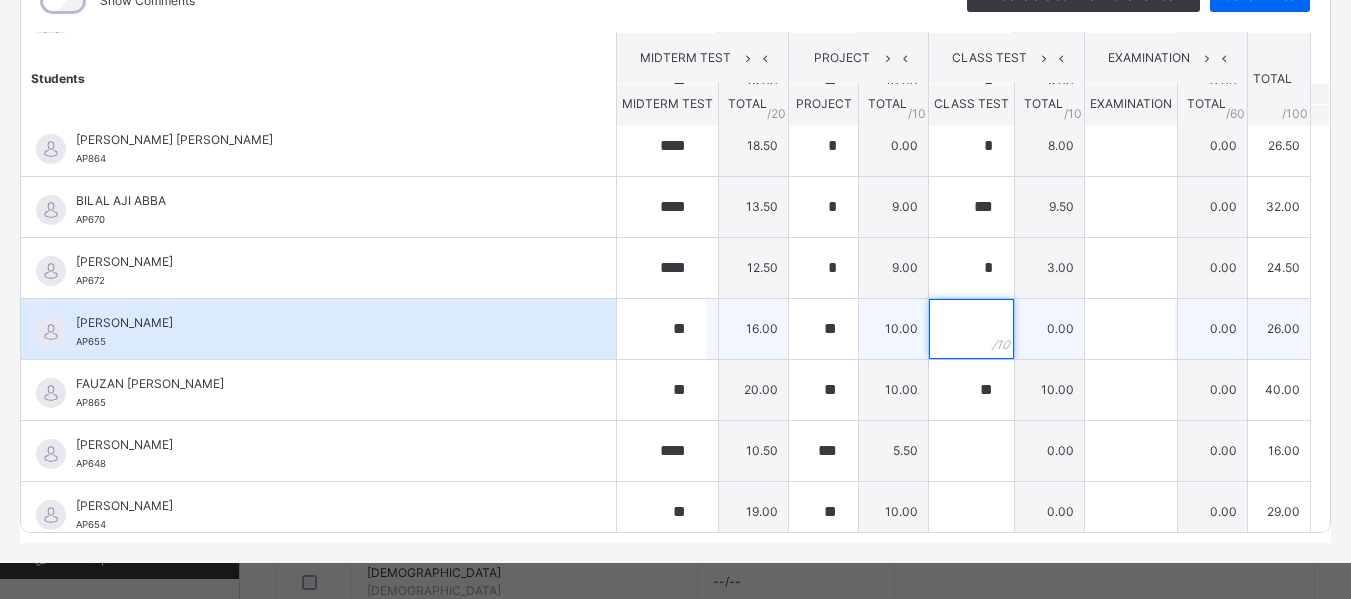 click at bounding box center [971, 329] 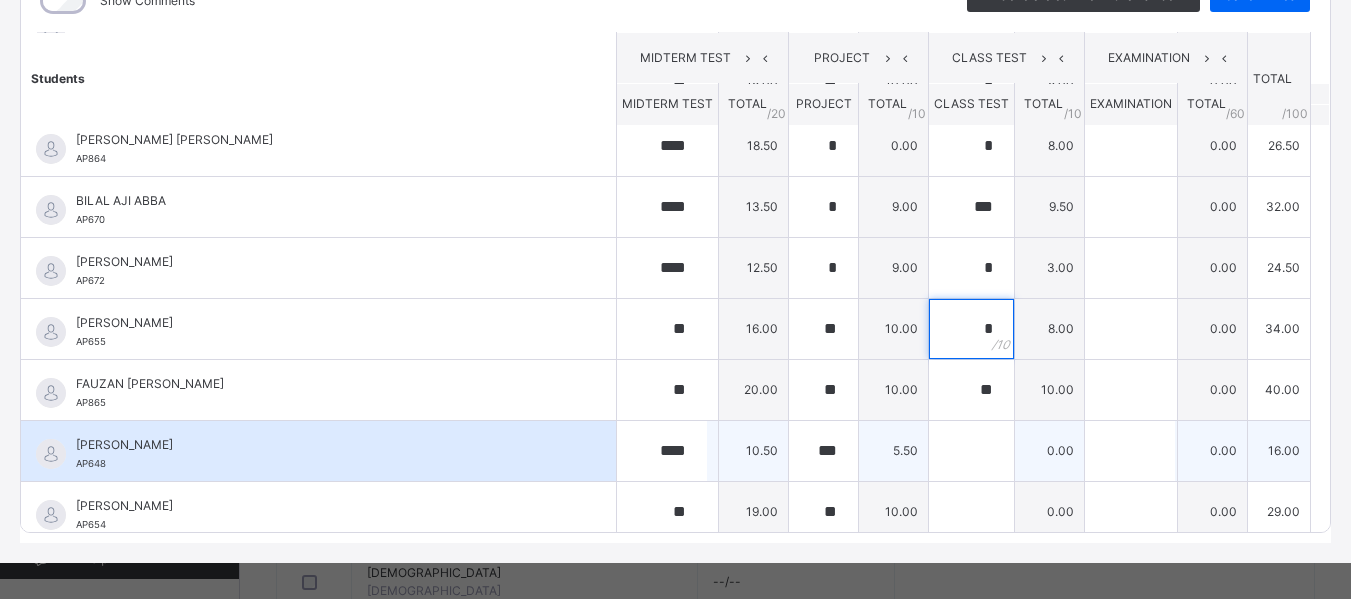type on "*" 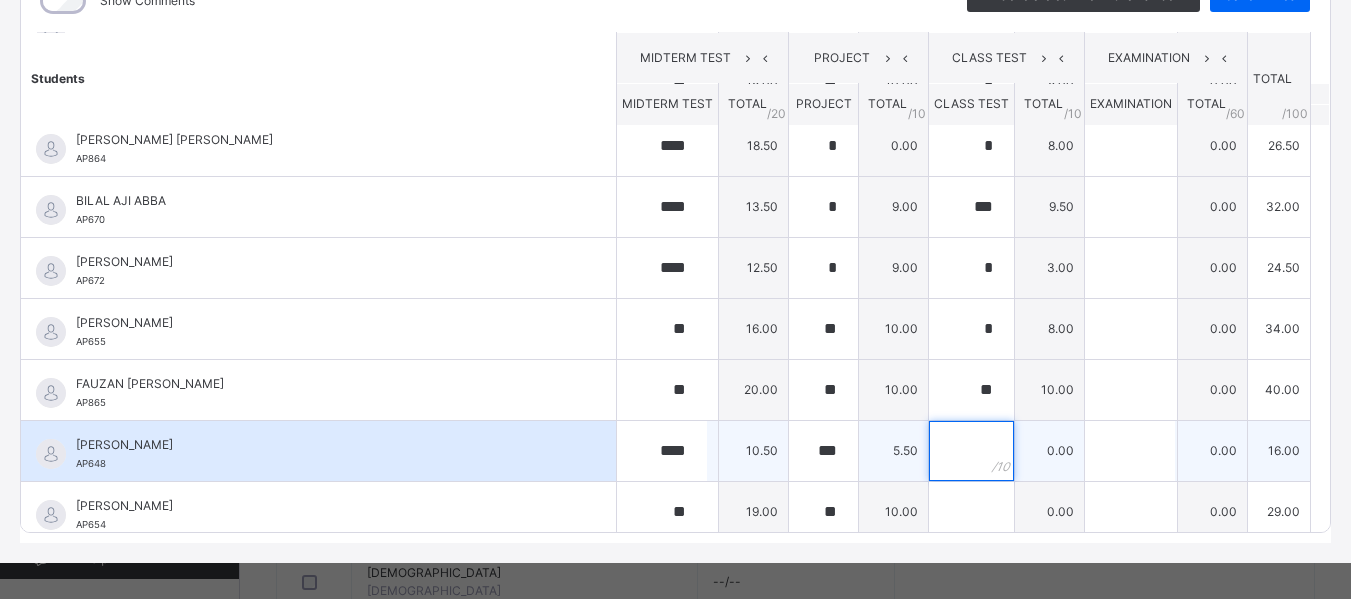 click at bounding box center (971, 451) 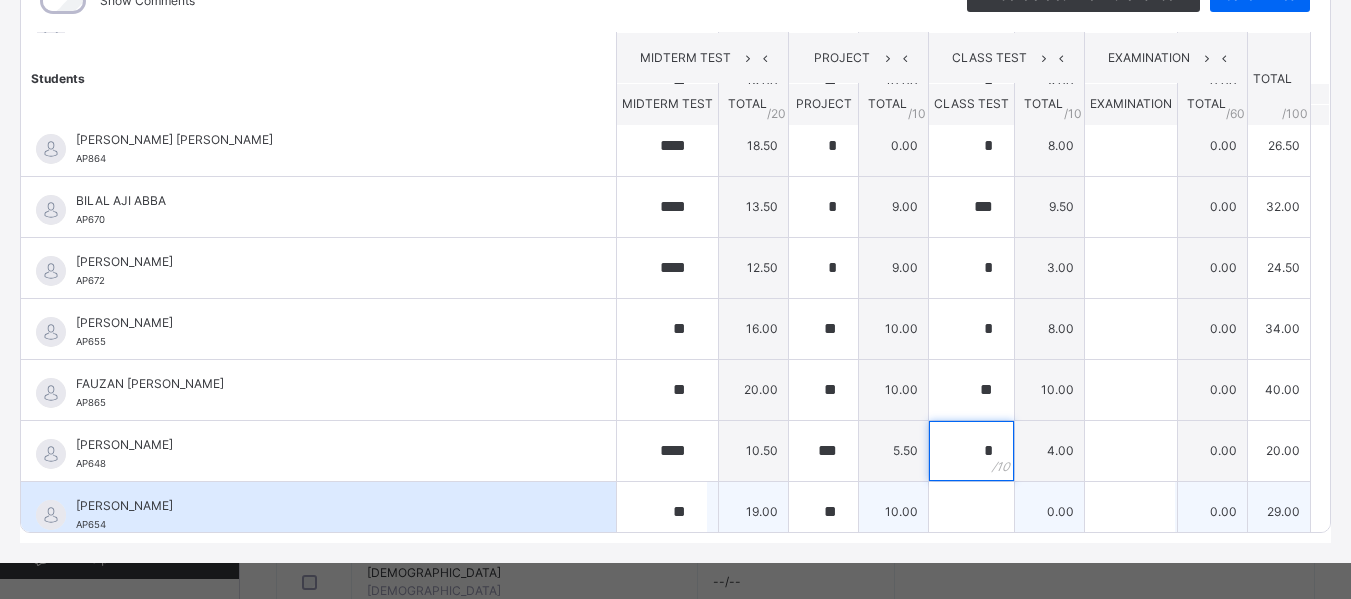 type on "*" 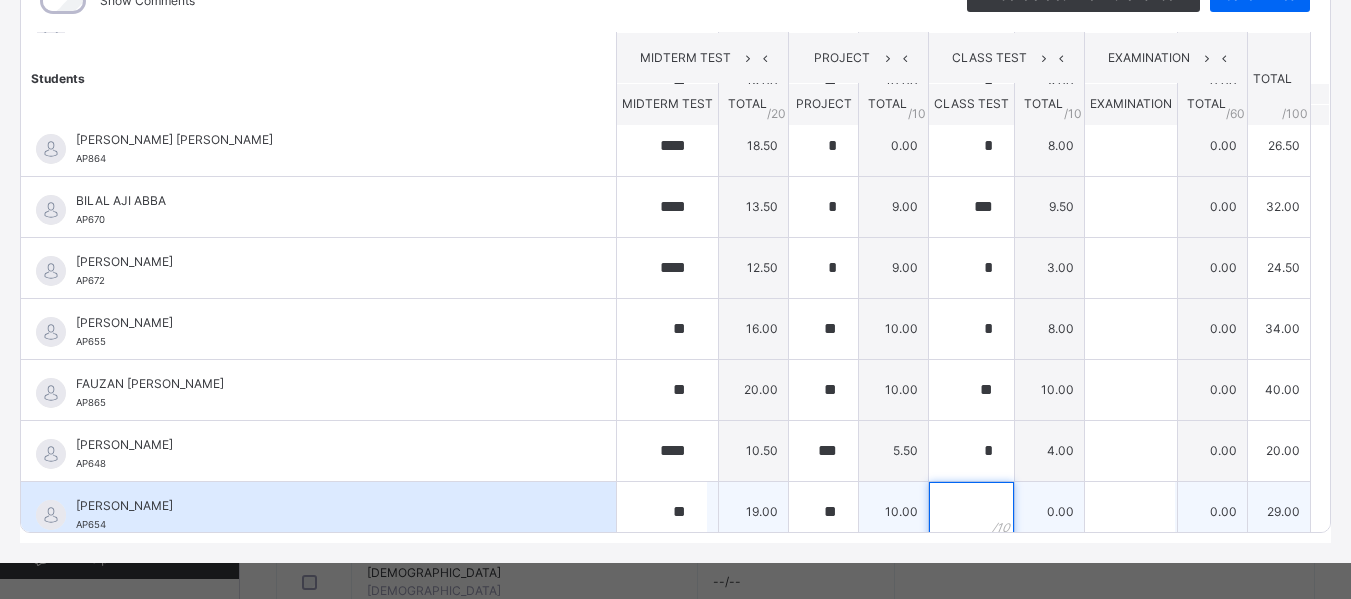 click at bounding box center [971, 512] 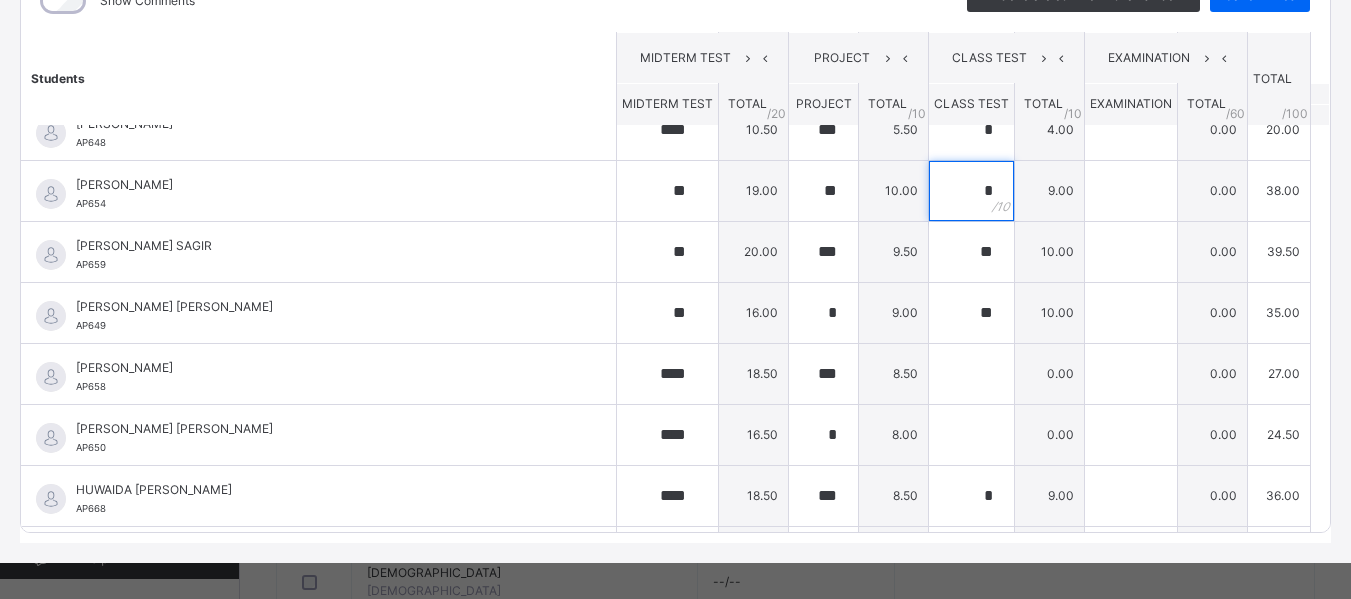 scroll, scrollTop: 565, scrollLeft: 0, axis: vertical 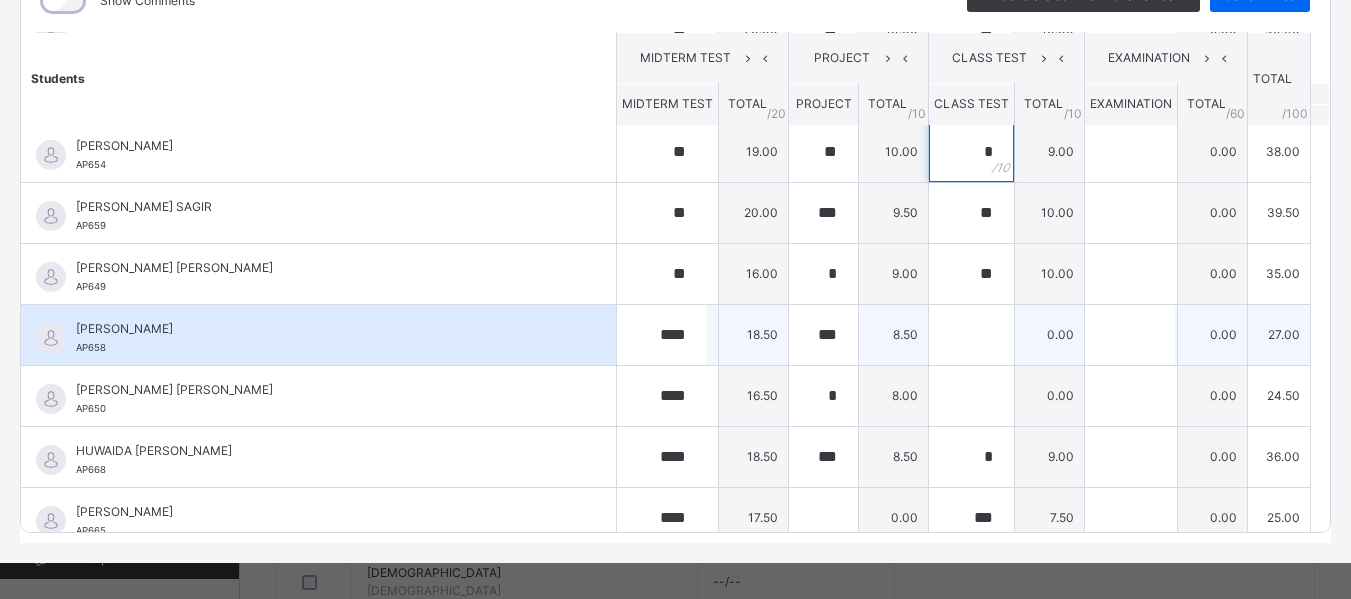 type on "*" 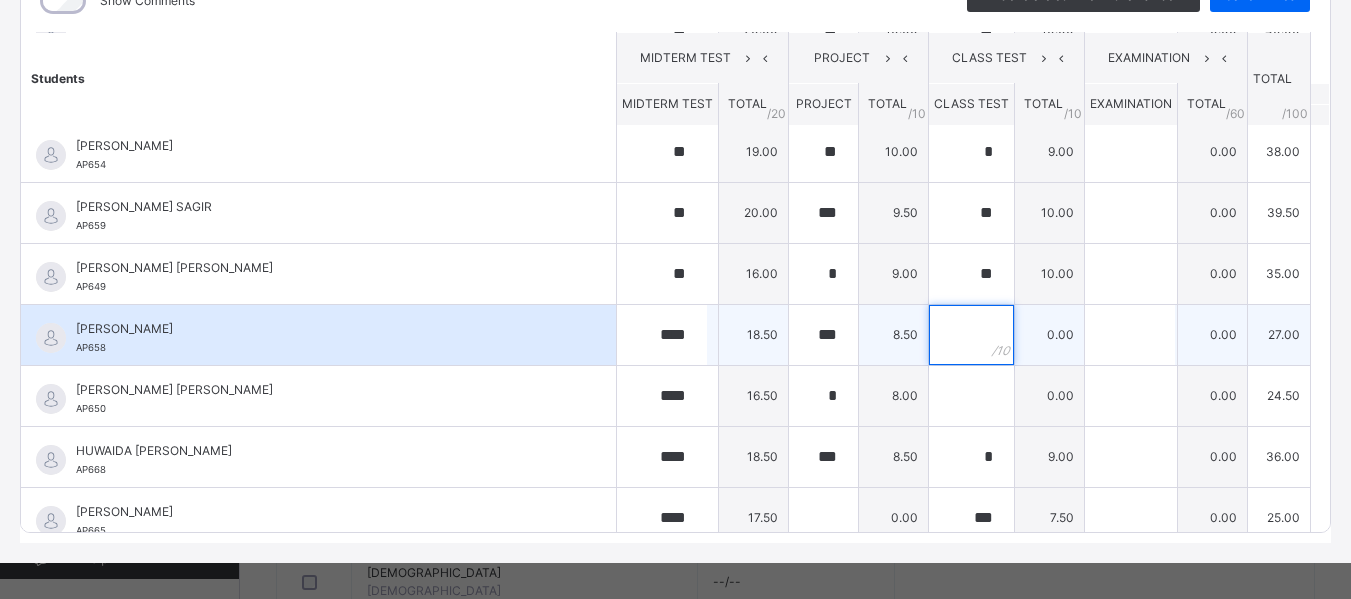 click at bounding box center [971, 335] 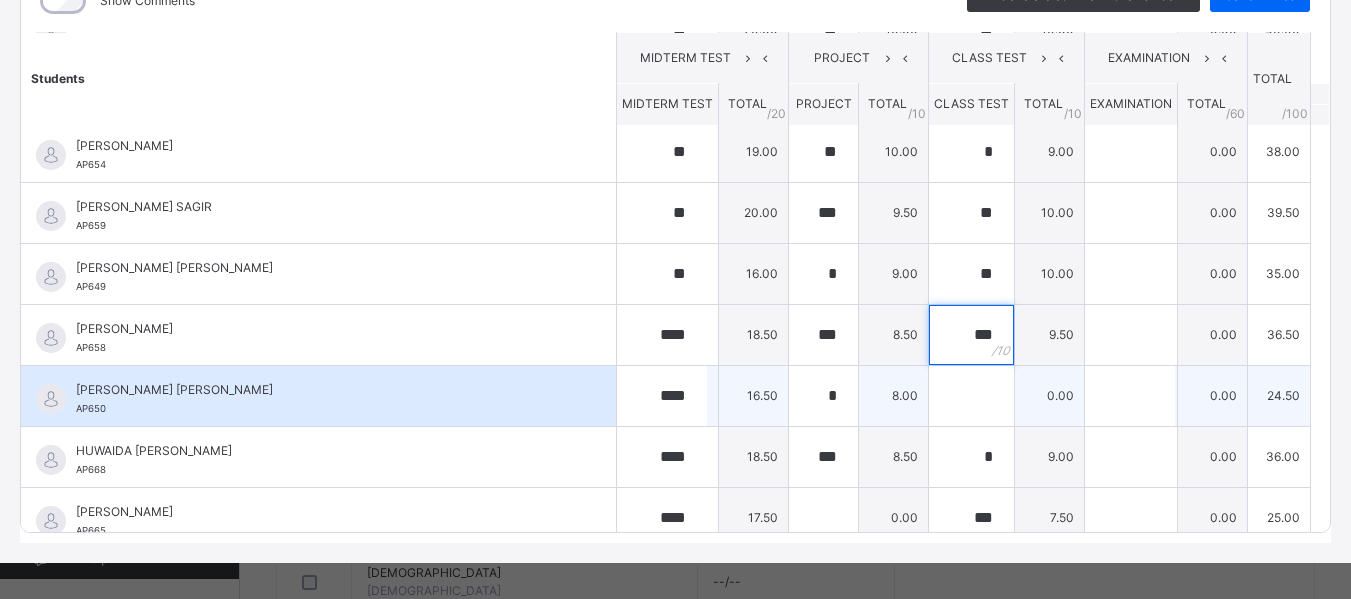 type on "***" 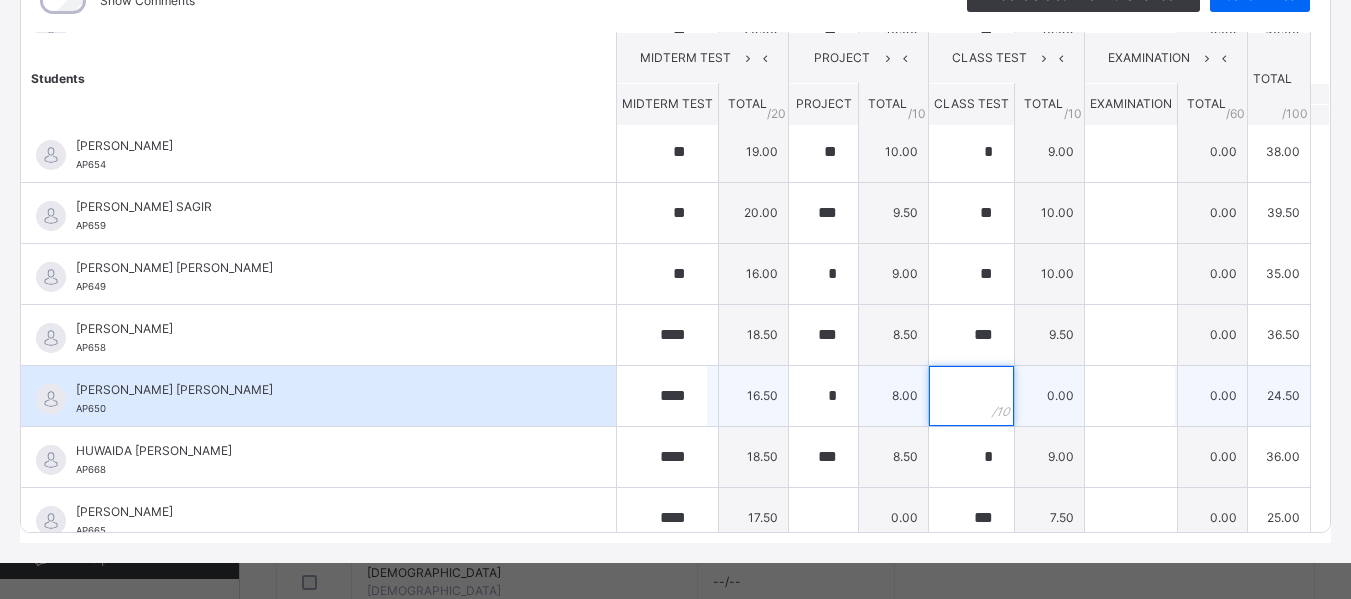 click at bounding box center [971, 396] 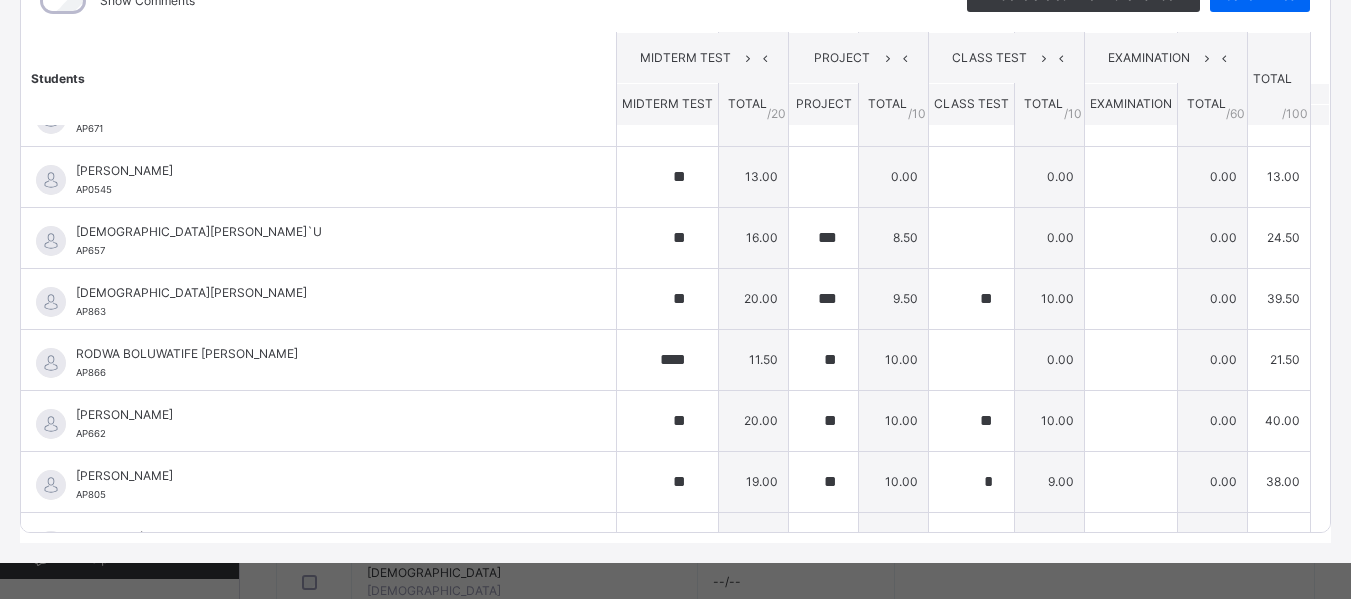 scroll, scrollTop: 1119, scrollLeft: 0, axis: vertical 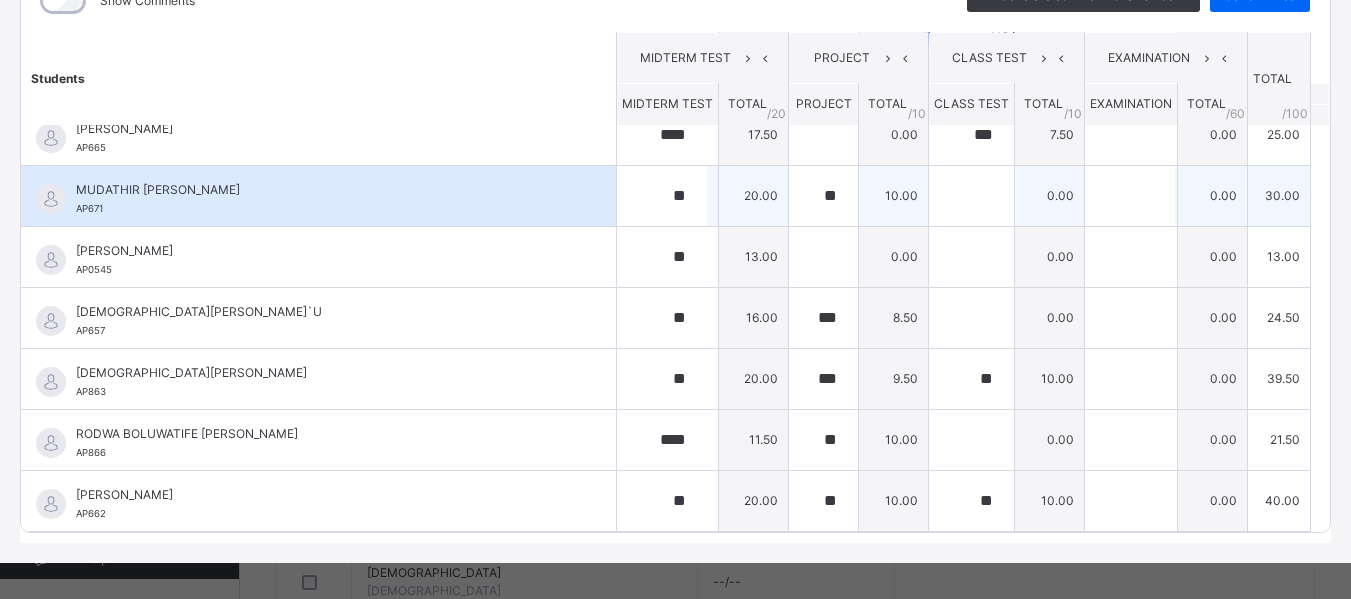 type on "***" 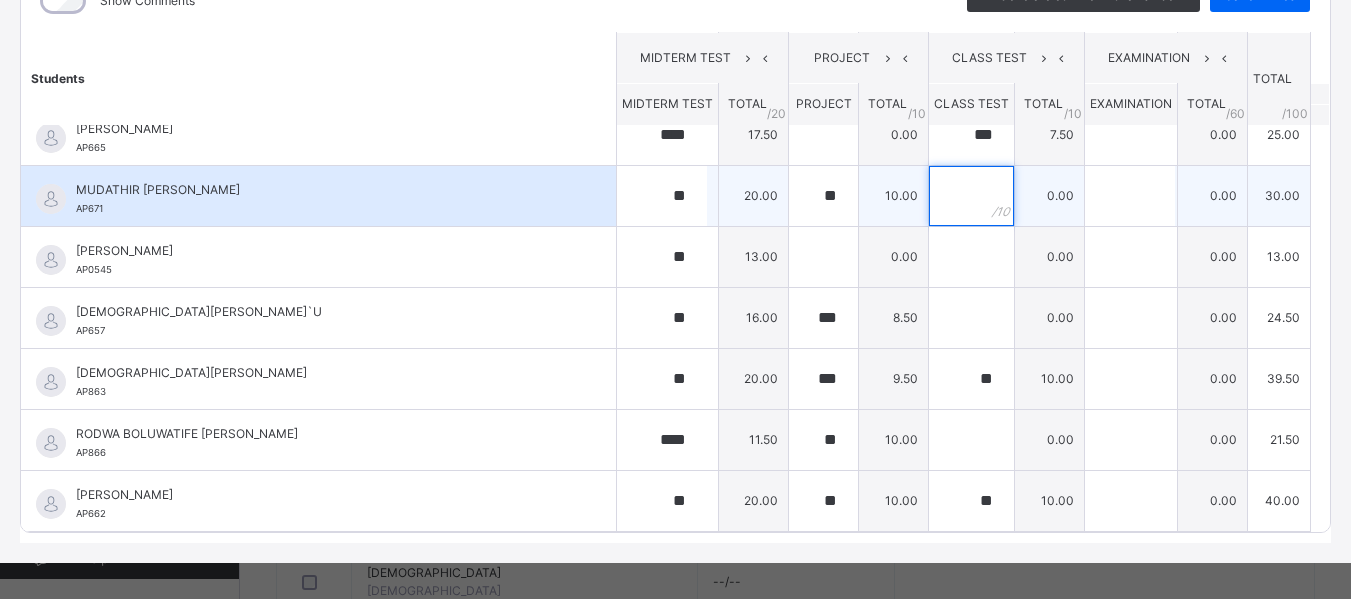 click at bounding box center (971, 196) 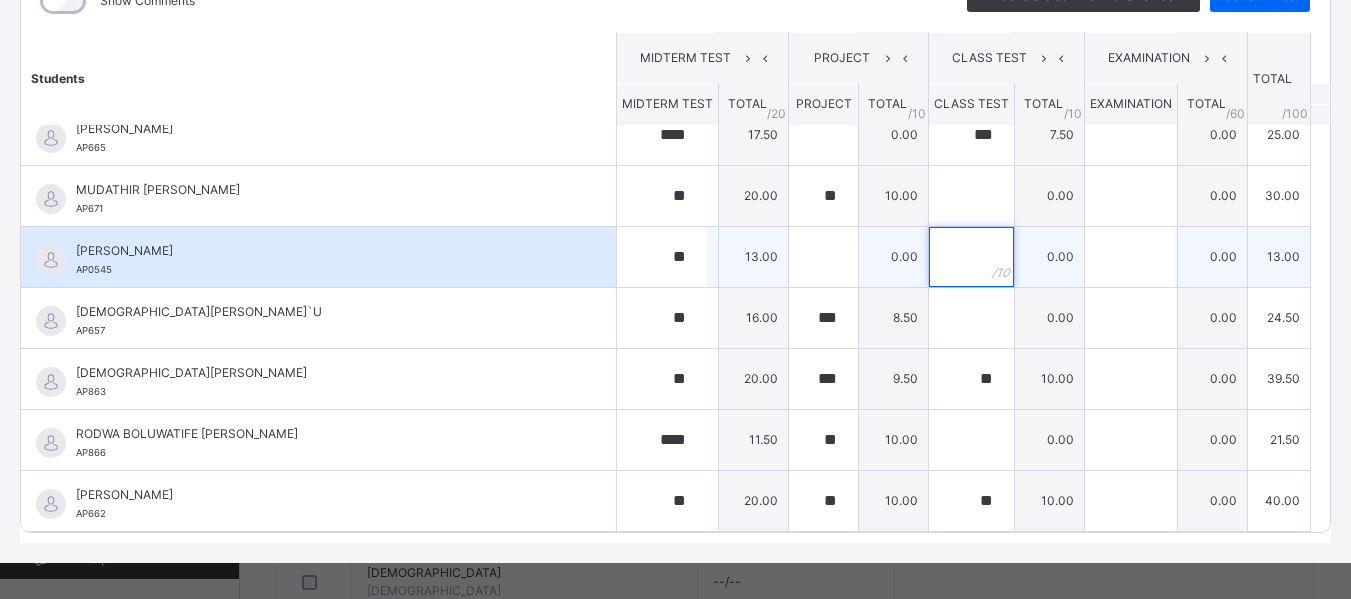 click at bounding box center [971, 257] 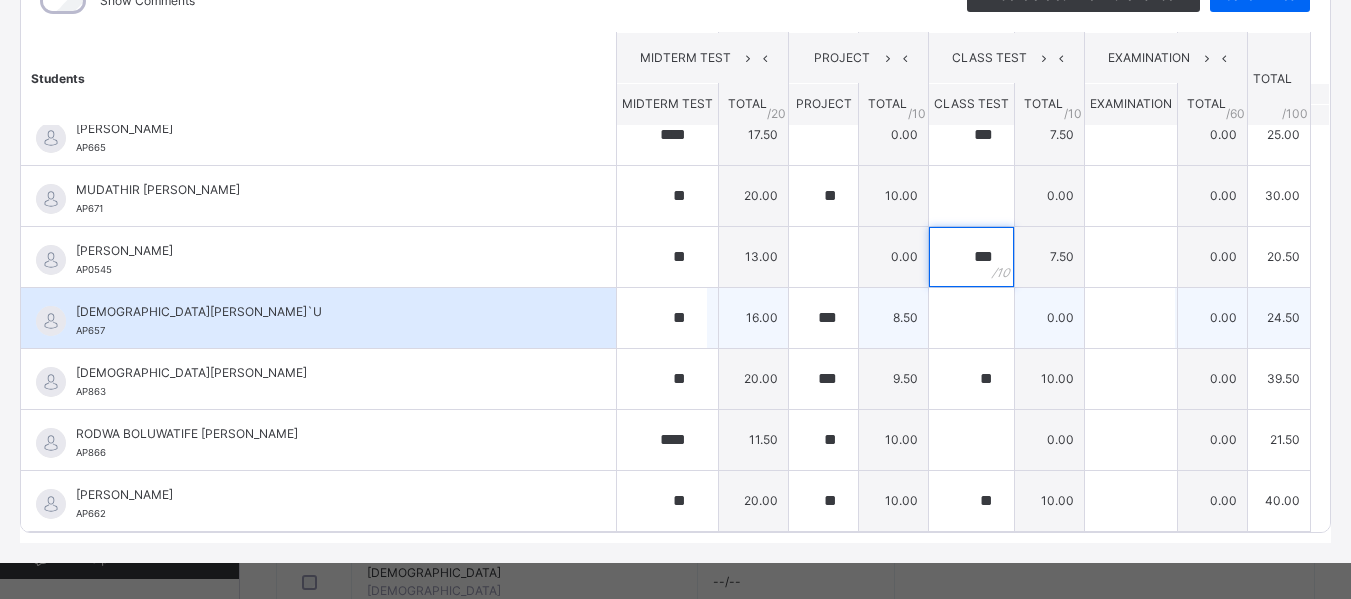 type on "***" 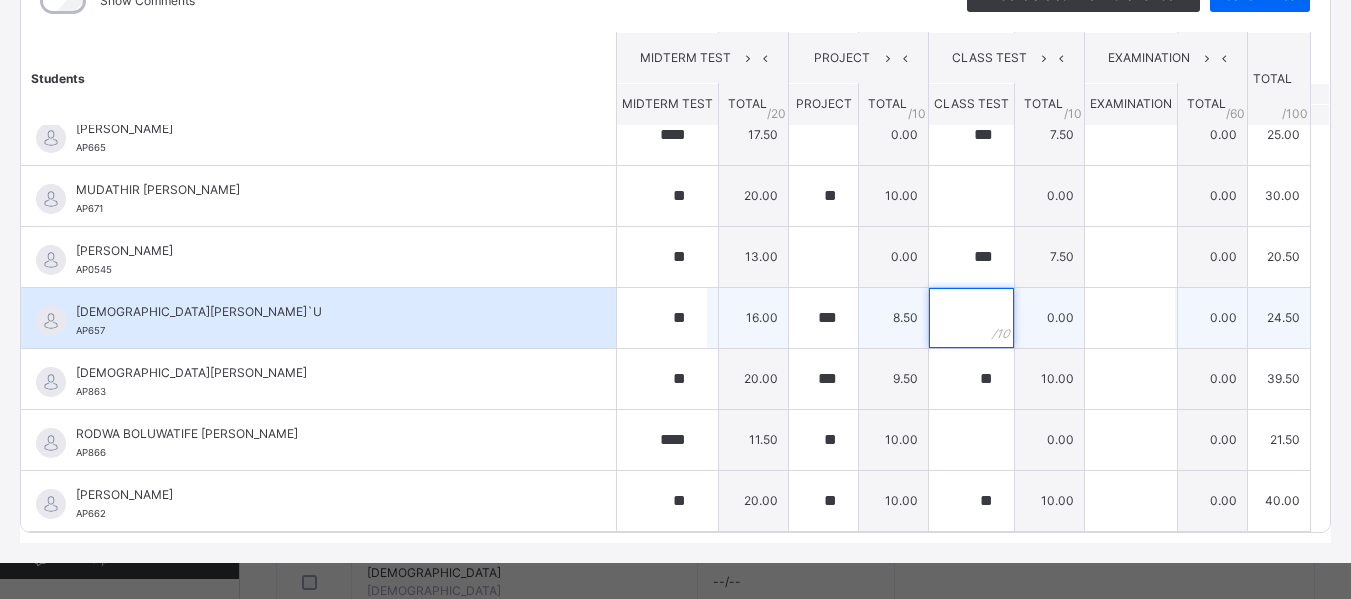 click at bounding box center (971, 318) 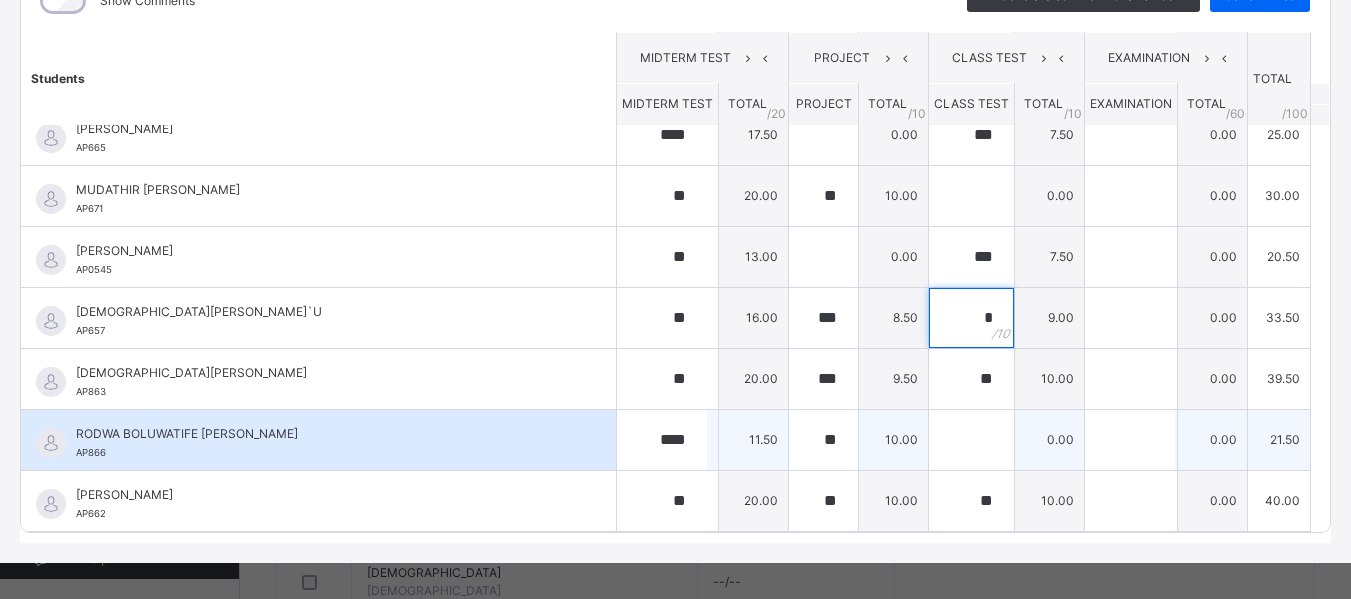 type on "*" 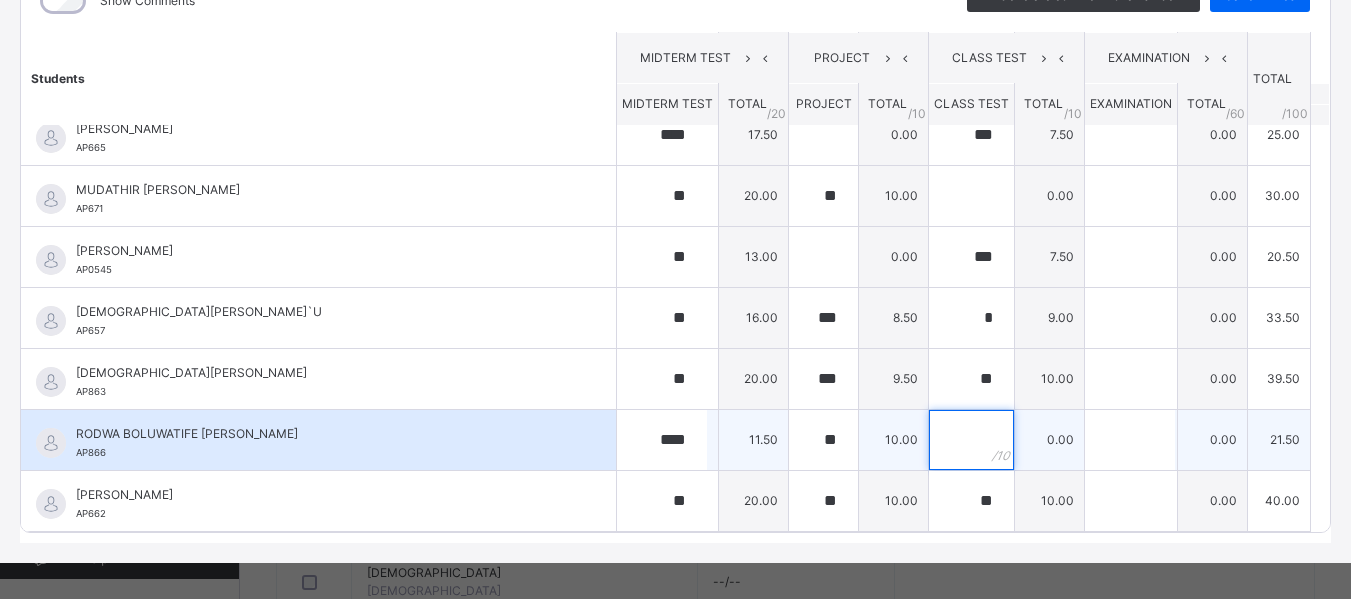 click at bounding box center (971, 440) 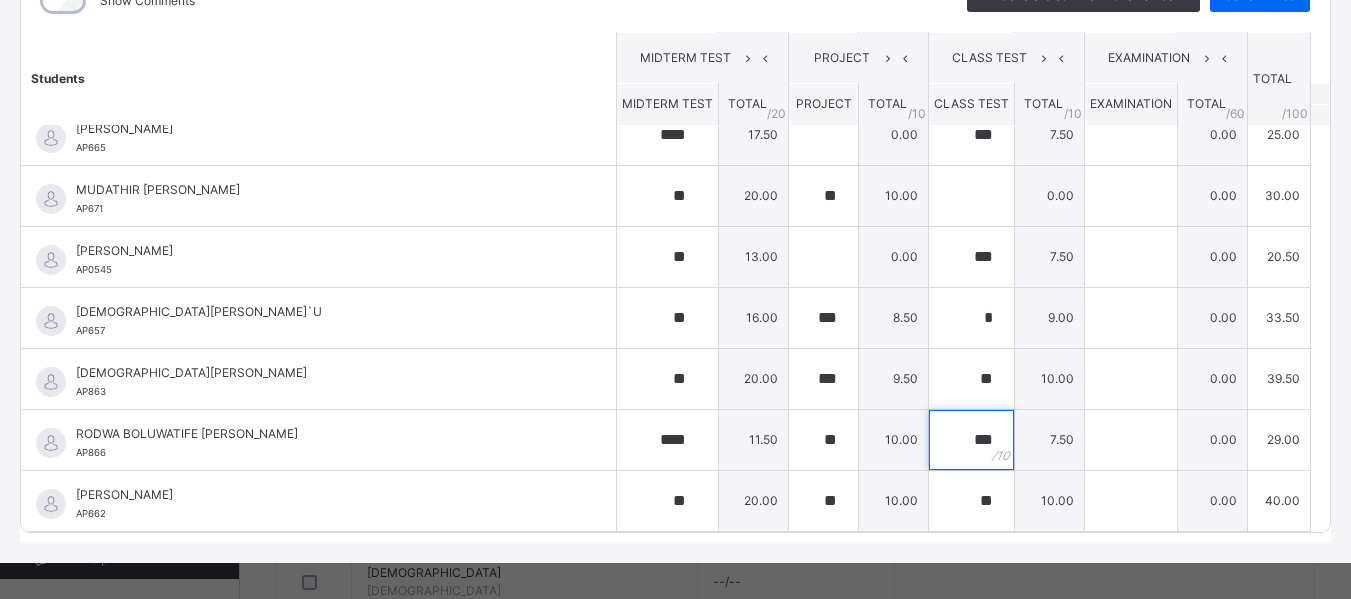 type on "***" 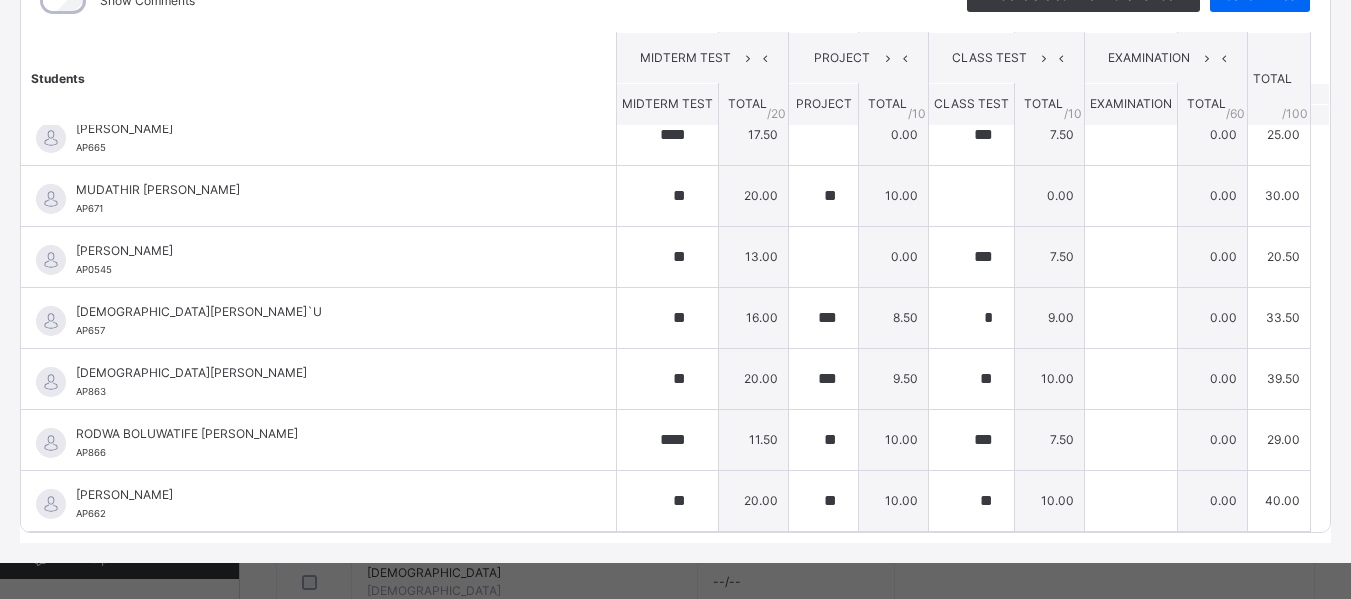 click on "NUR 2   :   [DEMOGRAPHIC_DATA] Memorizati Online Actions  Download Empty Score Sheet  Upload/map score sheet Subject  [DEMOGRAPHIC_DATA] Memorizati ALHAMIDEEN ACADEMY Date: [DATE] 12:10:00 pm Score Sheet Score Sheet Show Comments   Generate comment for all student   Save Entries Class Level:  NUR 2   Subject:  [DEMOGRAPHIC_DATA] Memorizati Session:  2024/2025 Session Session:  Third Term Students MIDTERM TEST PROJECT CLASS TEST EXAMINATION TOTAL /100 Comment MIDTERM TEST TOTAL / 20 PROJECT TOTAL / 10 CLASS TEST TOTAL / 10 EXAMINATION TOTAL / 60 [PERSON_NAME] AP660 [PERSON_NAME] AP660 ** 19.00 *** 9.50 *** 9.50 0.00 38.00 Generate comment 0 / 250   ×   Subject Teacher’s Comment Generate and see in full the comment developed by the AI with an option to regenerate the comment [PERSON_NAME] [PERSON_NAME]   AP660   Total 38.00  / 100.00 [PERSON_NAME] Bot   Regenerate     Use this comment   [PERSON_NAME] AP656 [PERSON_NAME] AP656 **** 16.50 *** 9.50 *** 9.50 0.00 35.50 Generate comment 0 / 250   ×   JS   AP656    /" at bounding box center (675, 191) 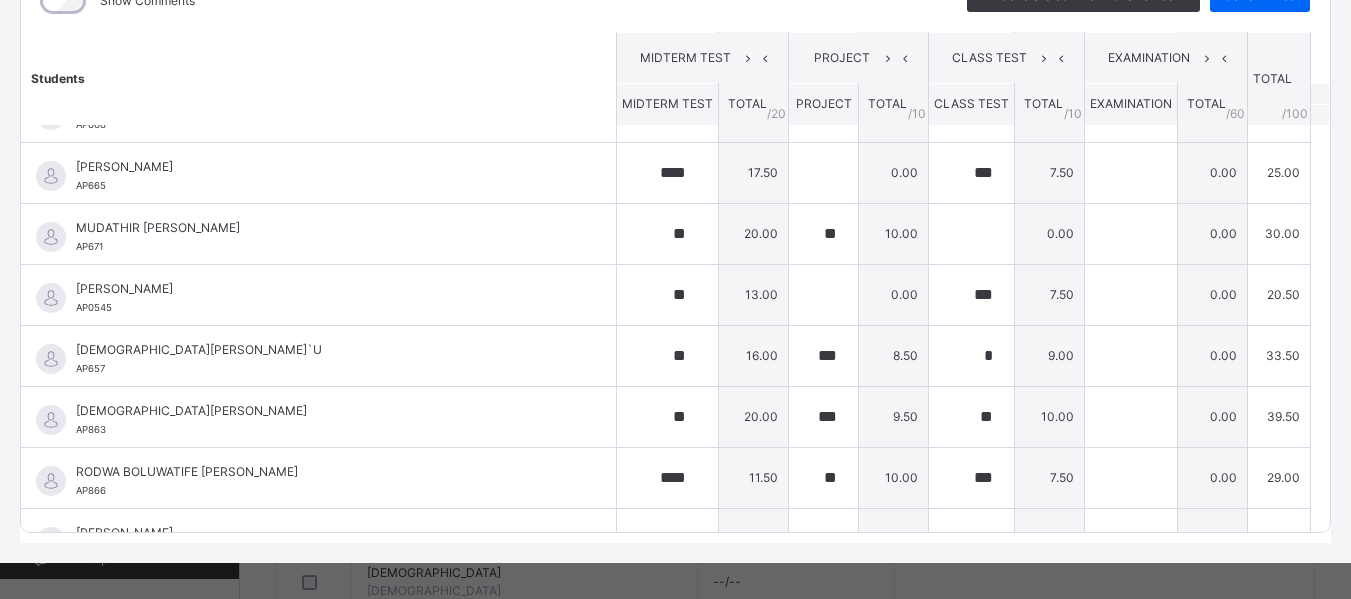 scroll, scrollTop: 955, scrollLeft: 0, axis: vertical 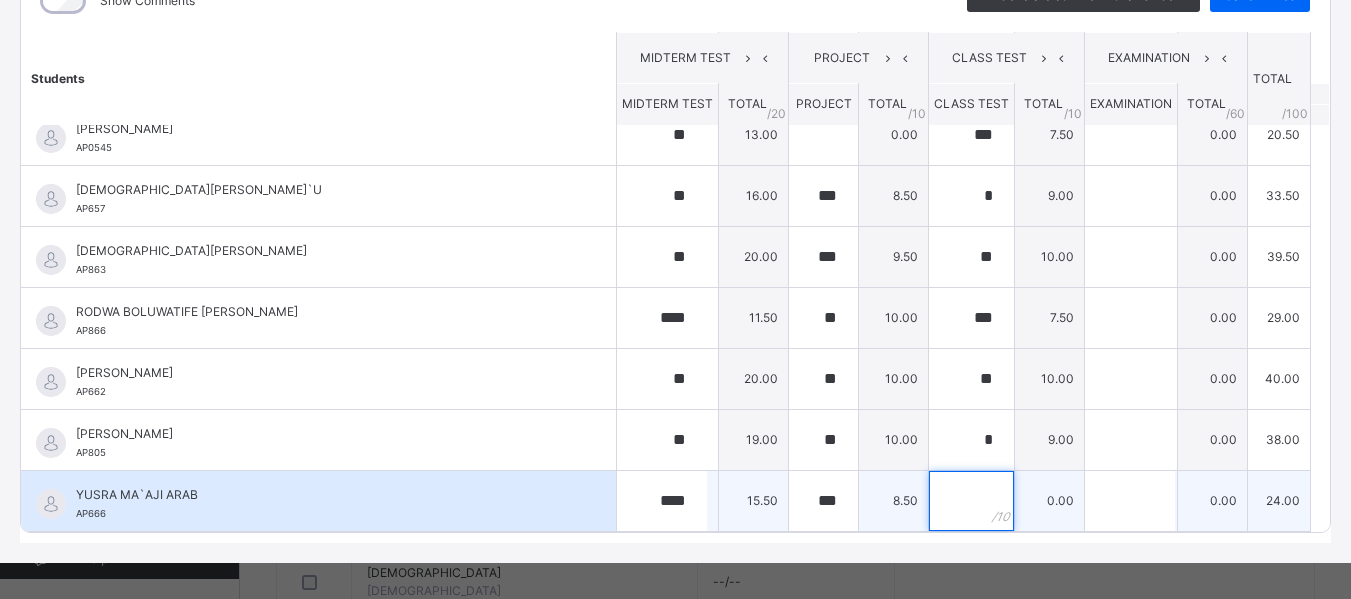 click at bounding box center (971, 501) 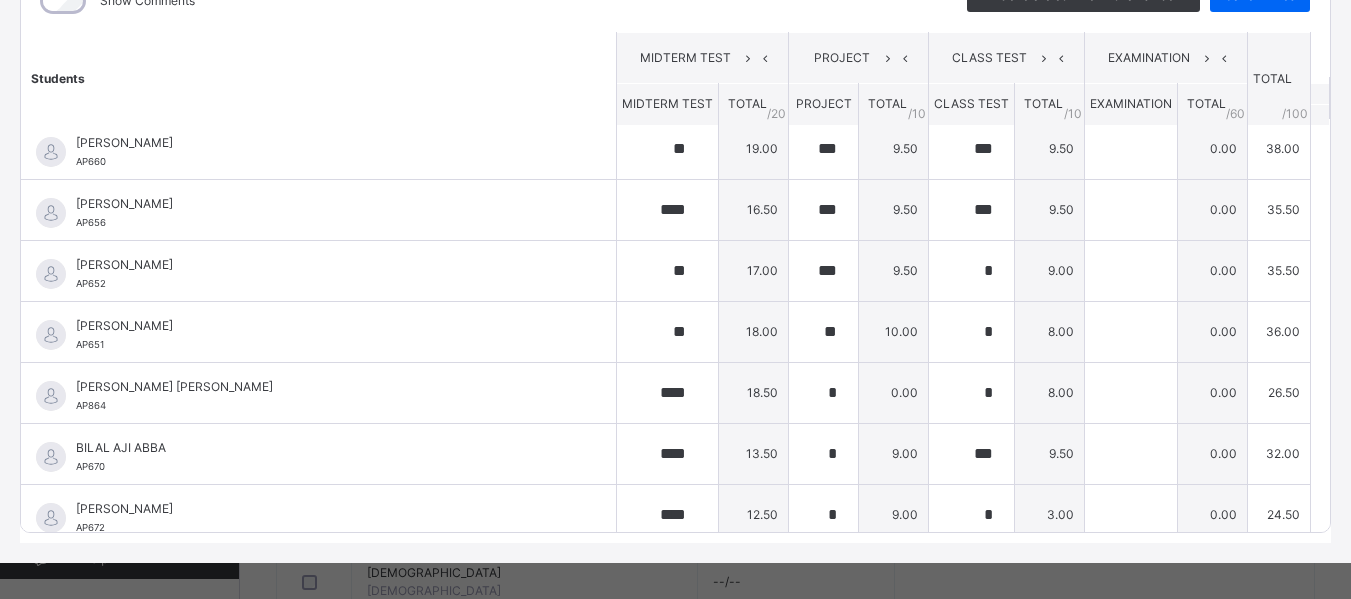 scroll, scrollTop: 0, scrollLeft: 0, axis: both 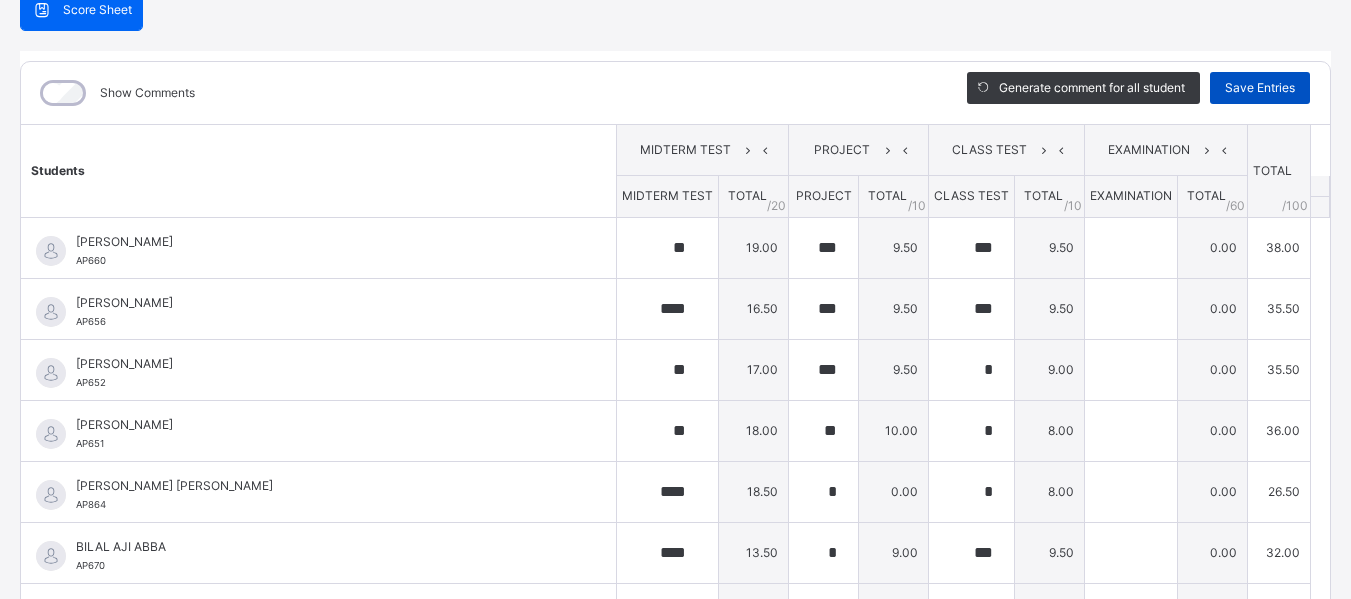 type on "***" 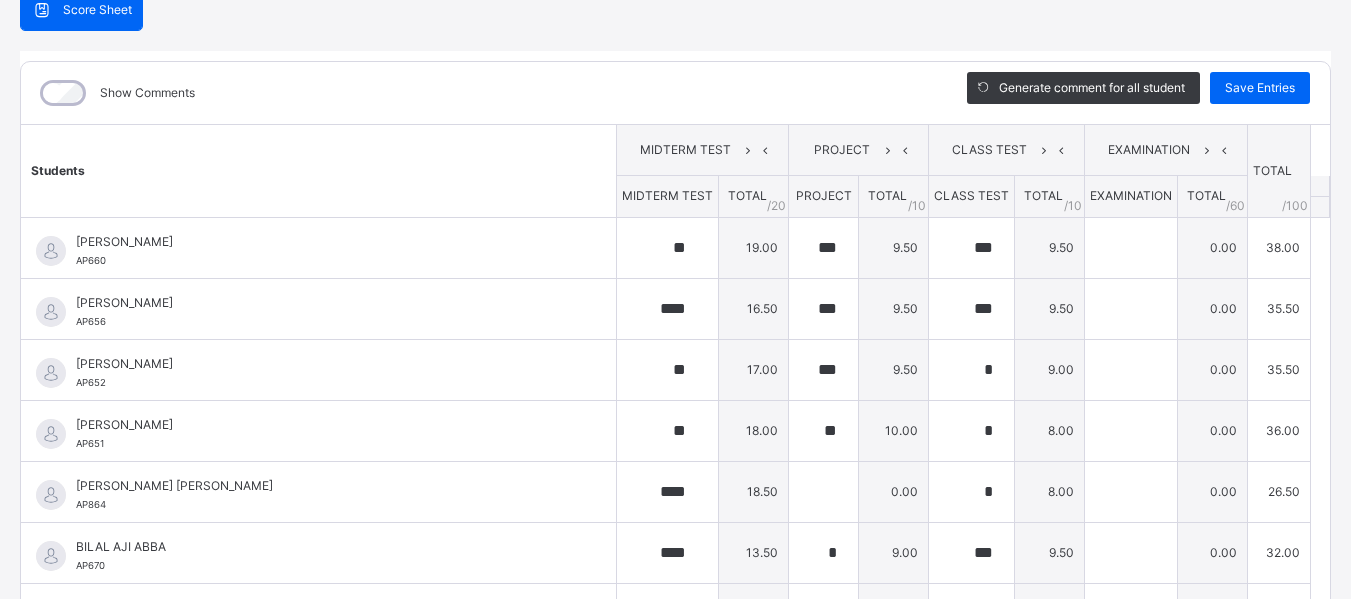 type on "**" 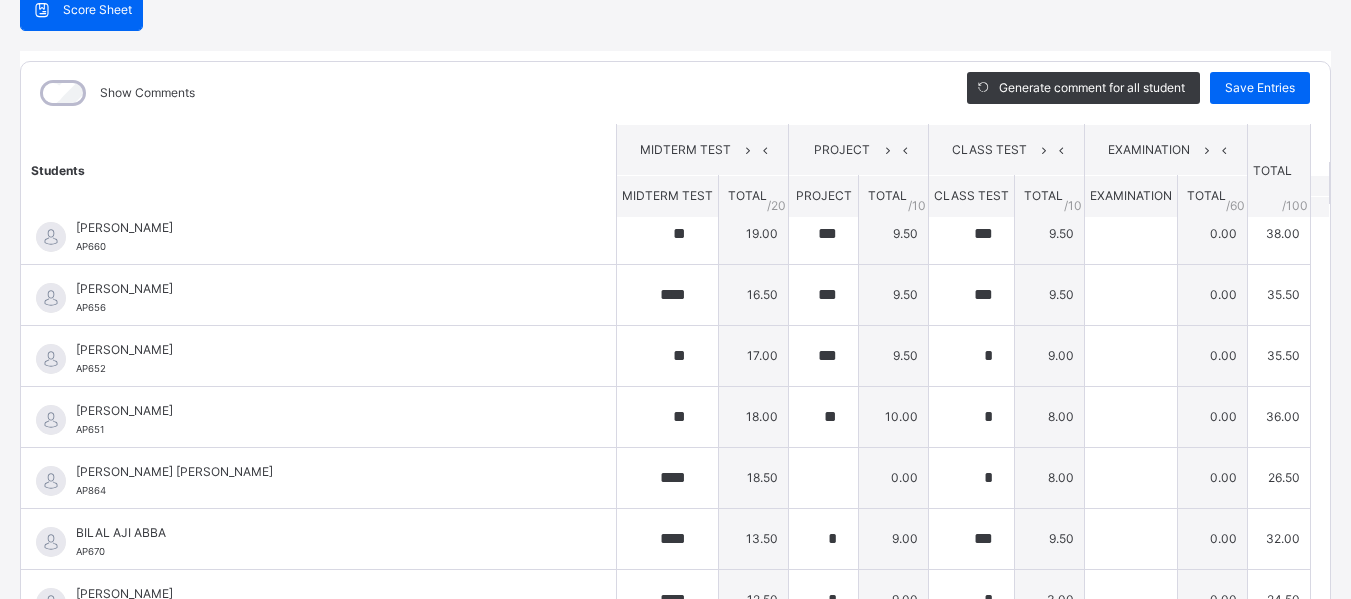 scroll, scrollTop: 0, scrollLeft: 0, axis: both 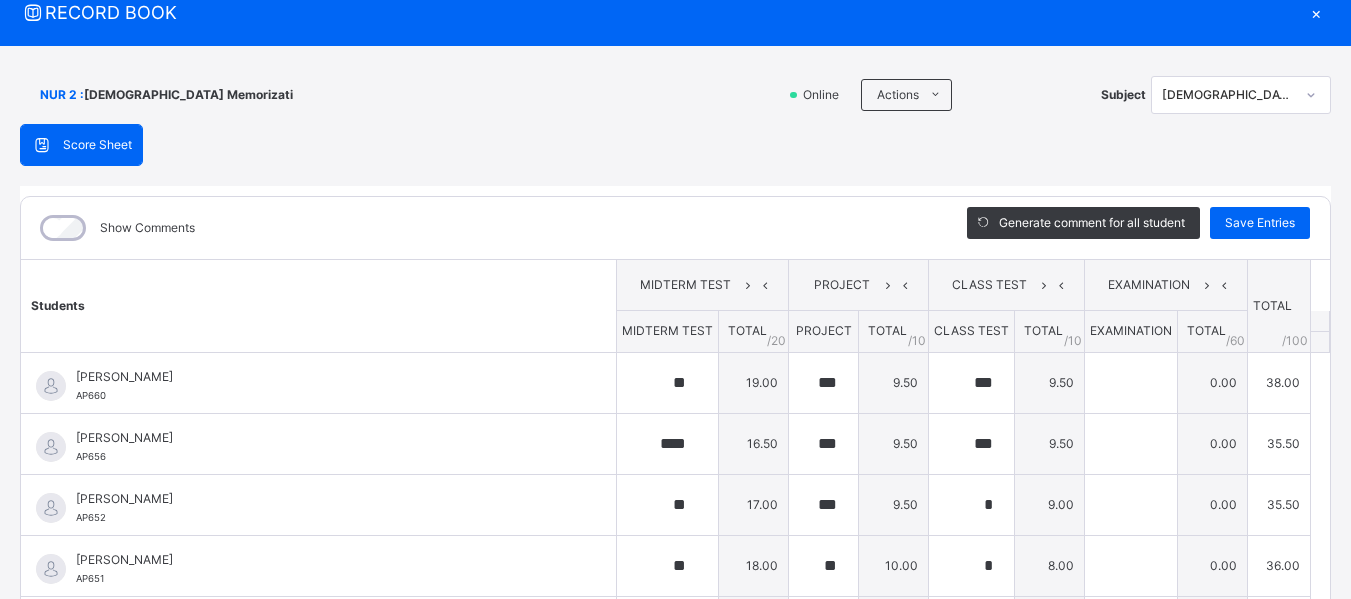 click 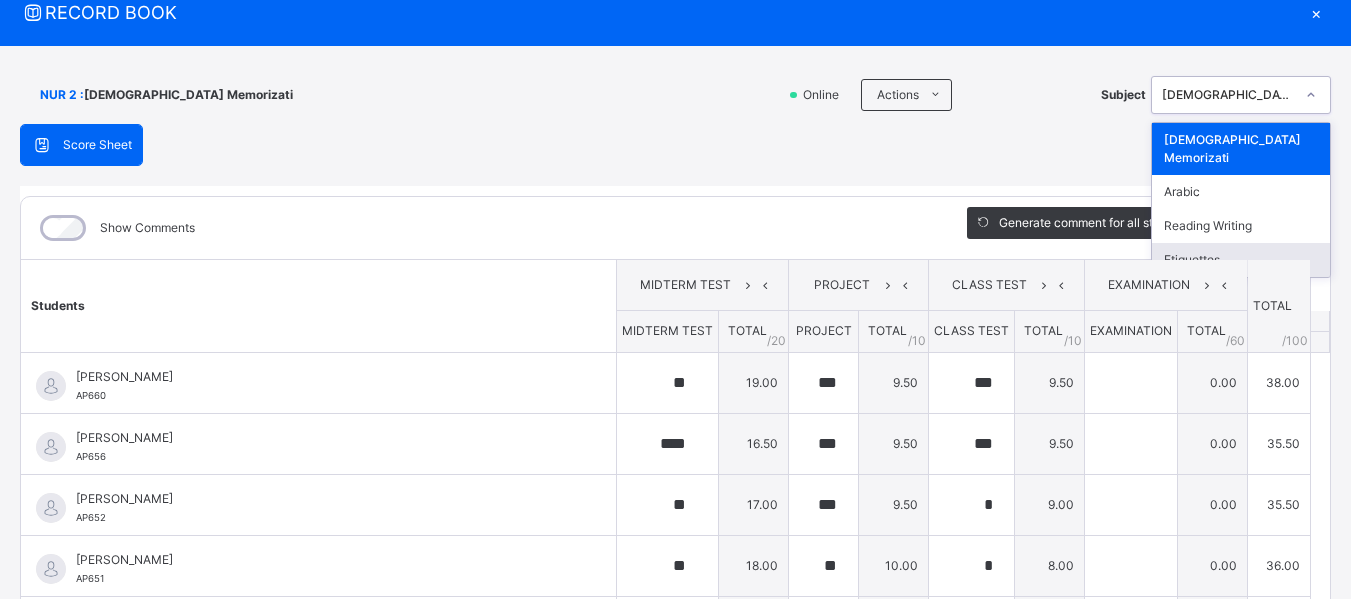 click on "Etiquettes" at bounding box center [1241, 260] 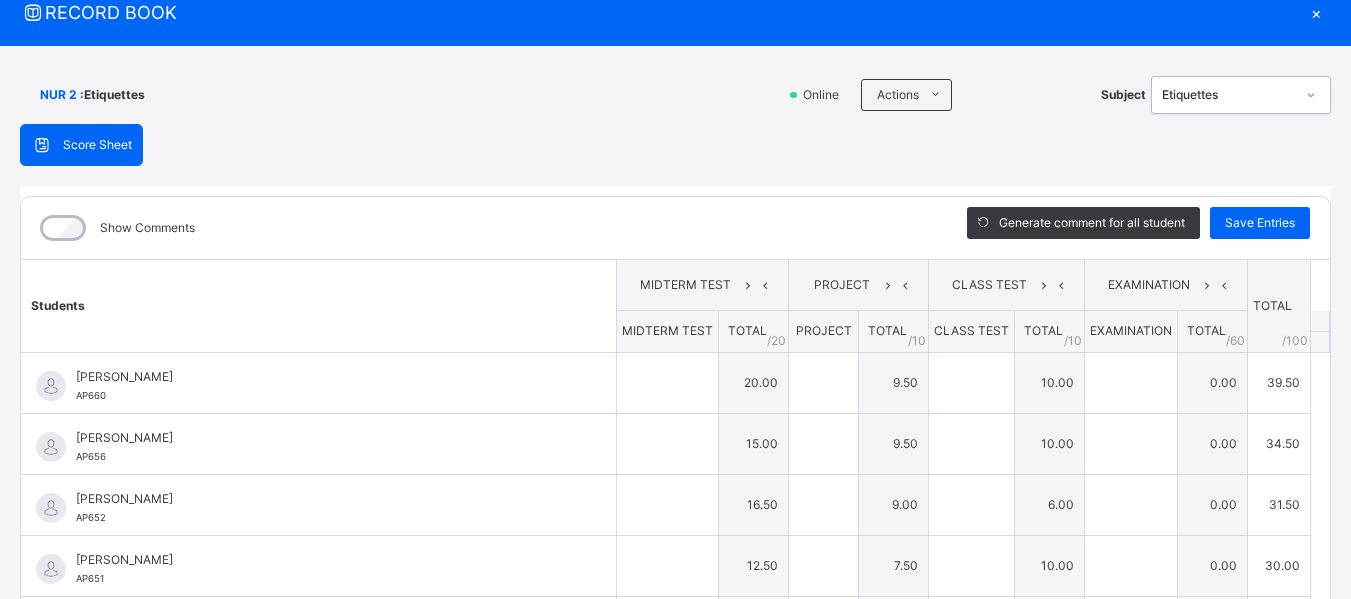 type on "**" 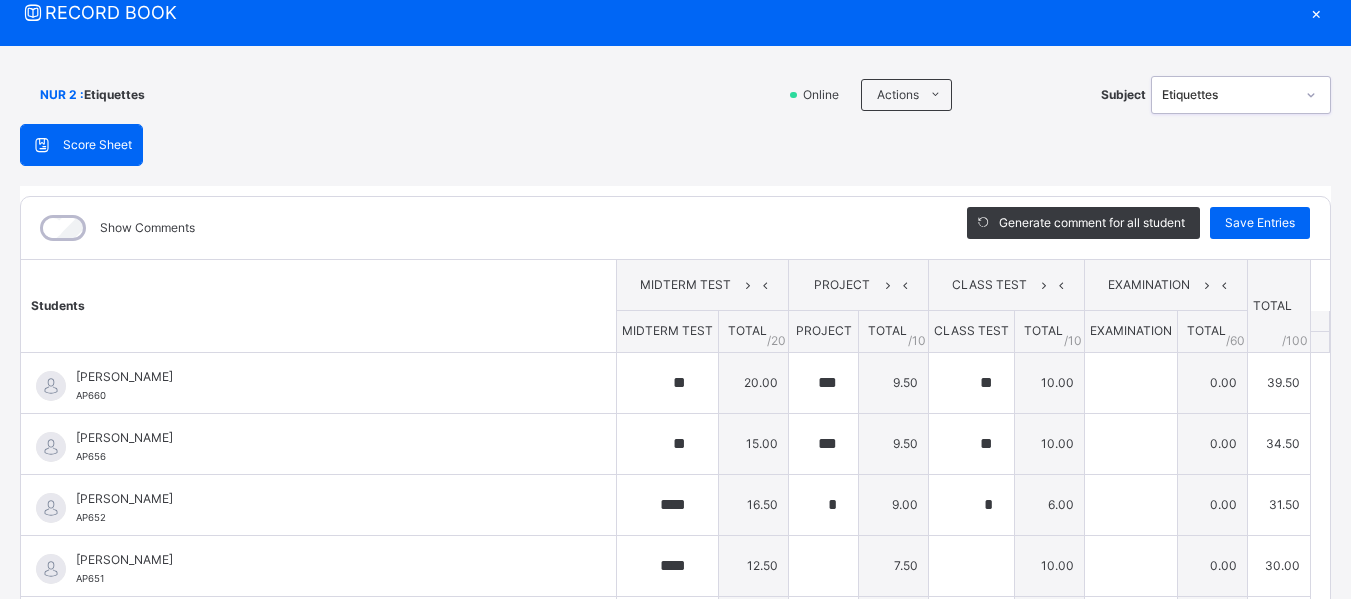 type on "***" 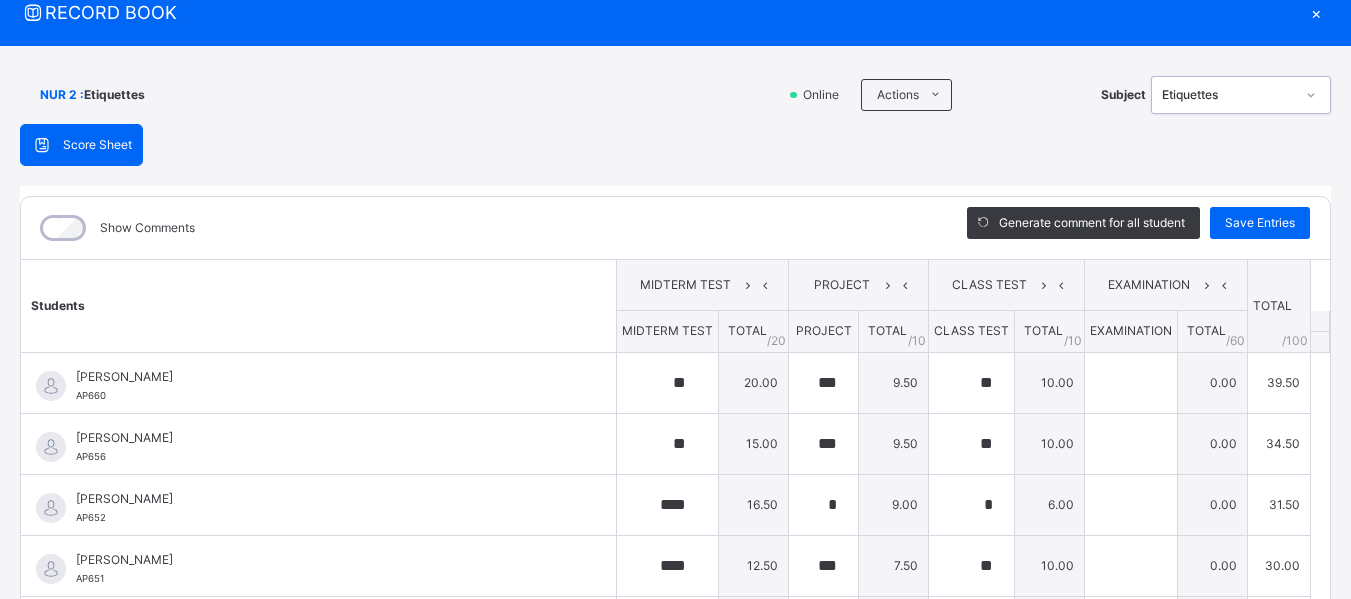 type on "**" 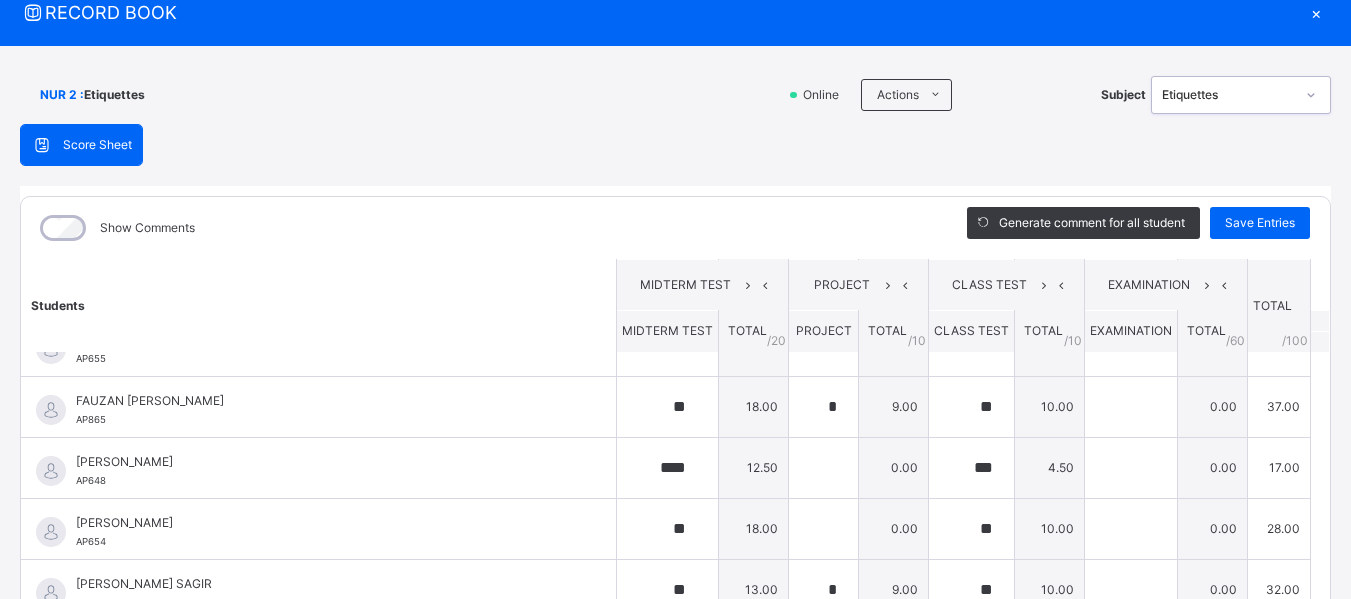 scroll, scrollTop: 478, scrollLeft: 0, axis: vertical 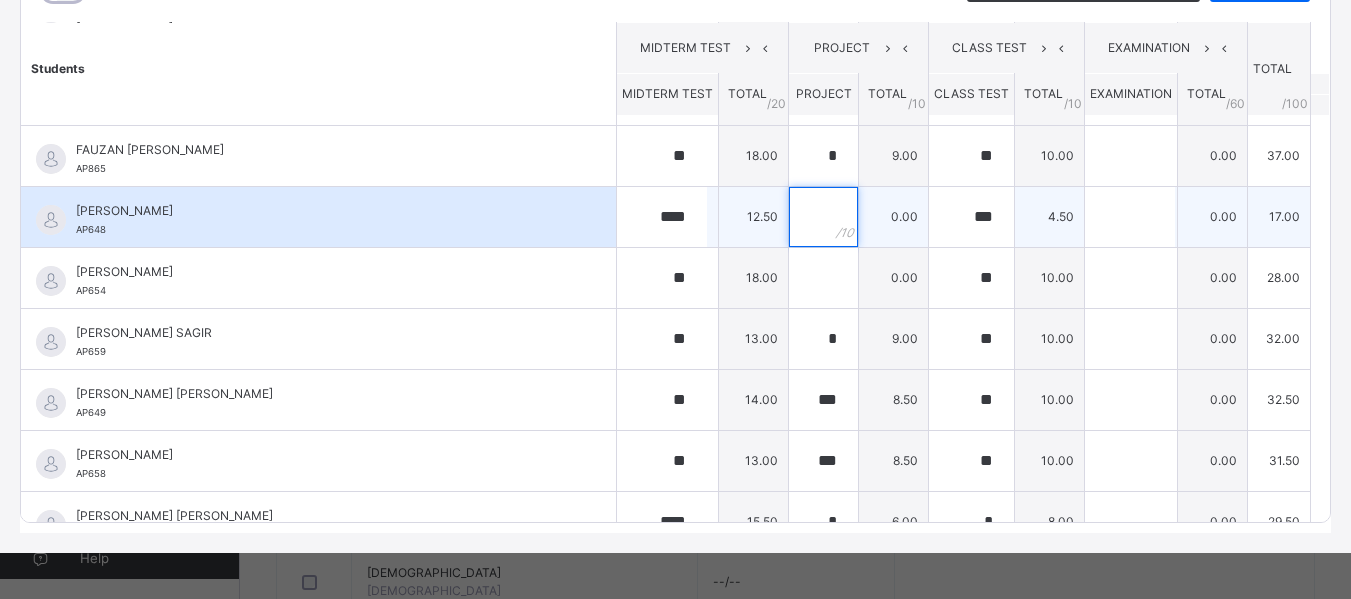 click at bounding box center [823, 217] 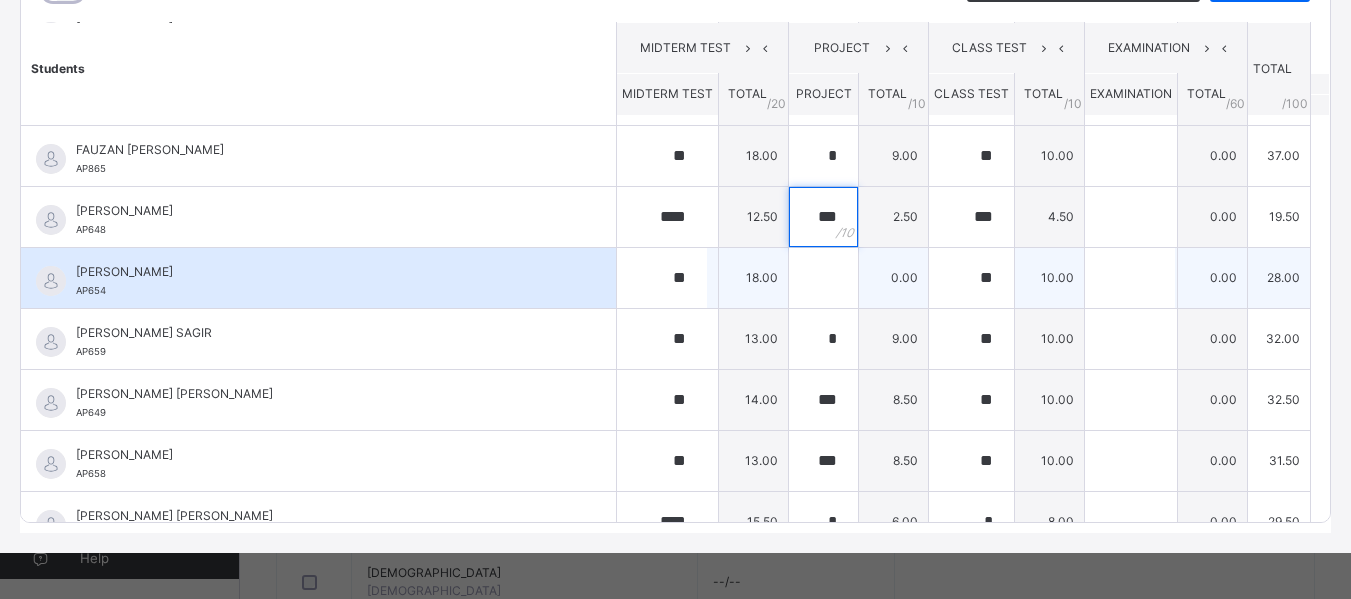 type on "***" 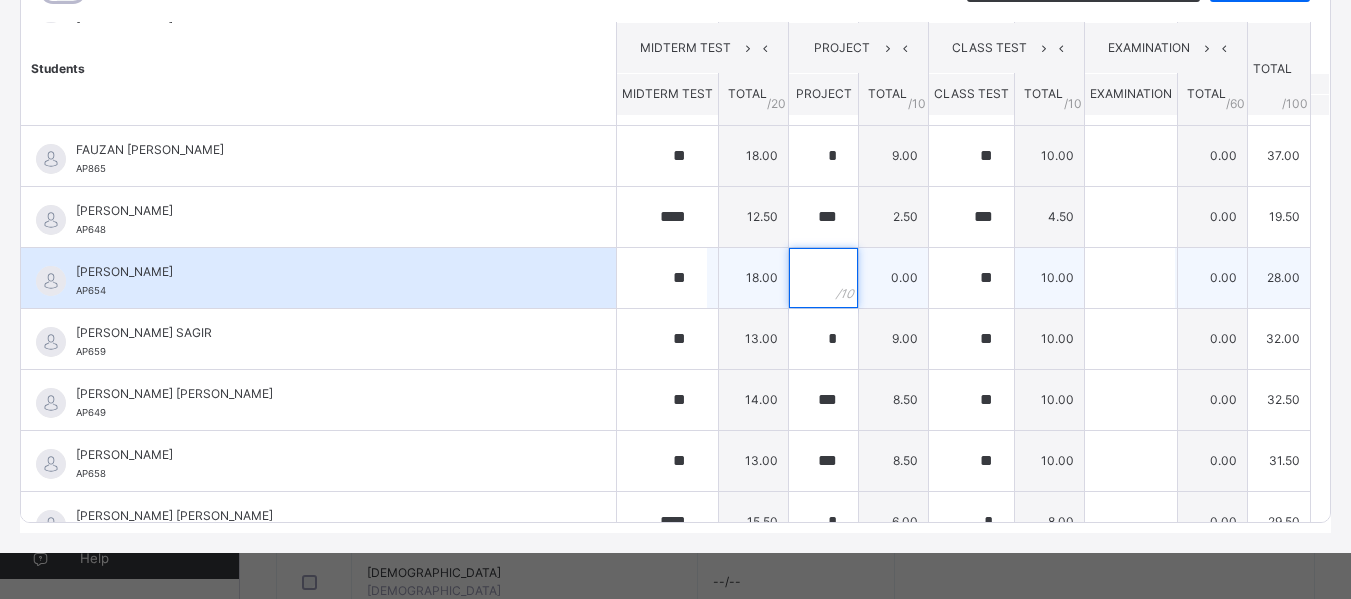 click at bounding box center [823, 278] 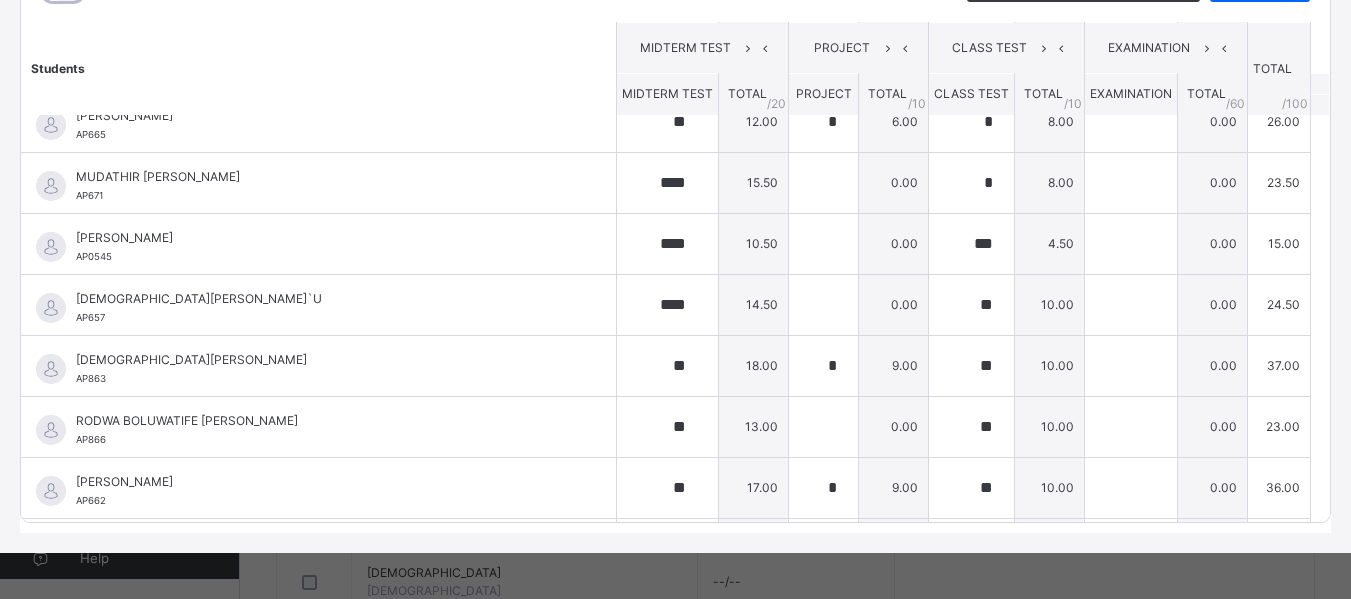 scroll, scrollTop: 994, scrollLeft: 0, axis: vertical 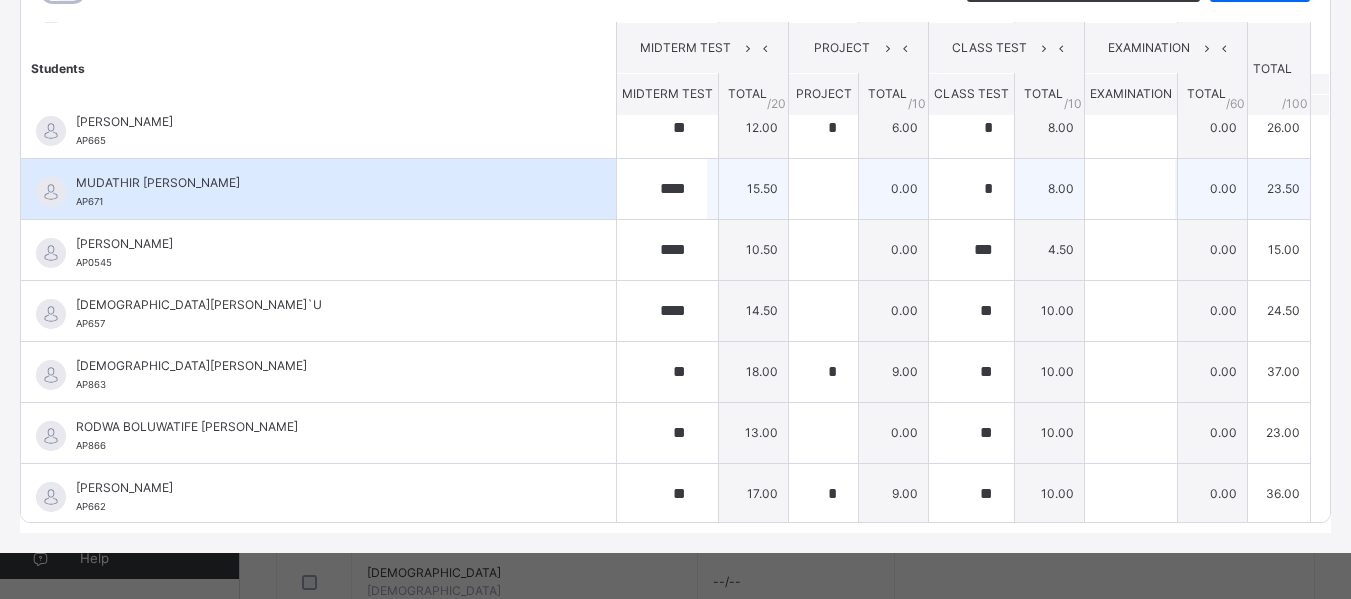 type on "***" 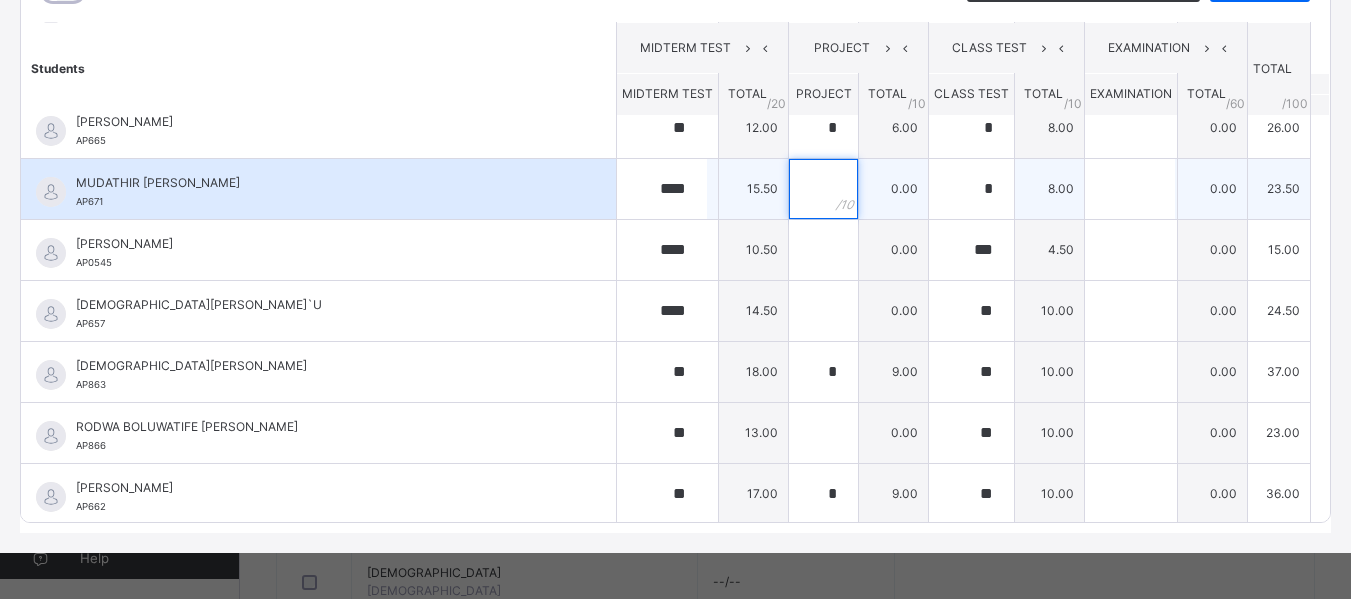 click at bounding box center (823, 189) 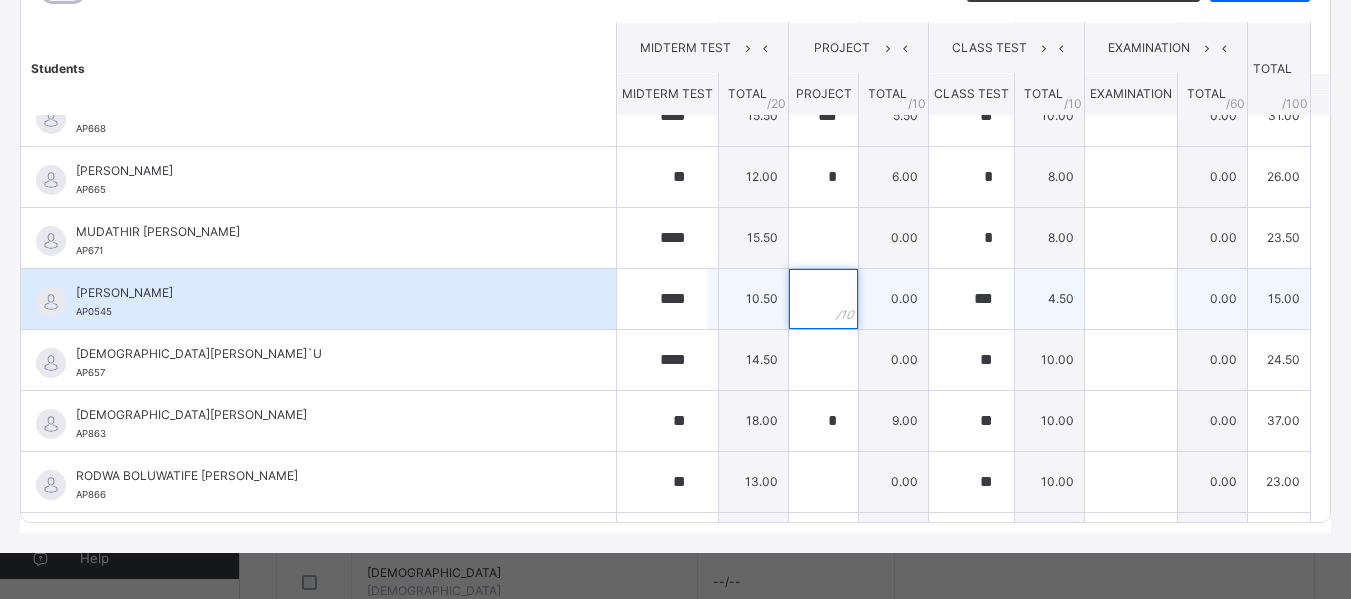 click at bounding box center (823, 299) 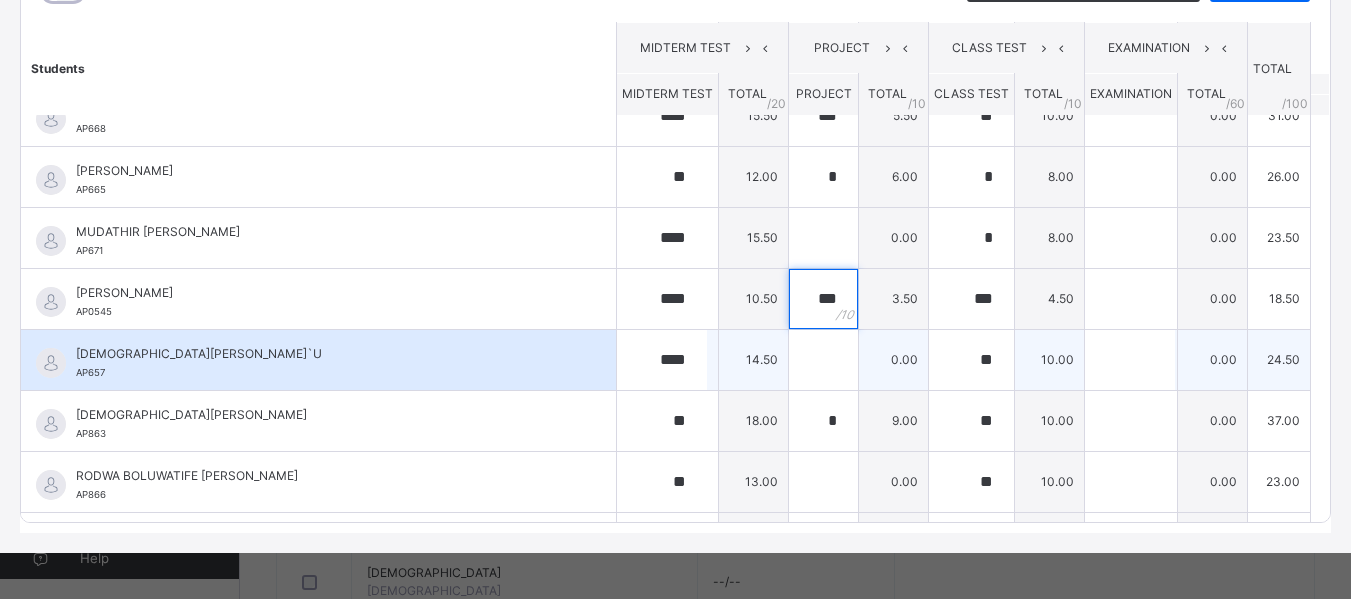 type on "***" 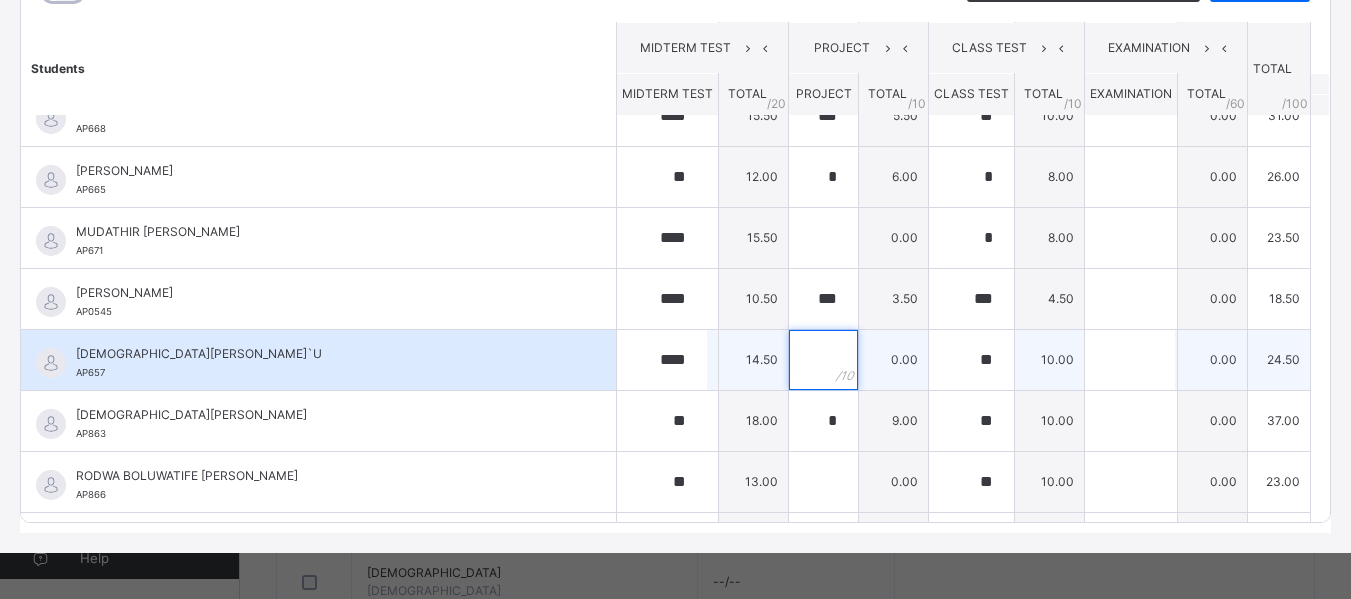 click at bounding box center [823, 360] 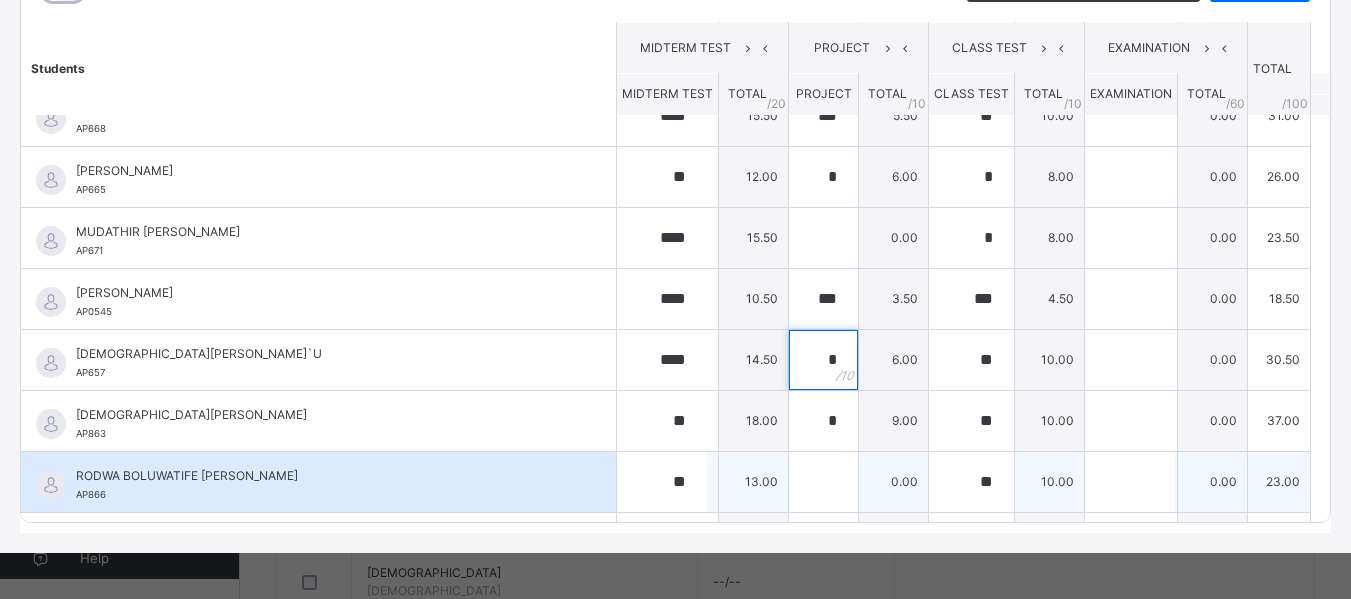 type on "*" 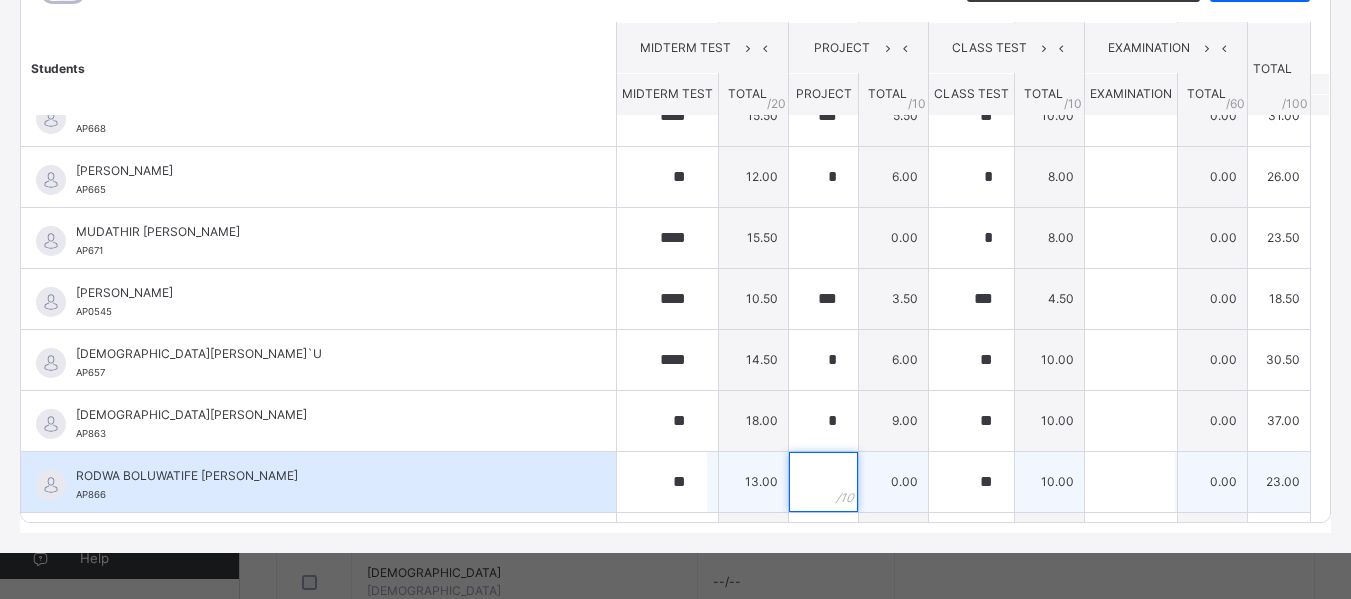 drag, startPoint x: 819, startPoint y: 487, endPoint x: 775, endPoint y: 507, distance: 48.332184 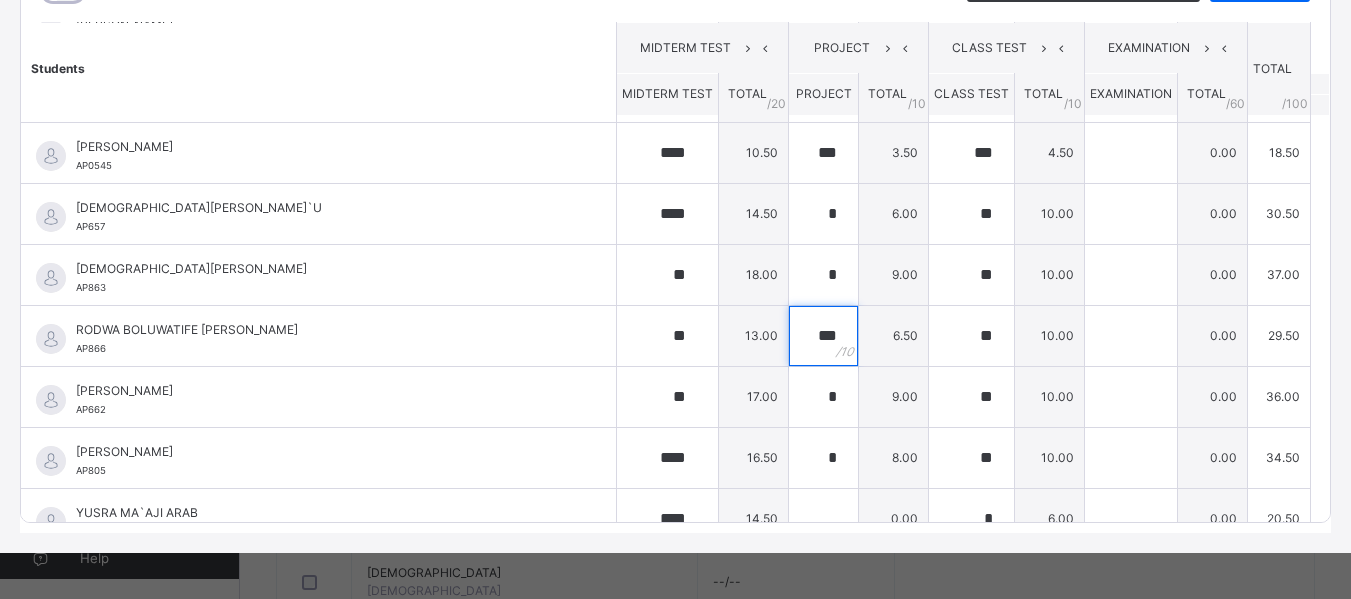 scroll, scrollTop: 1119, scrollLeft: 0, axis: vertical 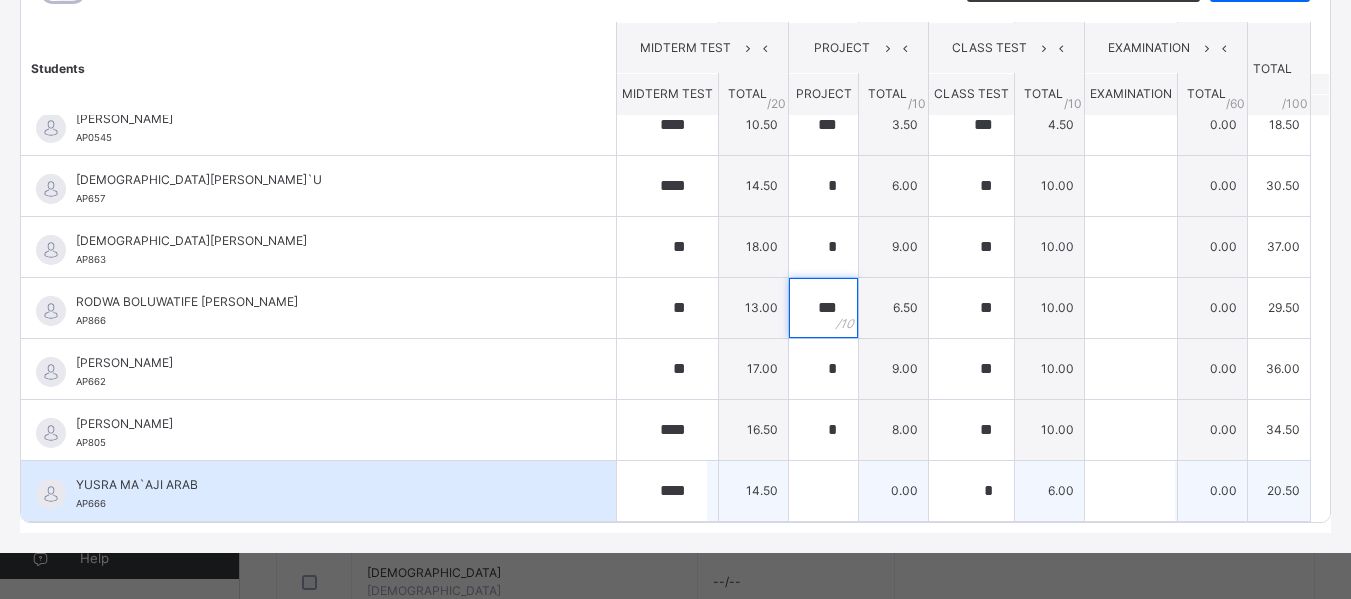 type on "***" 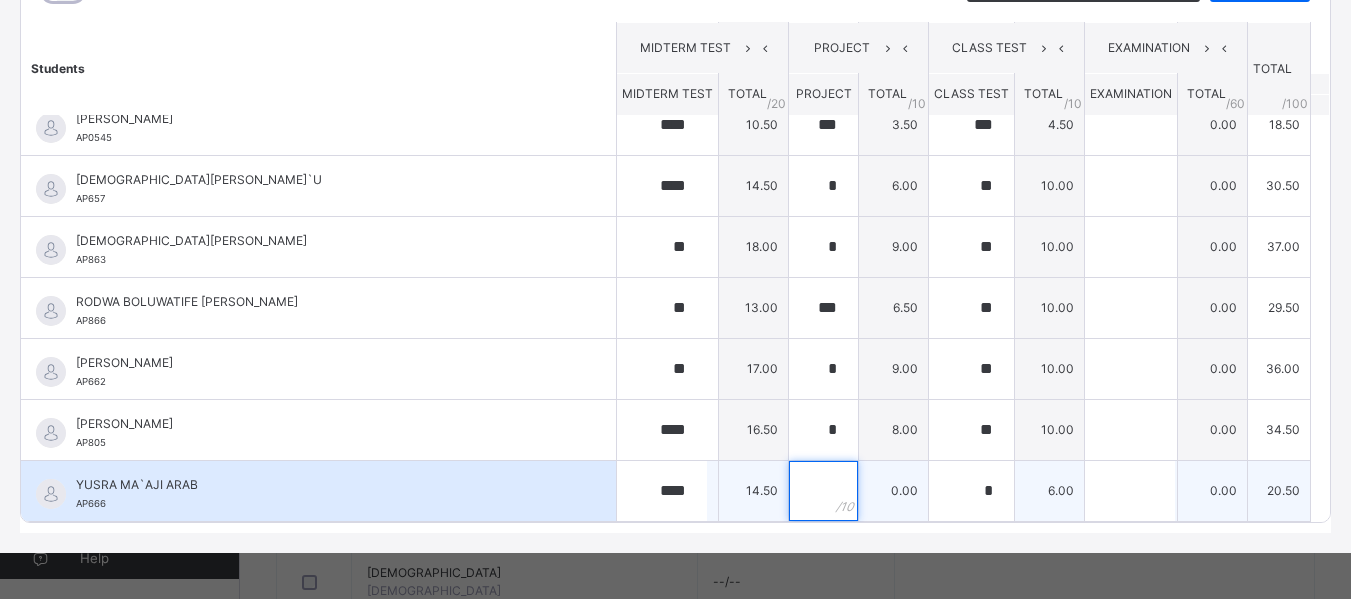 click at bounding box center (823, 491) 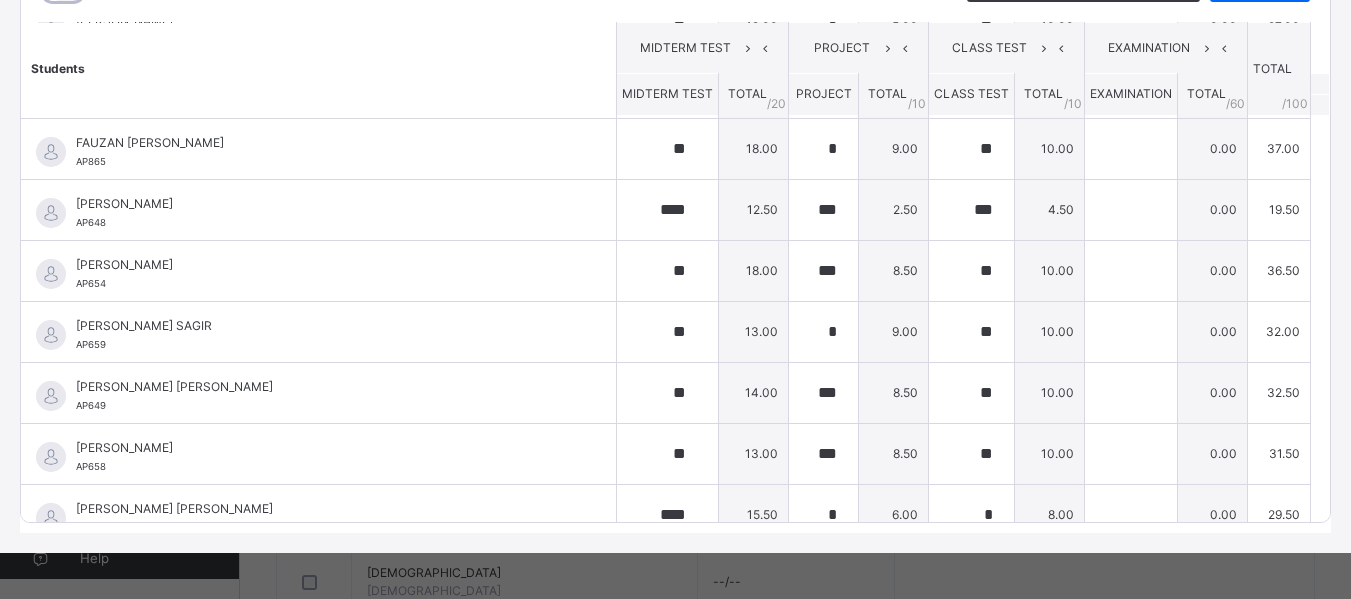 scroll, scrollTop: 627, scrollLeft: 0, axis: vertical 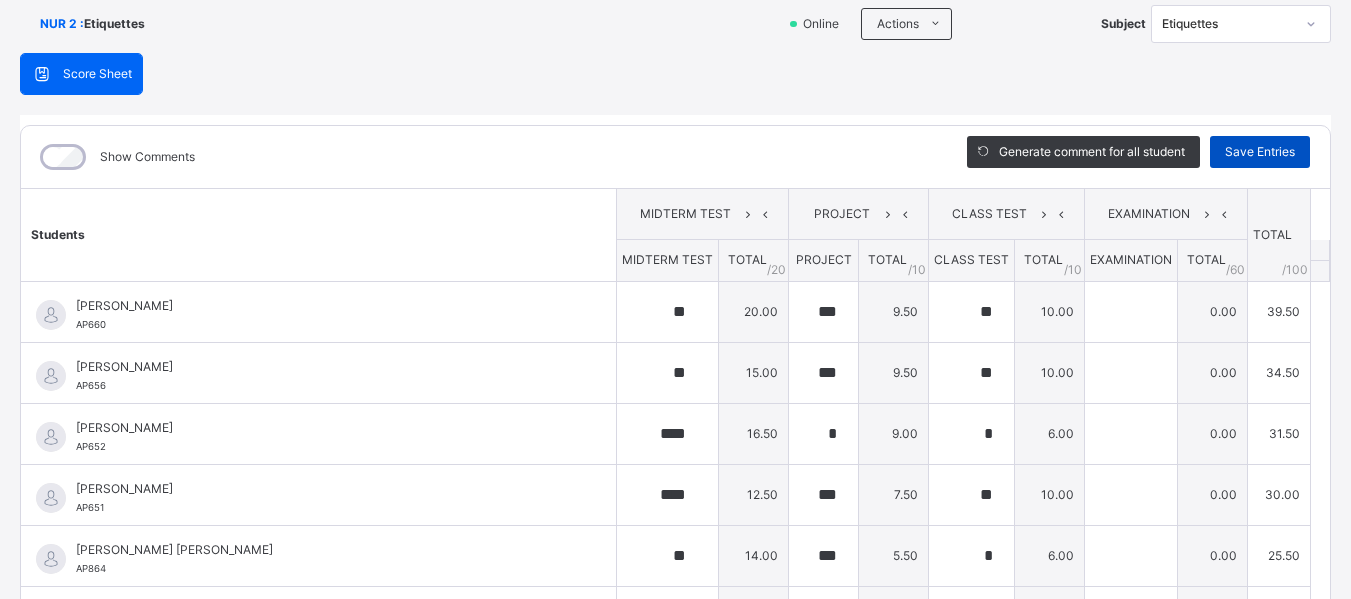 type on "***" 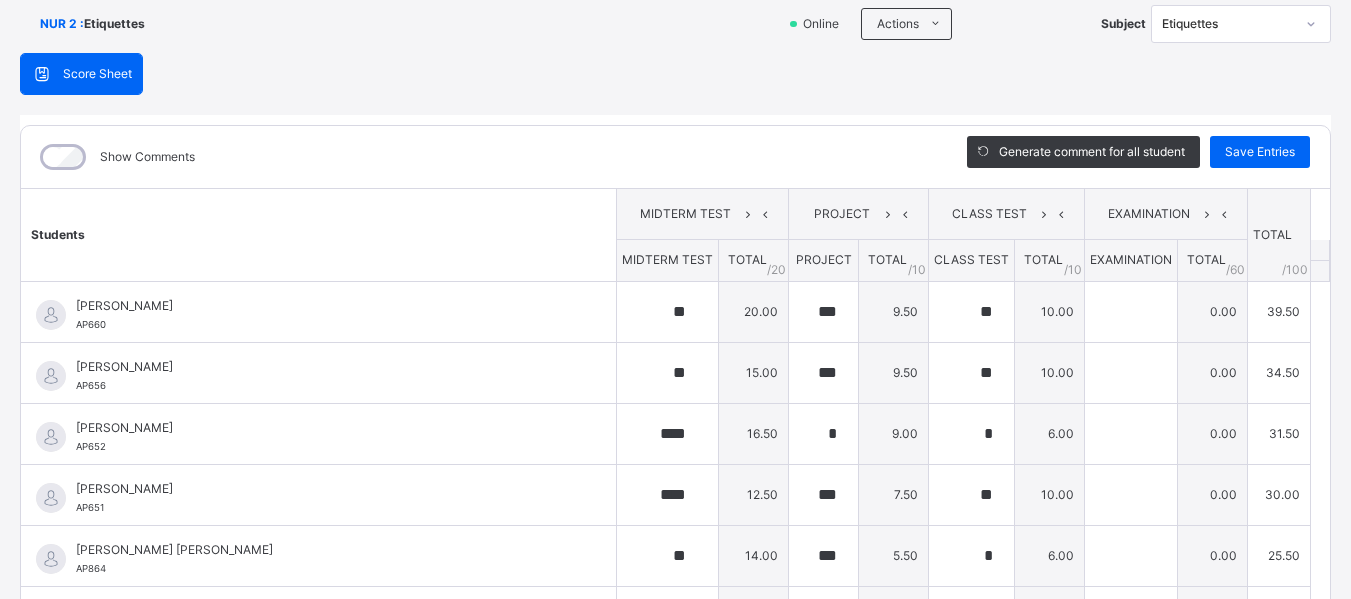 click 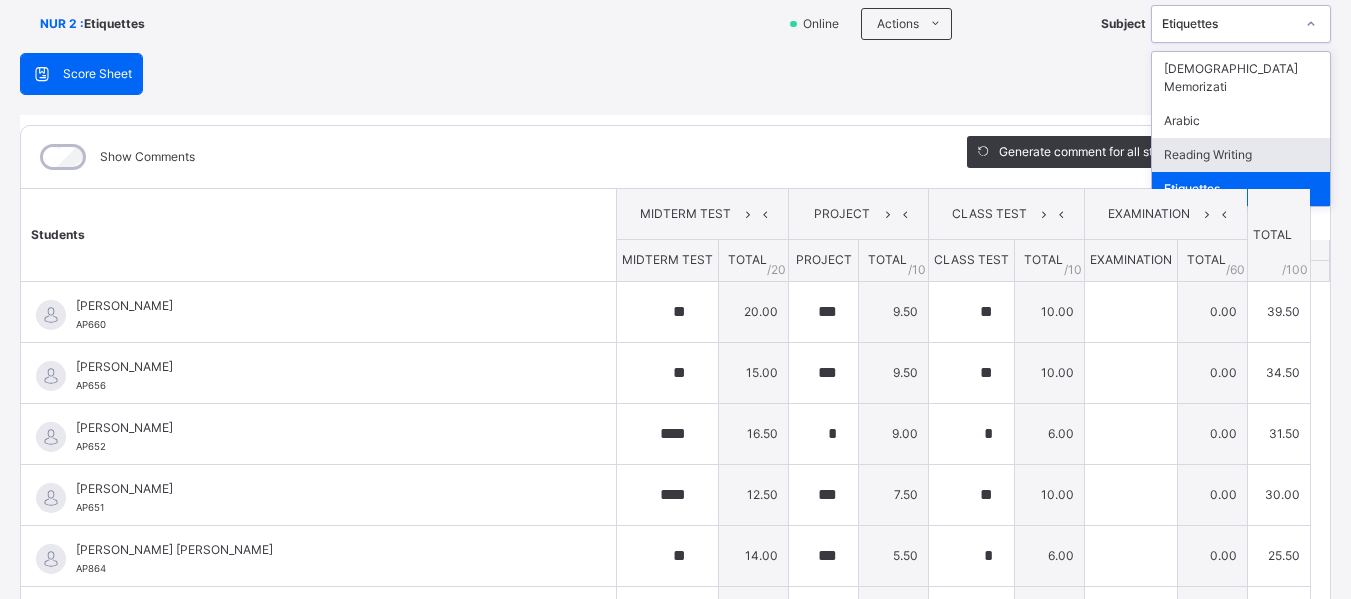 click on "Reading Writing" at bounding box center [1241, 155] 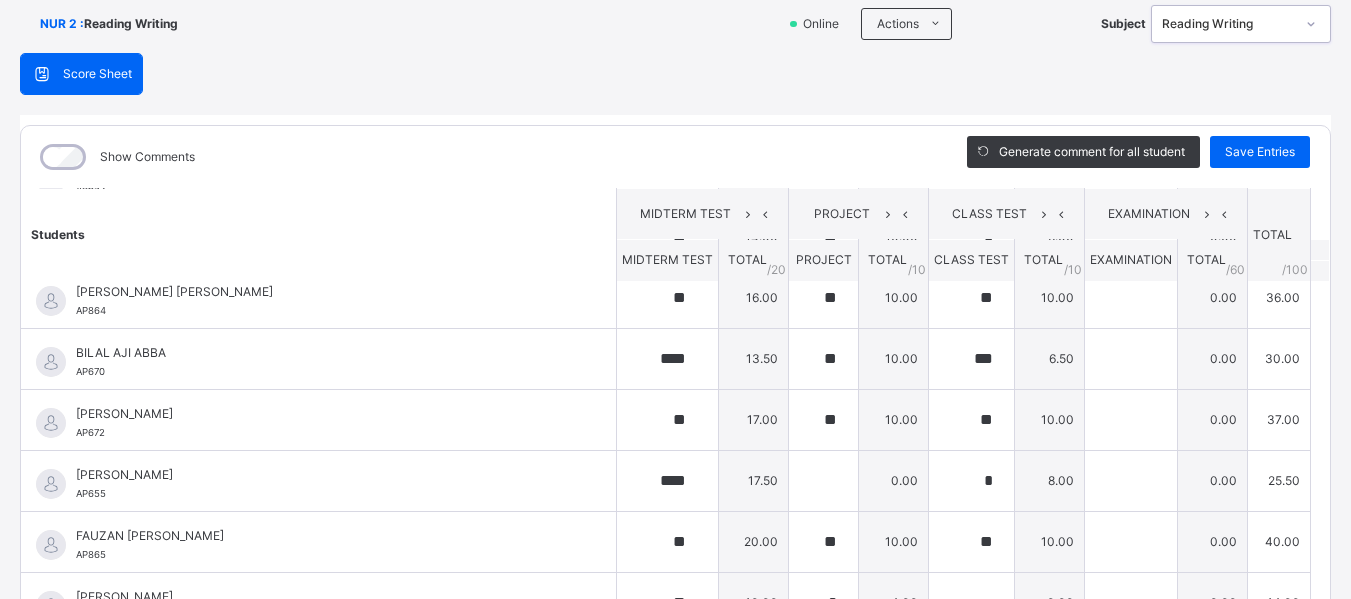 scroll, scrollTop: 254, scrollLeft: 0, axis: vertical 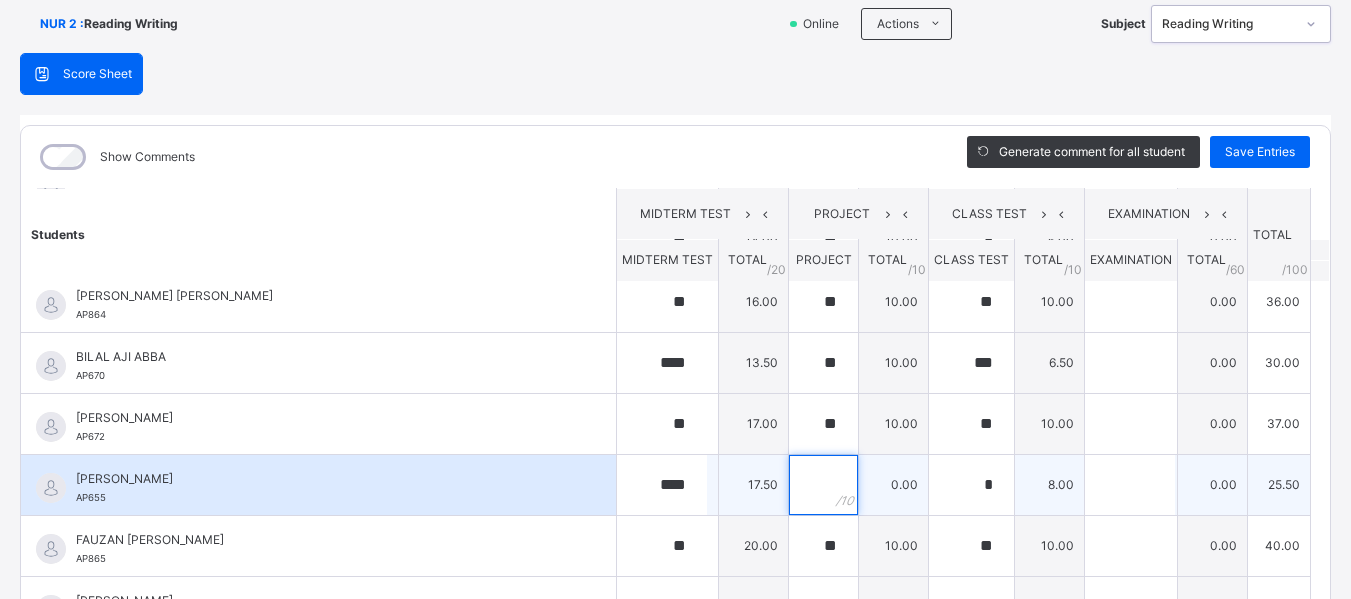 click at bounding box center [823, 485] 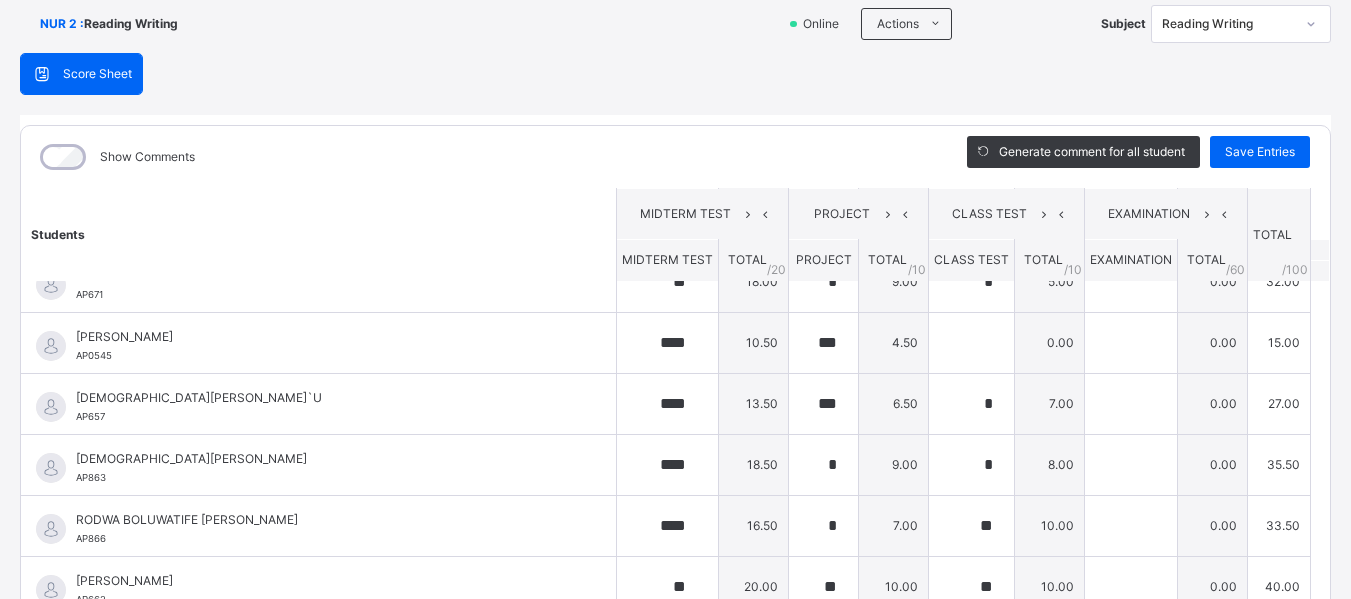 scroll, scrollTop: 1039, scrollLeft: 0, axis: vertical 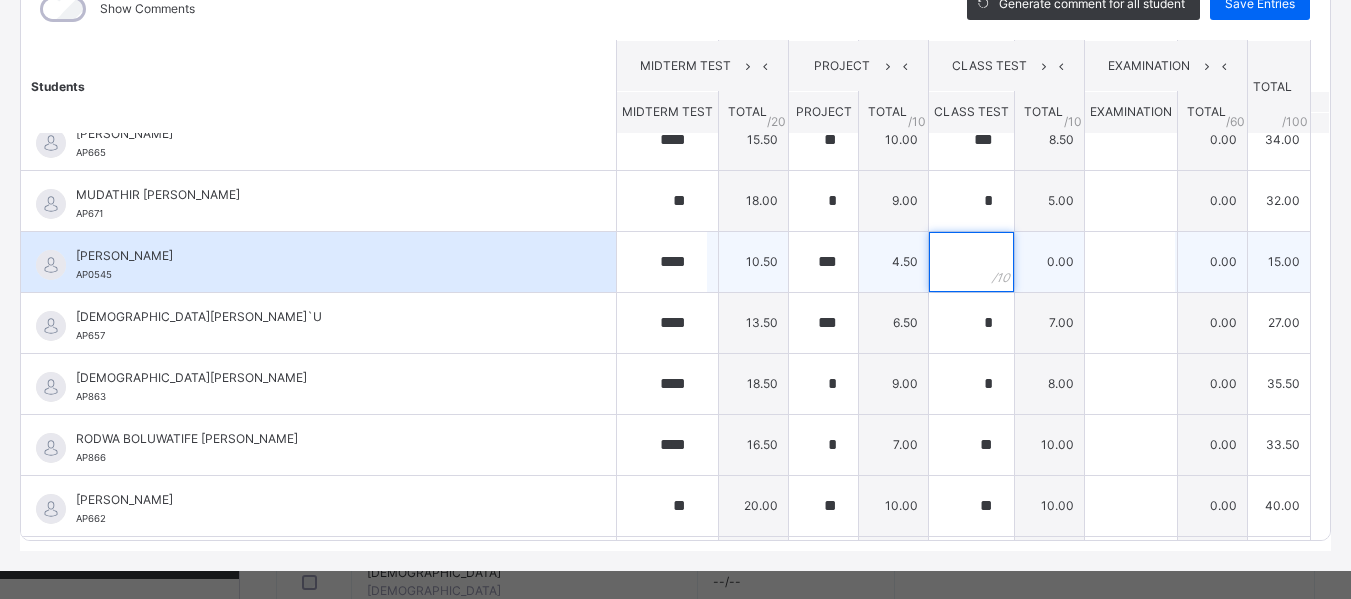 click at bounding box center (971, 262) 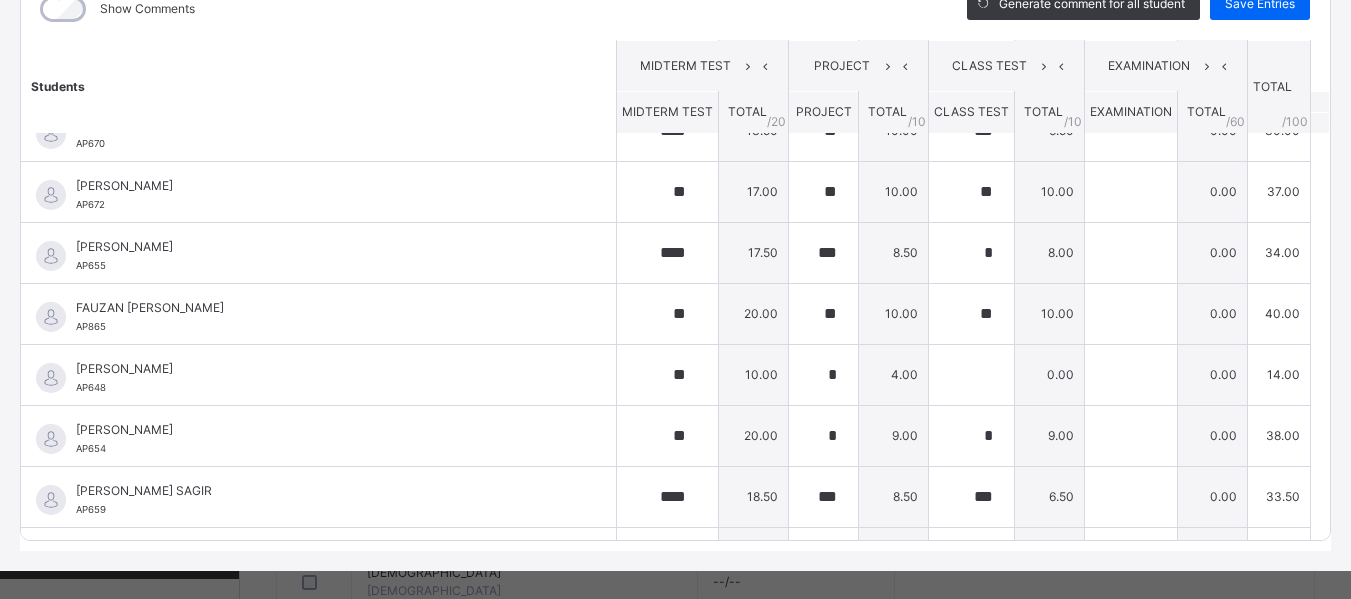 scroll, scrollTop: 345, scrollLeft: 0, axis: vertical 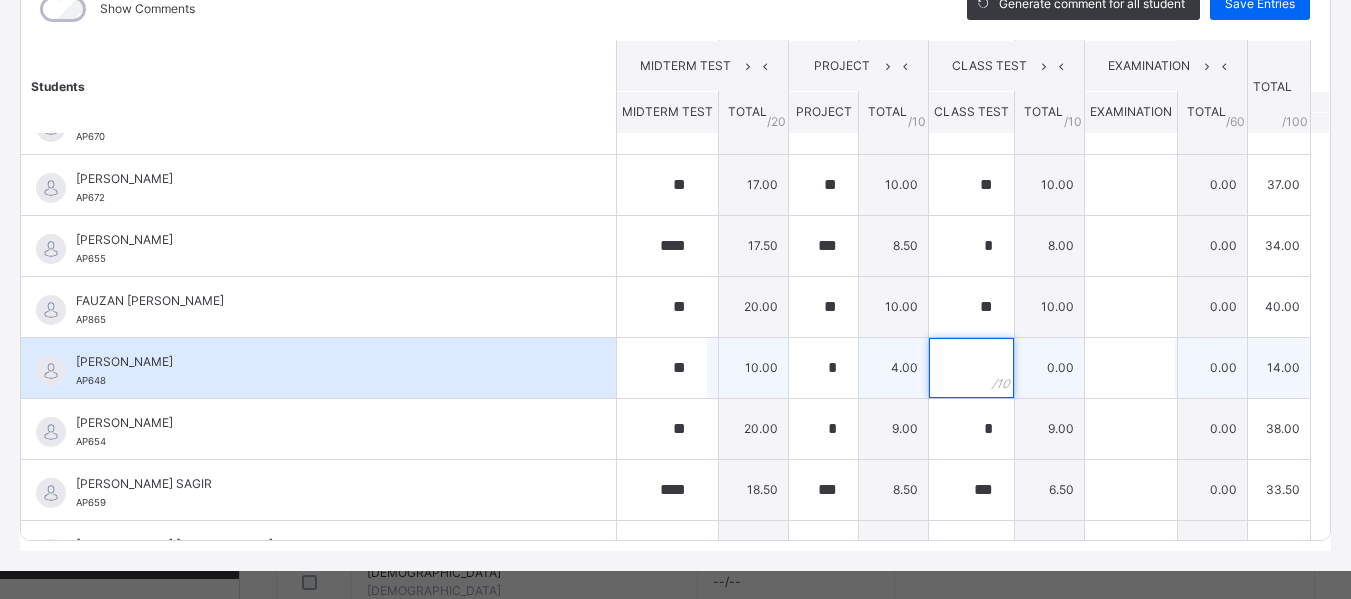 click at bounding box center [971, 368] 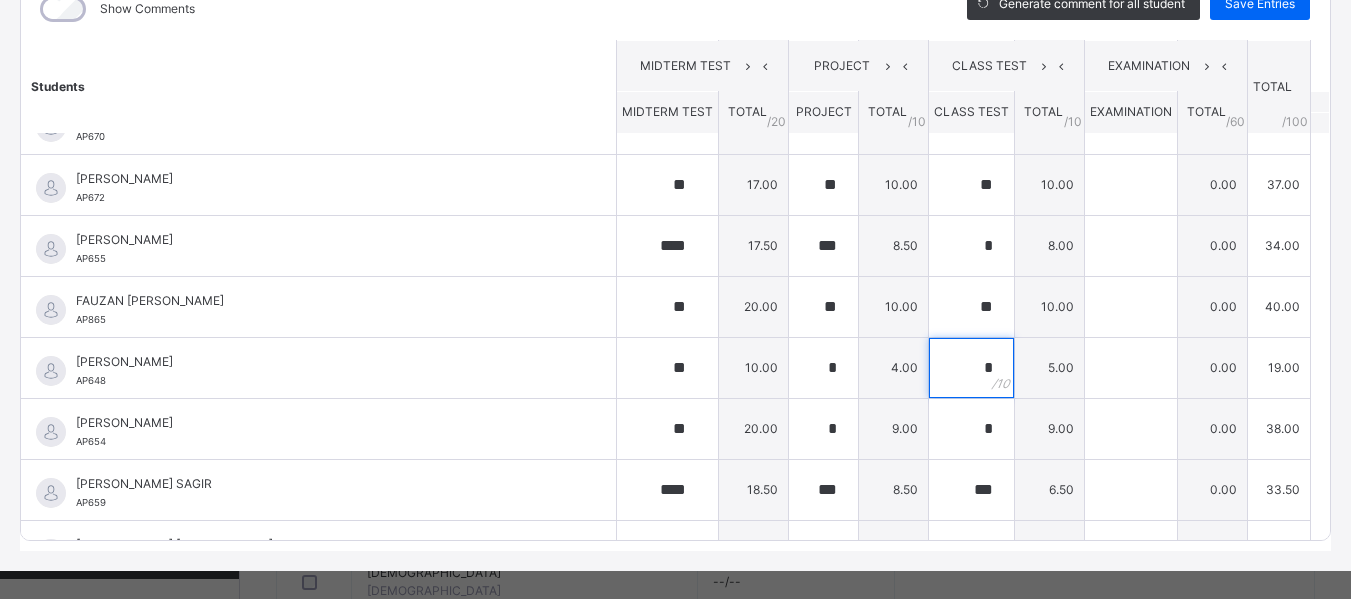 scroll, scrollTop: 70, scrollLeft: 0, axis: vertical 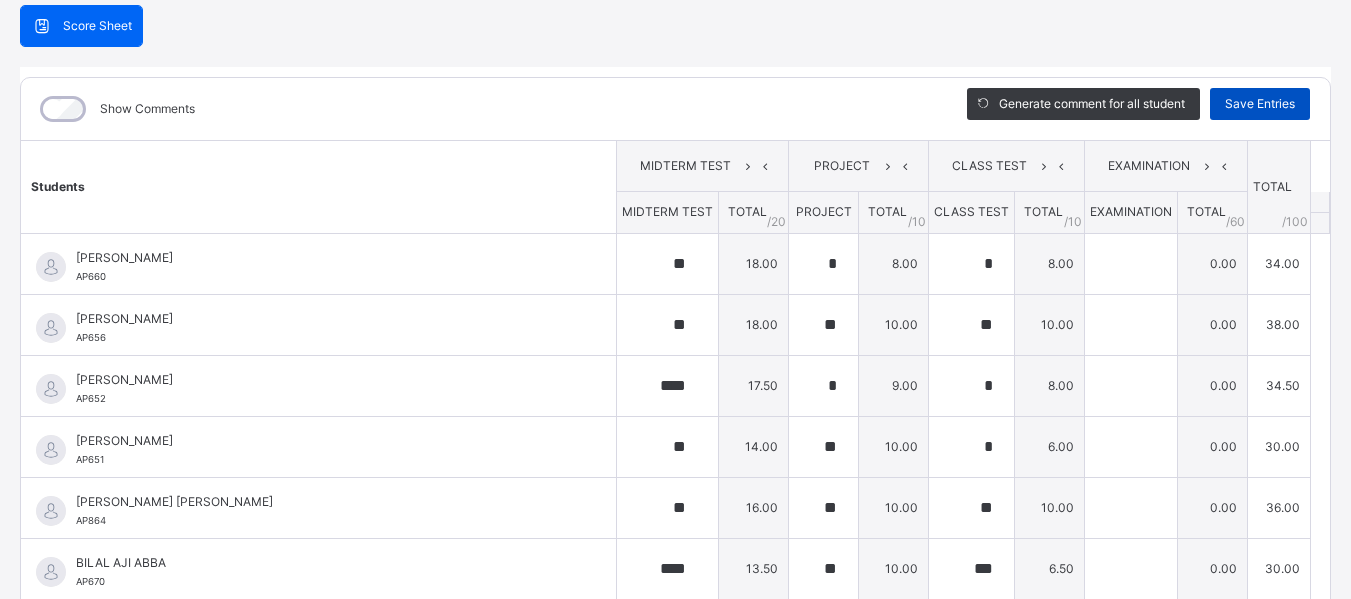 click on "Save Entries" at bounding box center (1260, 104) 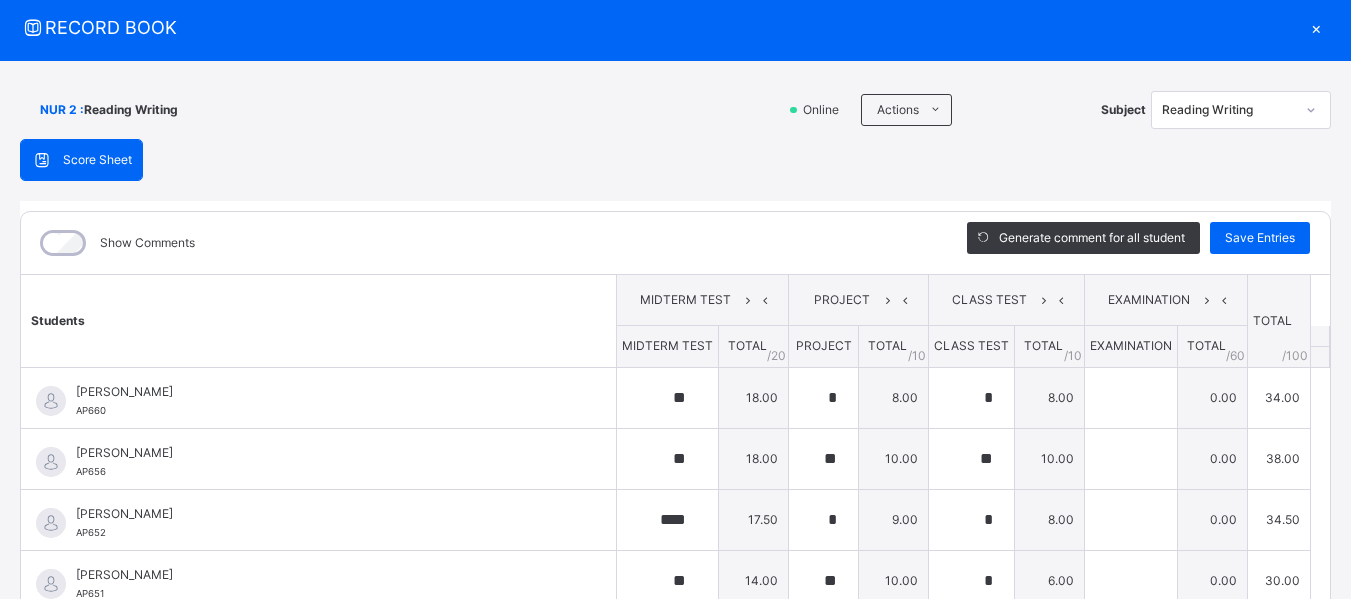 scroll, scrollTop: 58, scrollLeft: 0, axis: vertical 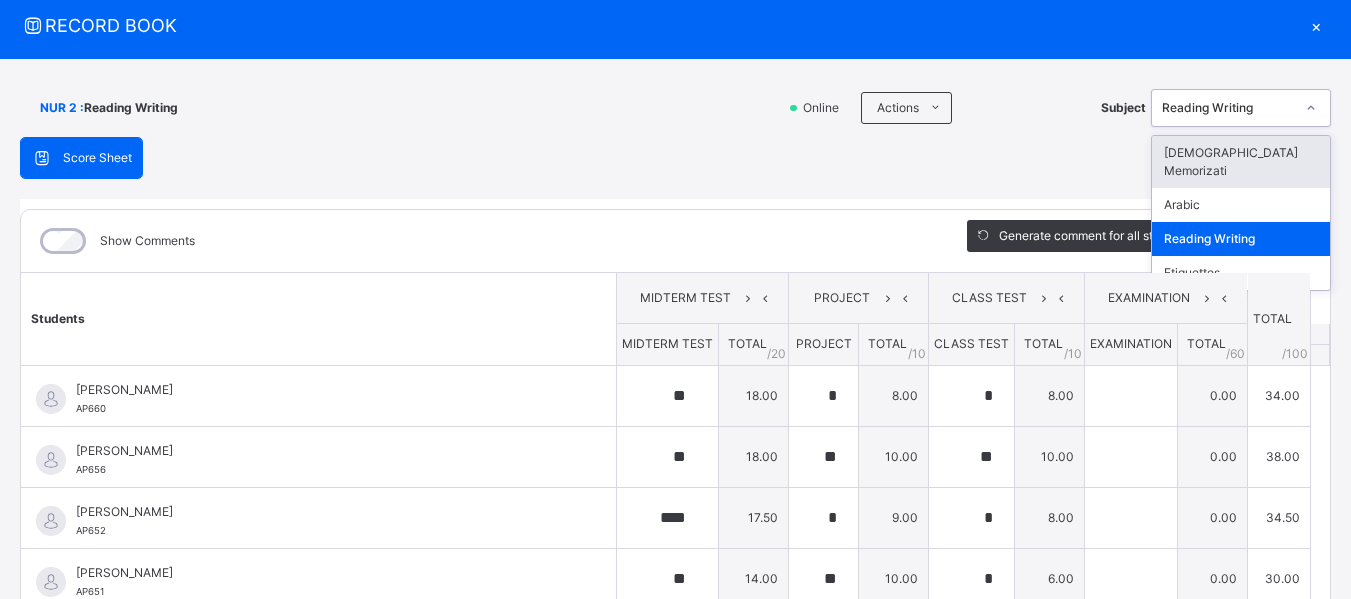 click 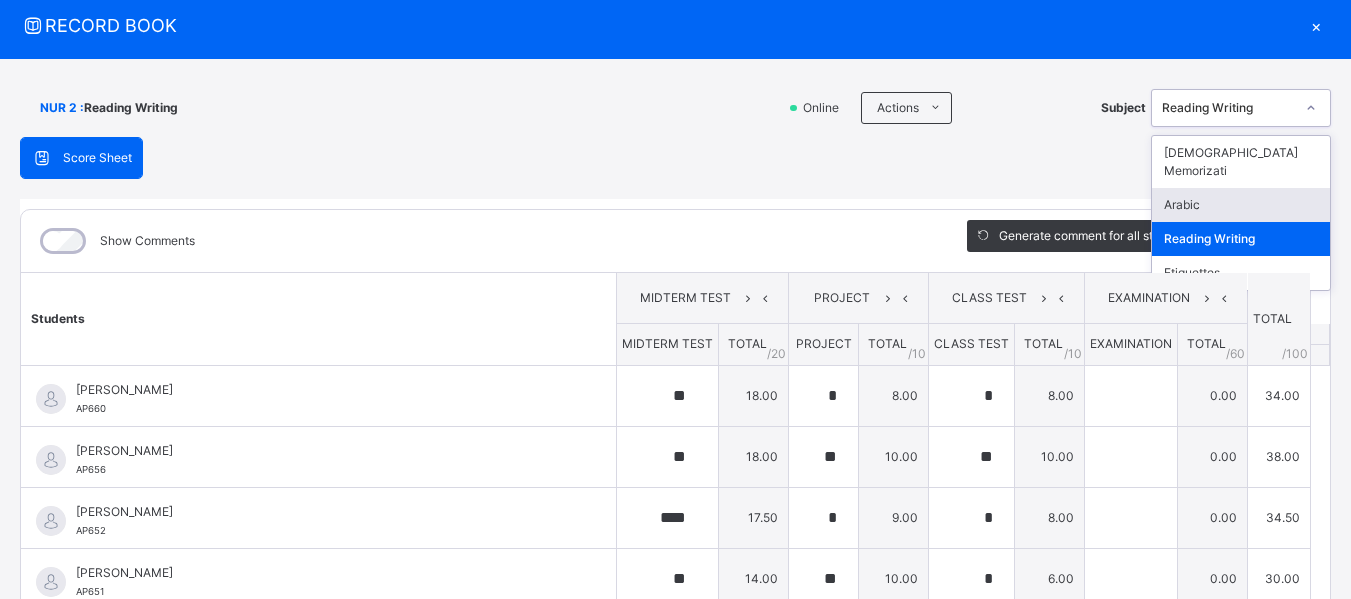 click on "Arabic" at bounding box center (1241, 205) 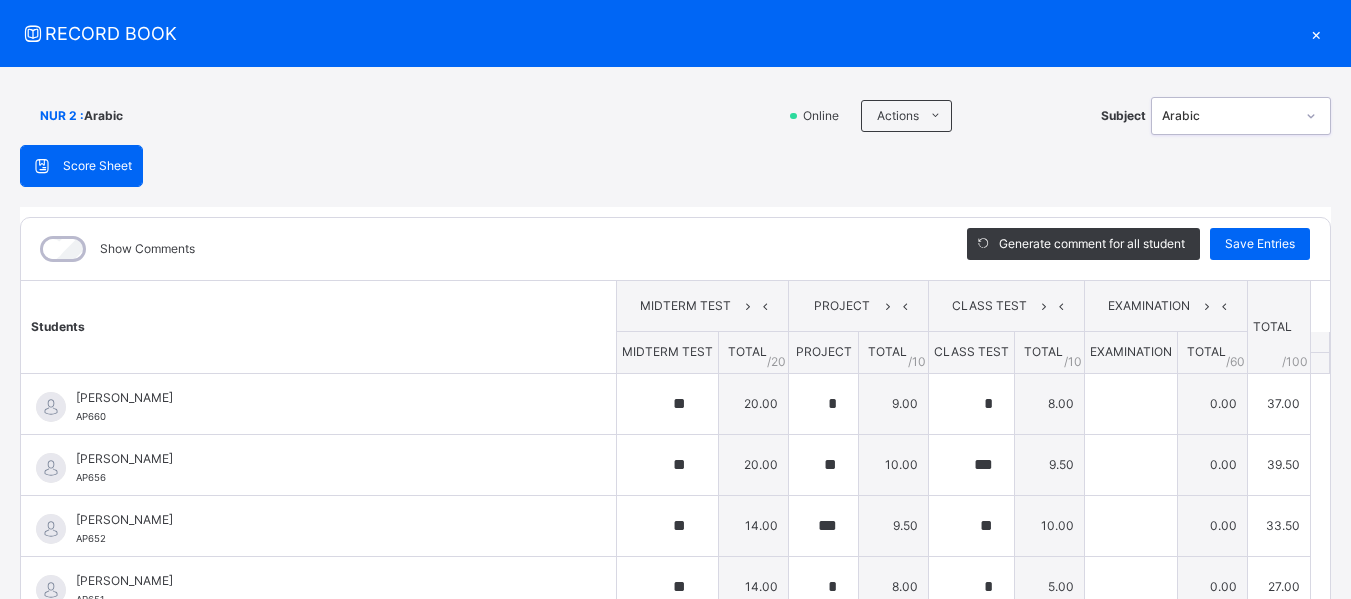 scroll, scrollTop: 47, scrollLeft: 0, axis: vertical 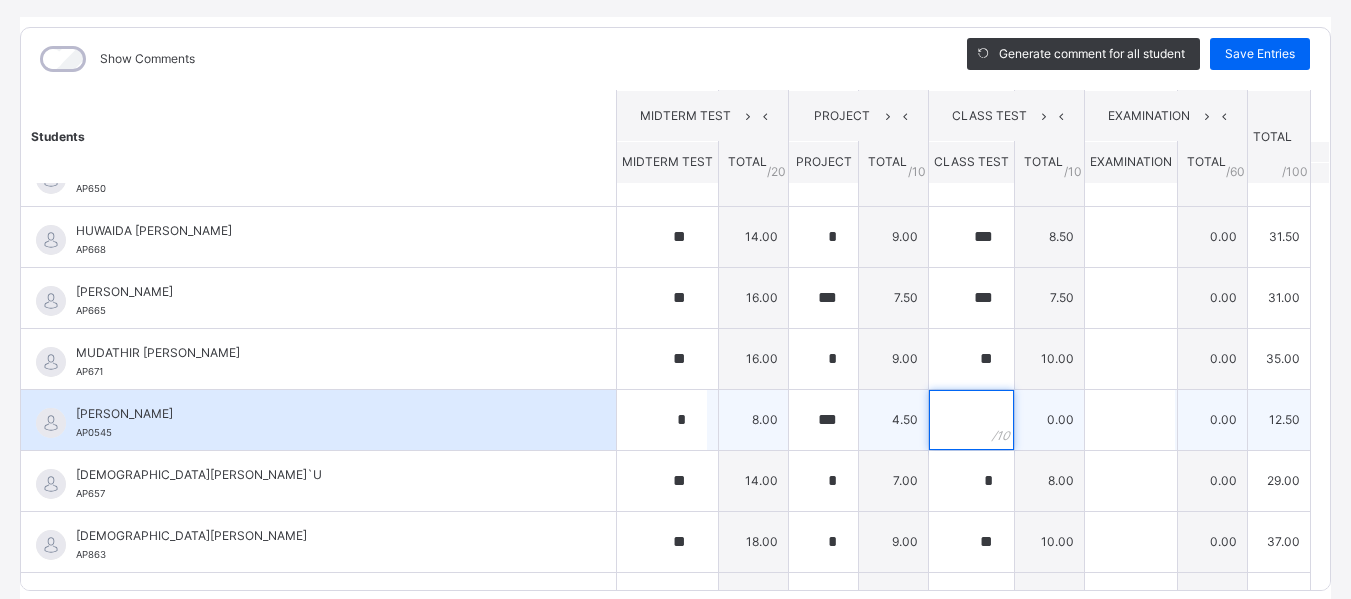 click at bounding box center [971, 420] 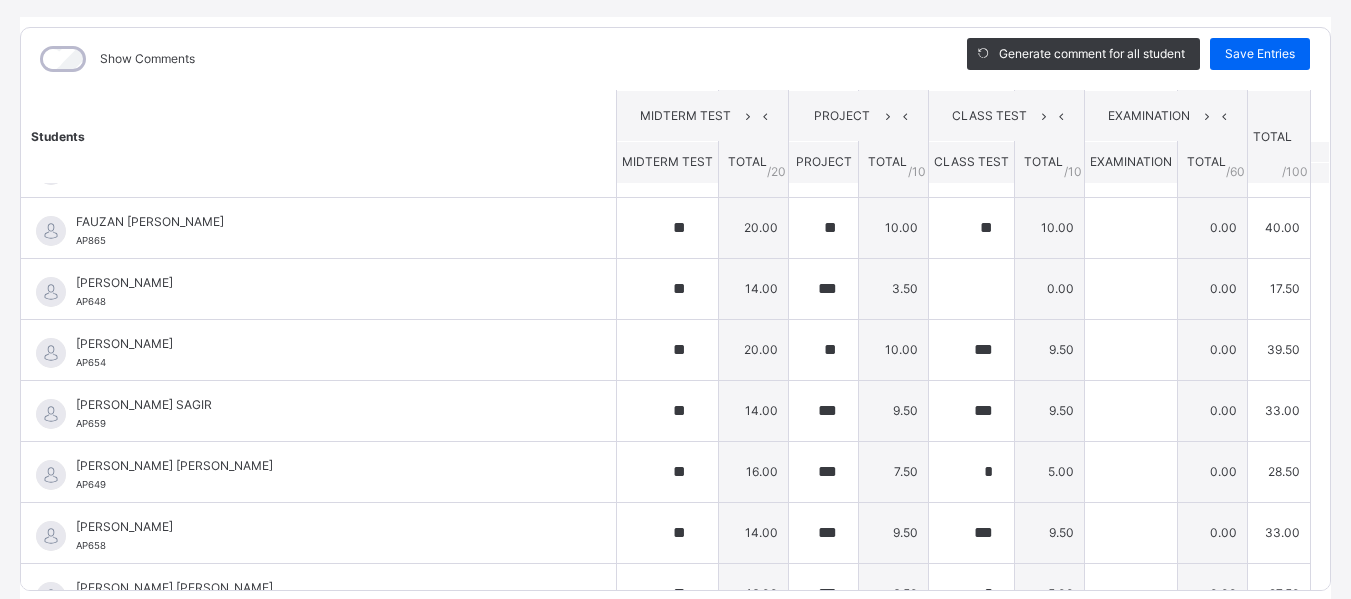 scroll, scrollTop: 467, scrollLeft: 0, axis: vertical 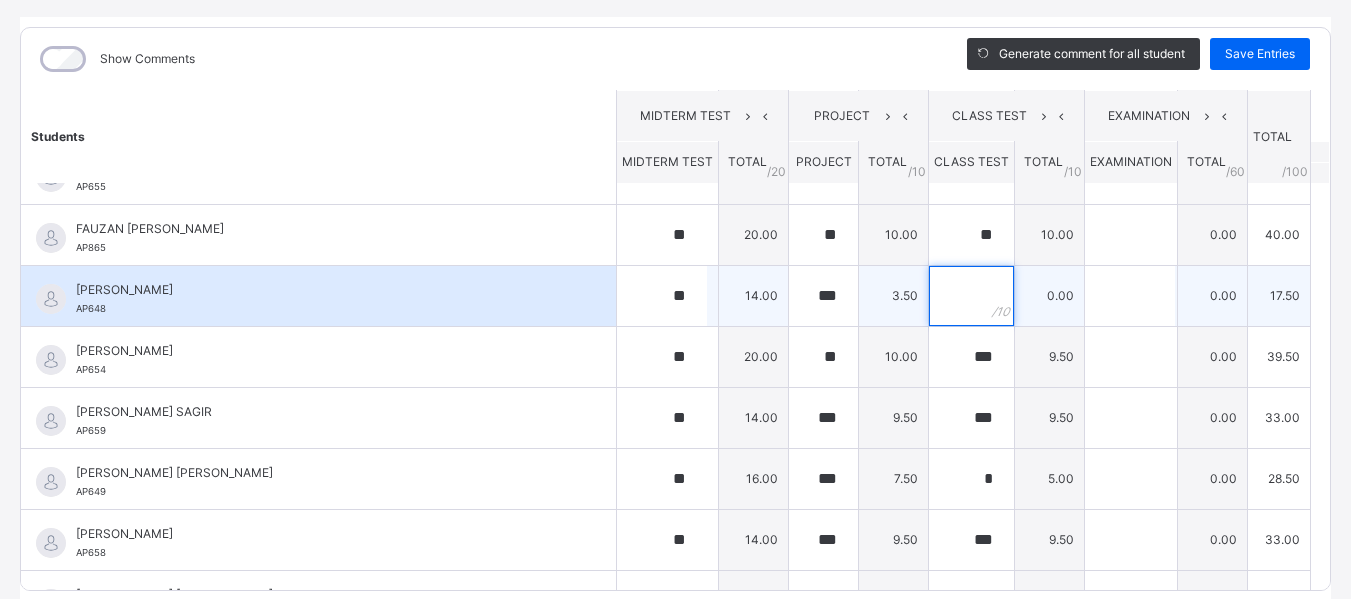 click at bounding box center (971, 296) 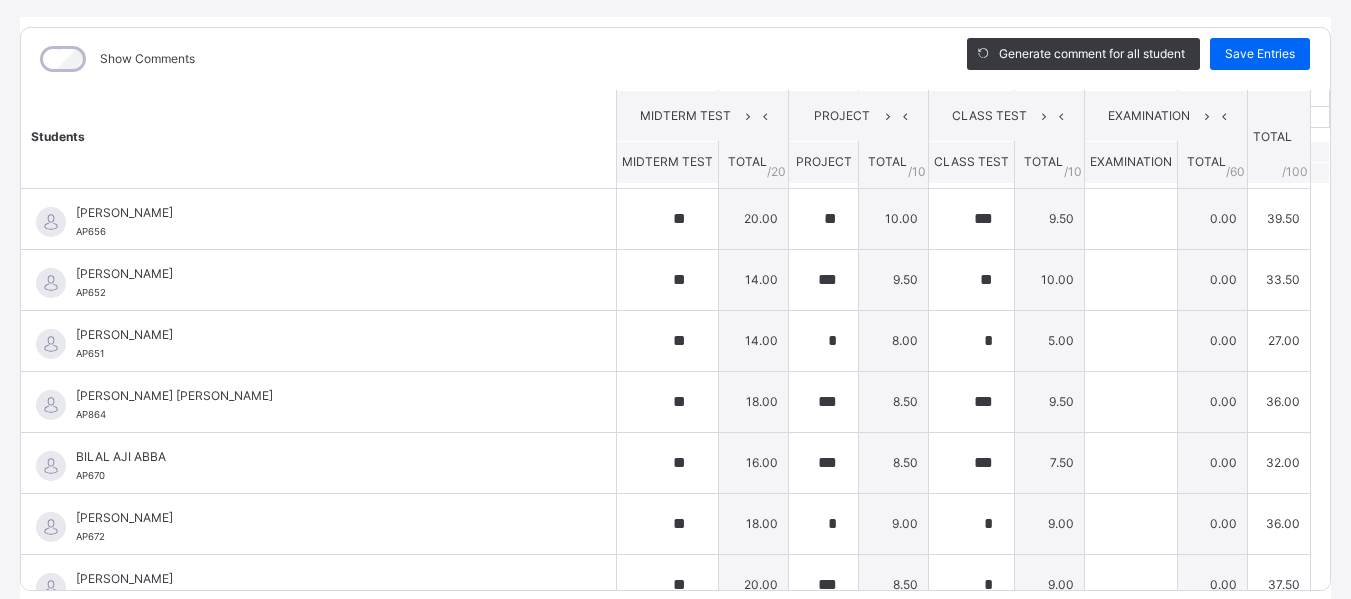 scroll, scrollTop: 0, scrollLeft: 0, axis: both 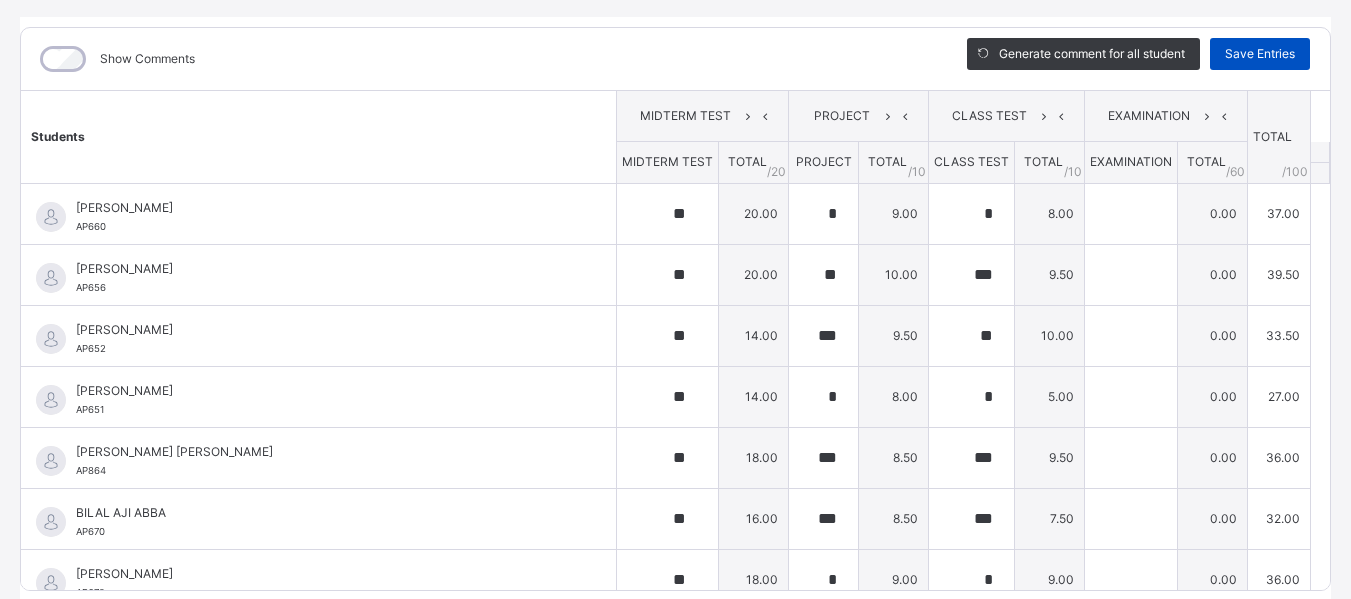 click on "Save Entries" at bounding box center (1260, 54) 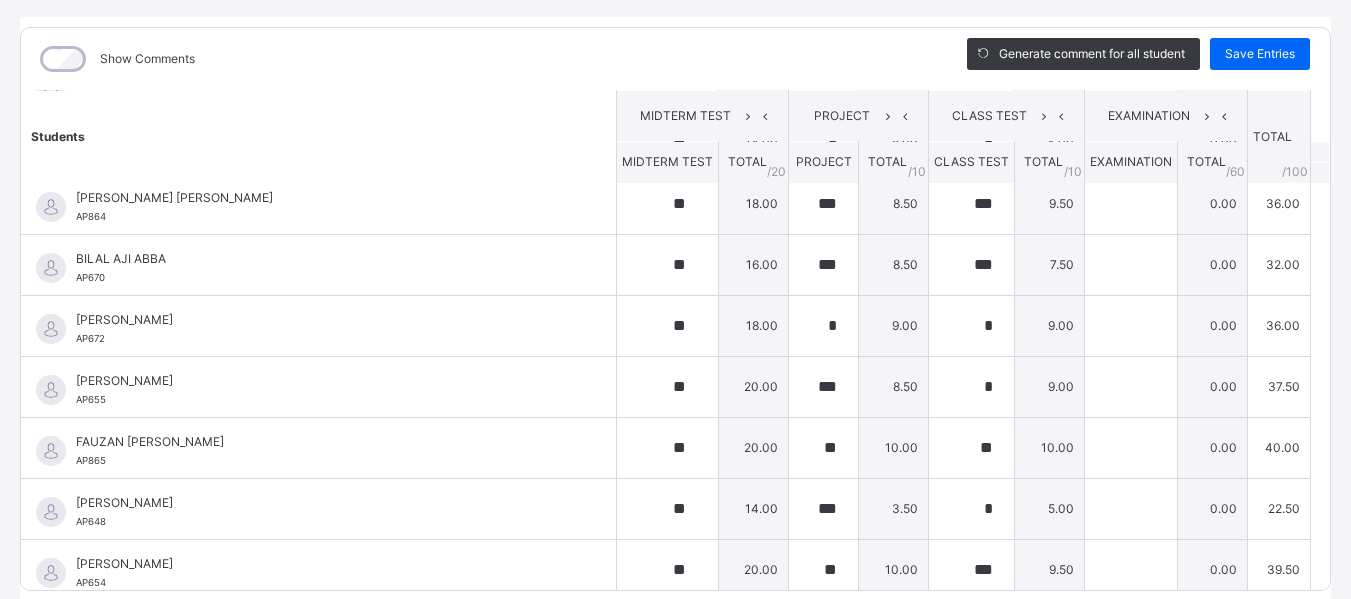 scroll, scrollTop: 0, scrollLeft: 0, axis: both 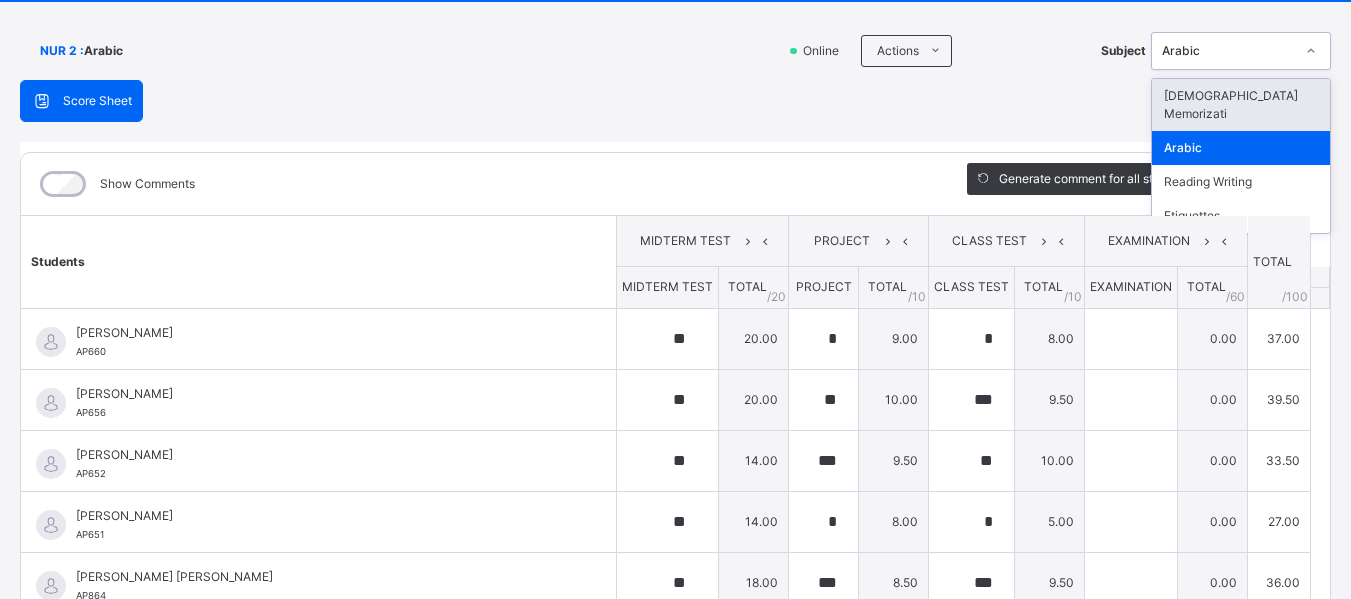 click 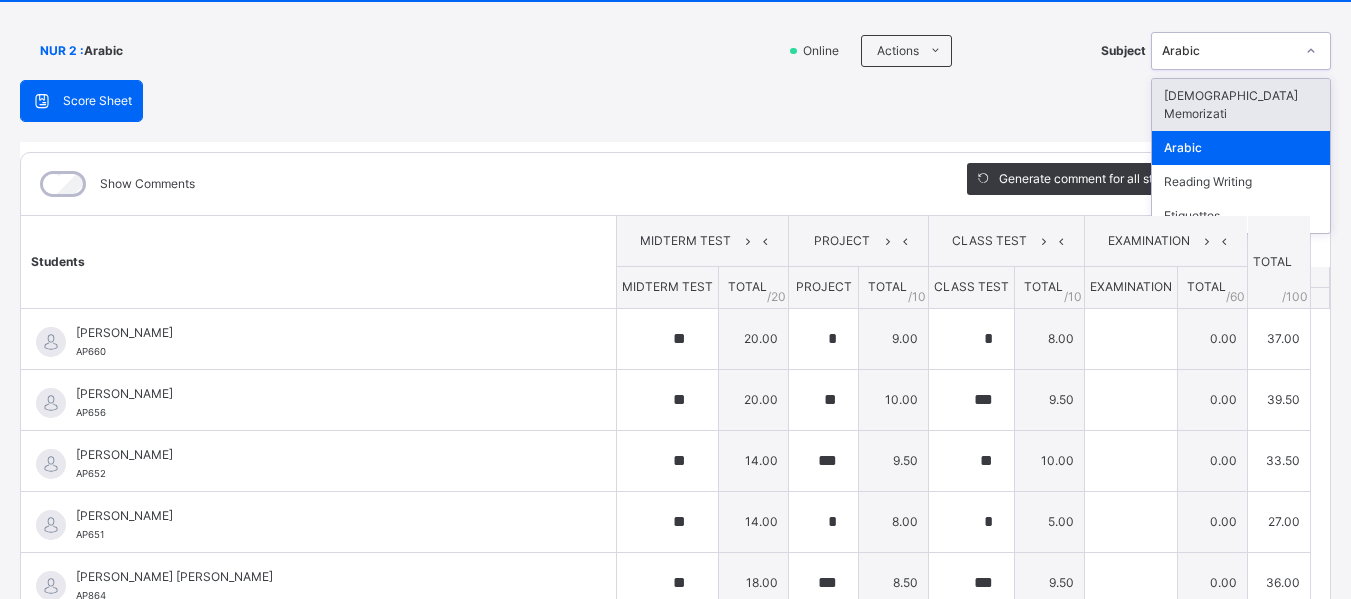 click on "[DEMOGRAPHIC_DATA] Memorizati" at bounding box center [1241, 105] 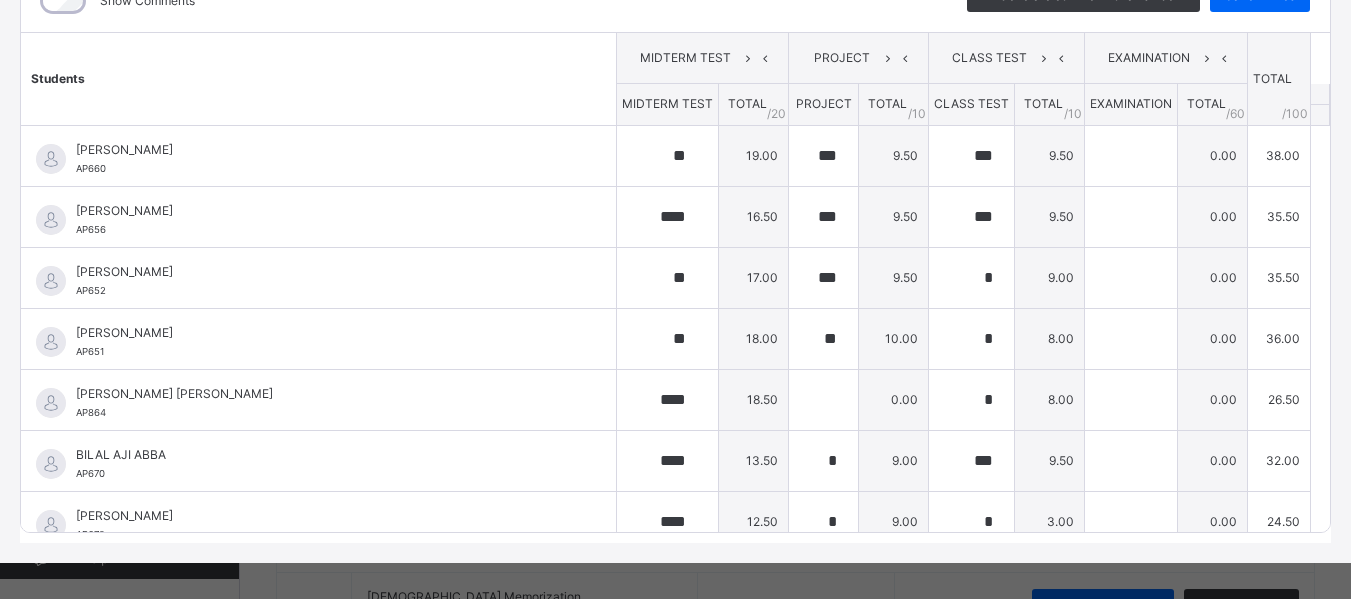 scroll, scrollTop: 312, scrollLeft: 0, axis: vertical 